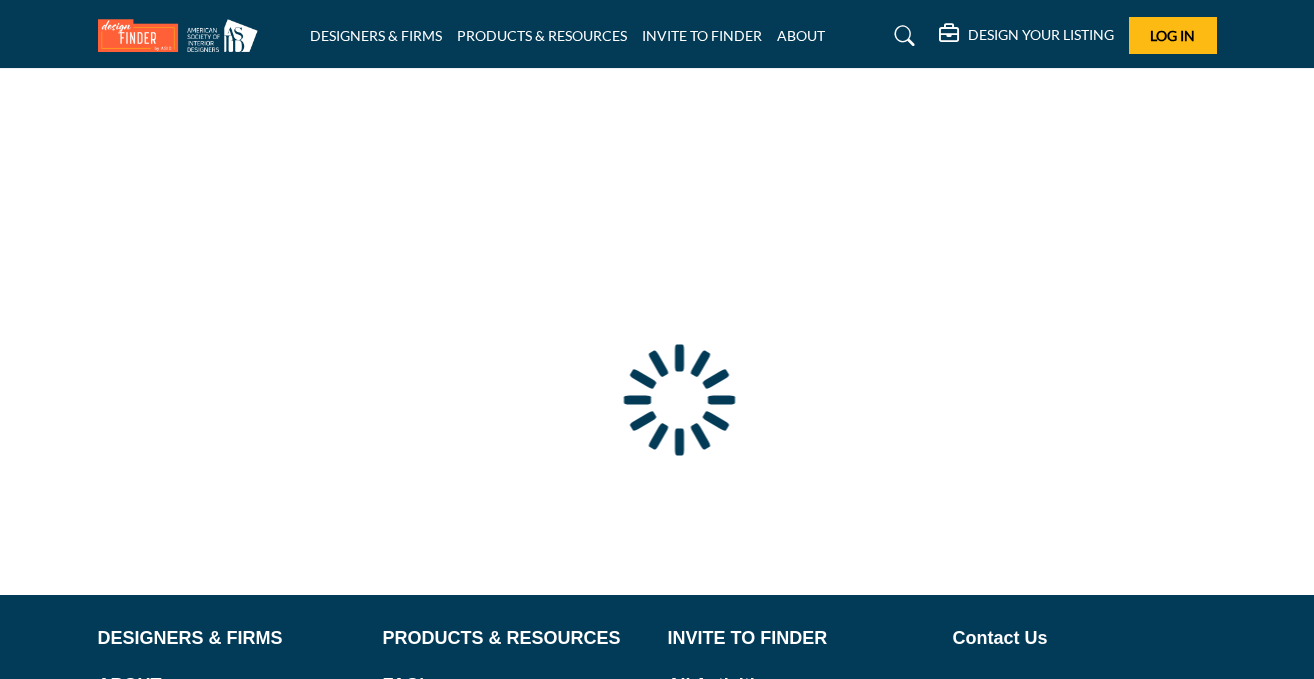 scroll, scrollTop: 0, scrollLeft: 0, axis: both 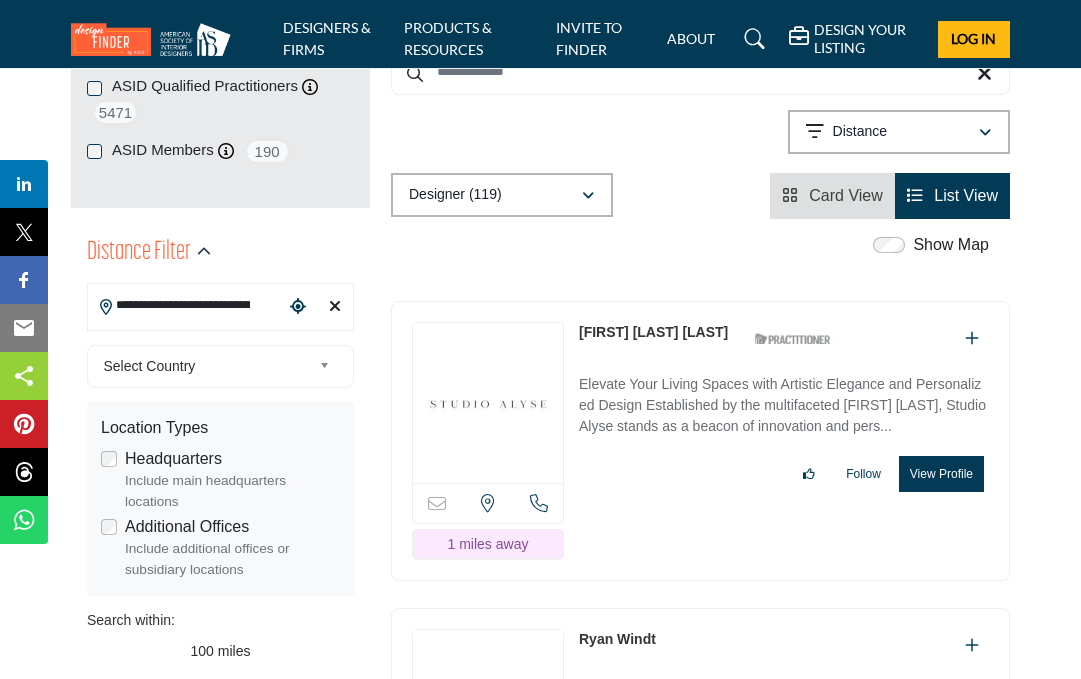 click on "View Profile" at bounding box center [941, 474] 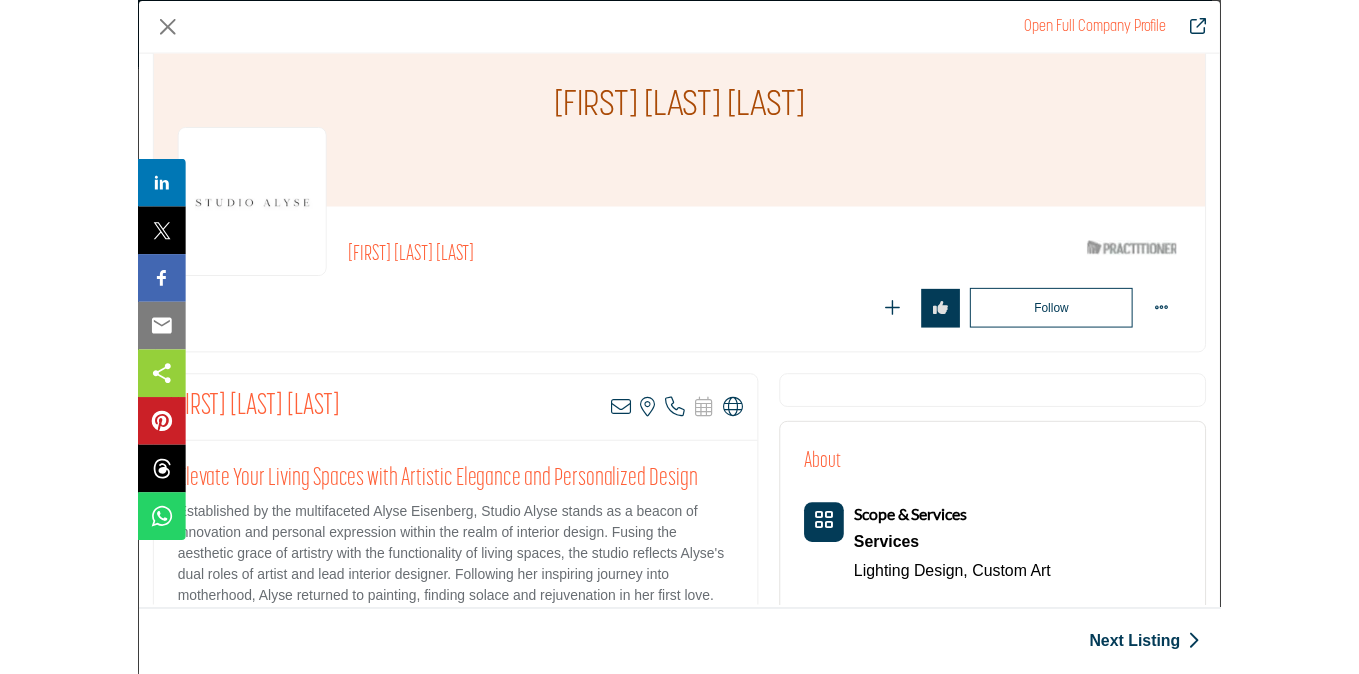 scroll, scrollTop: 0, scrollLeft: 0, axis: both 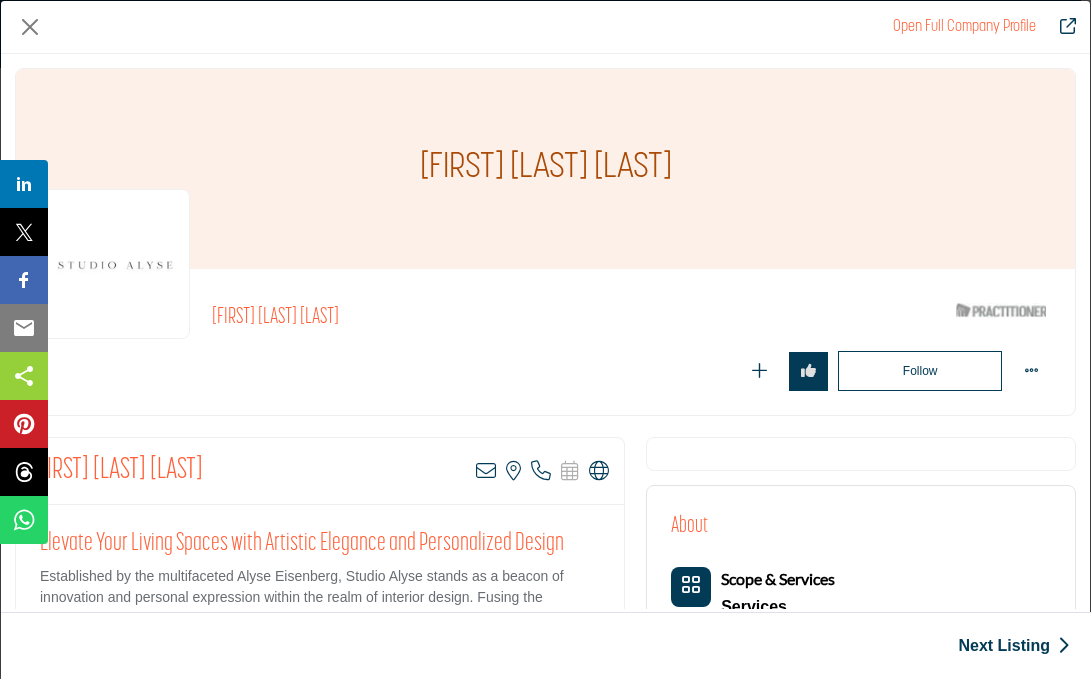 click at bounding box center (1068, 26) 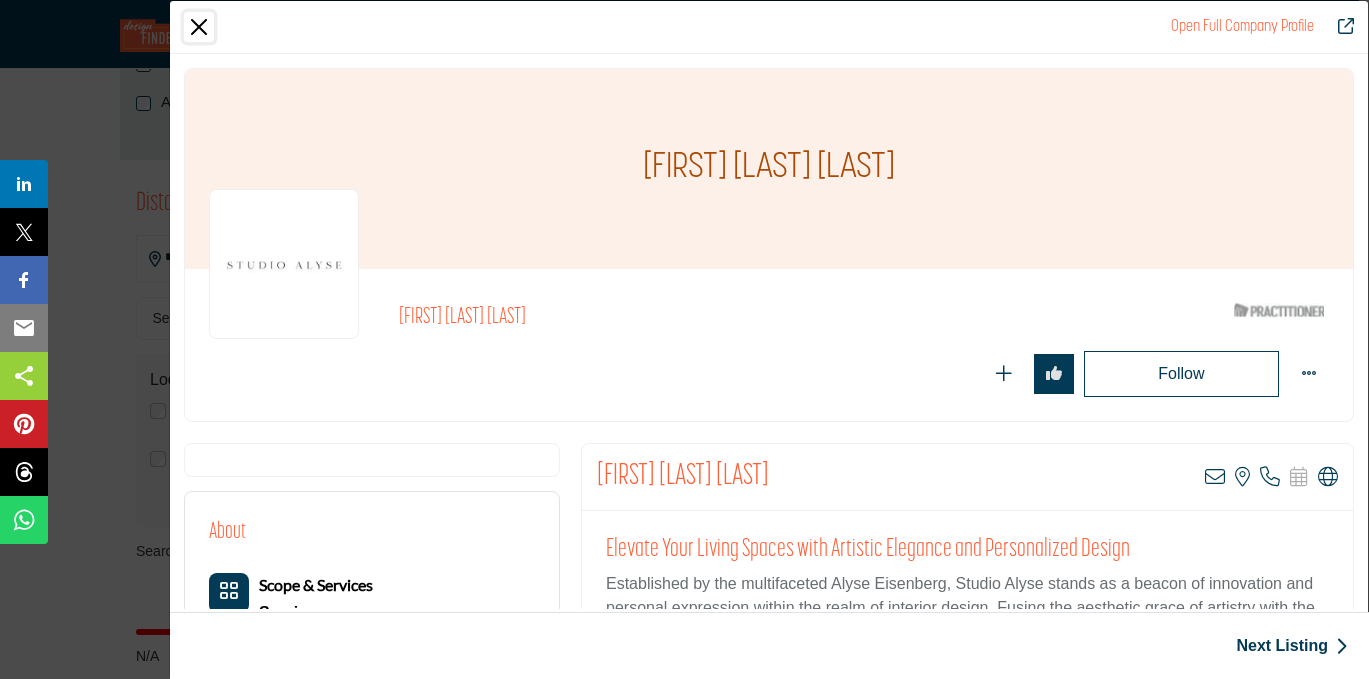click at bounding box center [199, 27] 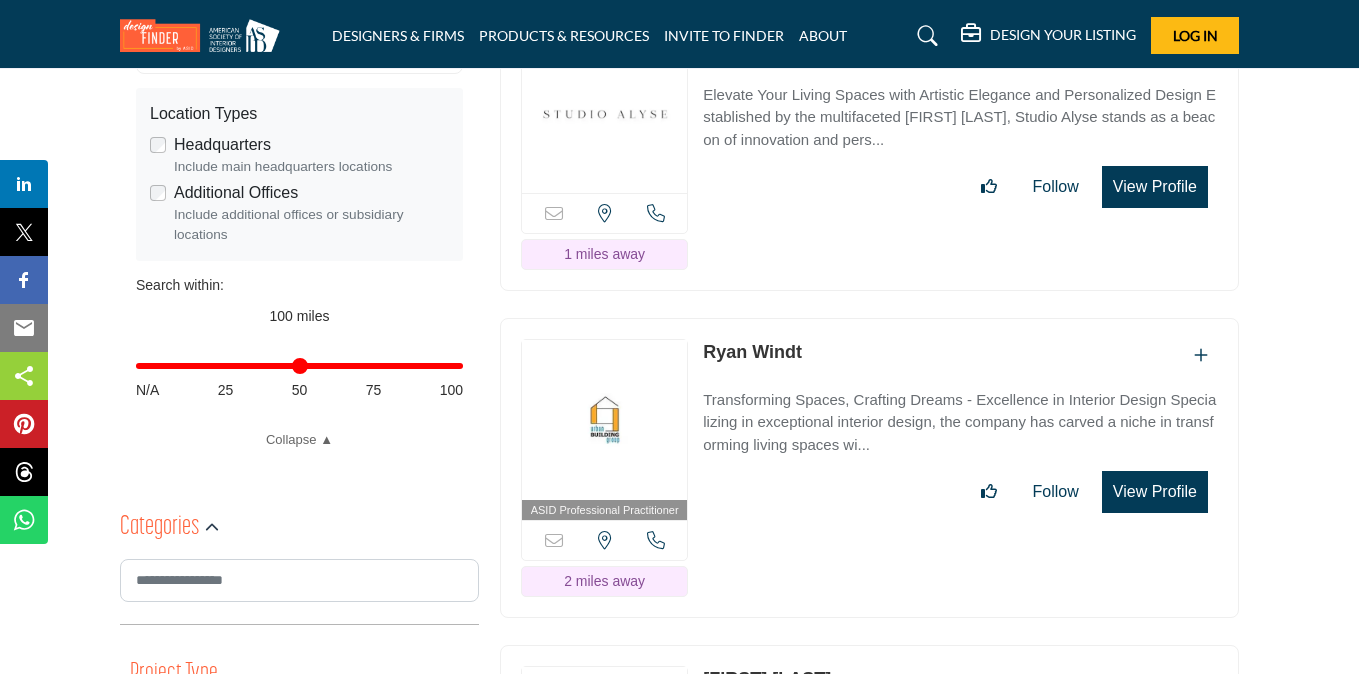 scroll, scrollTop: 692, scrollLeft: 0, axis: vertical 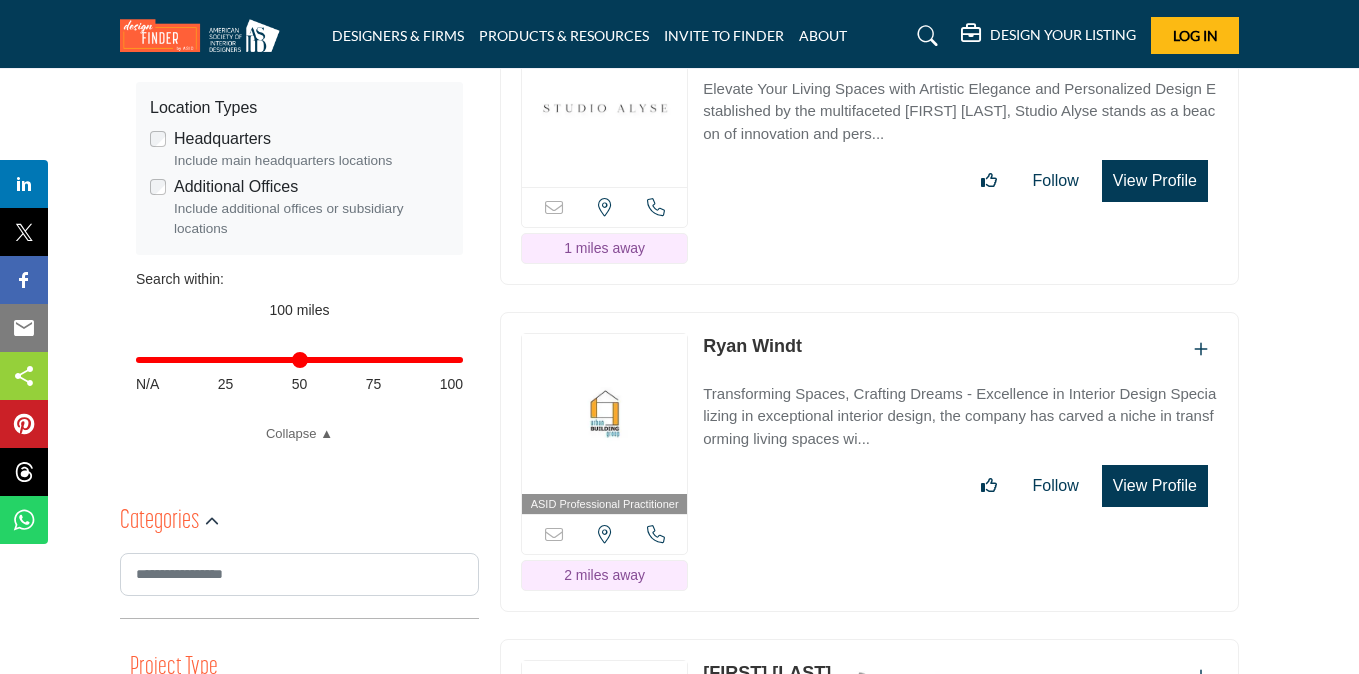 click on "View Profile" at bounding box center [1155, 486] 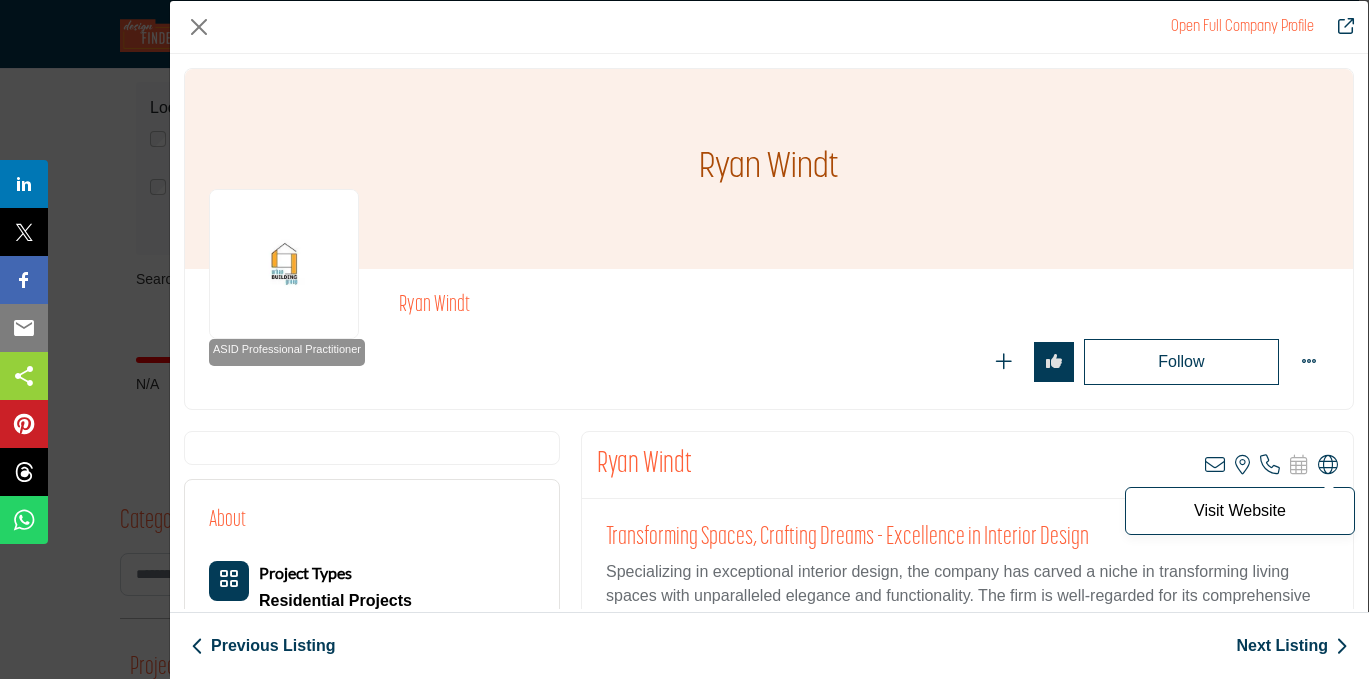 click at bounding box center [1328, 465] 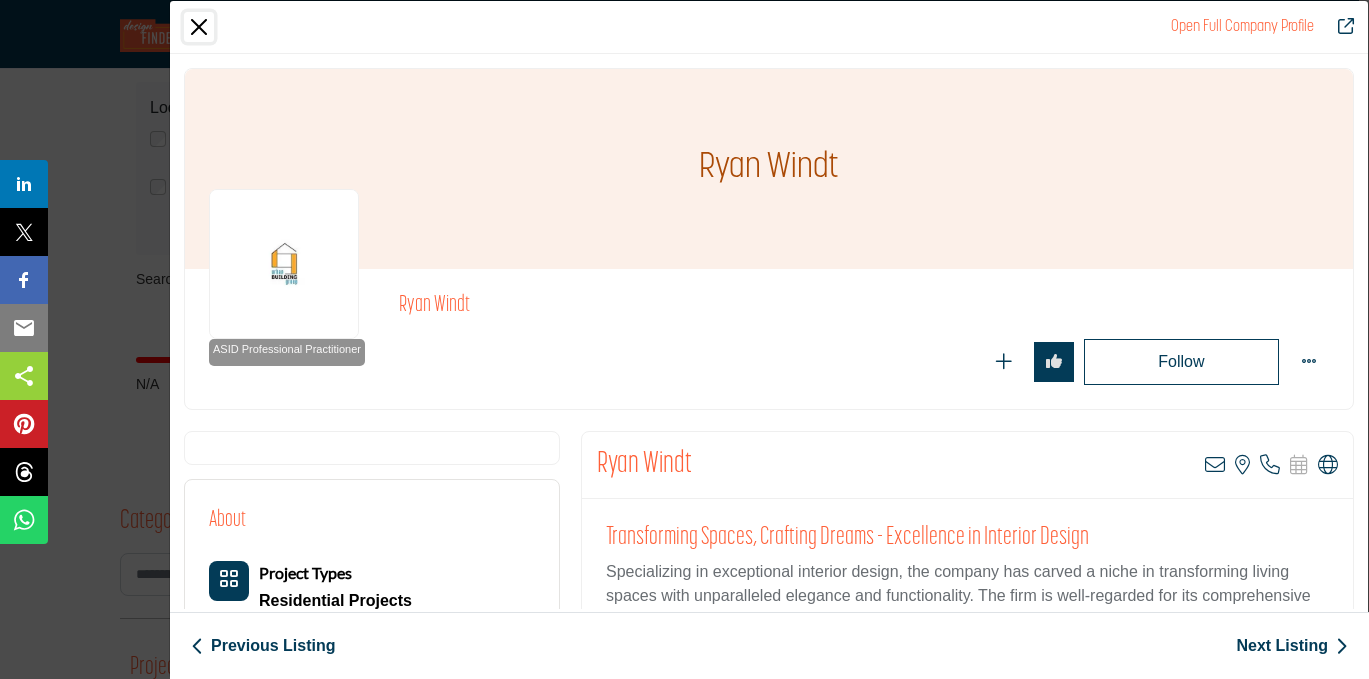 click at bounding box center (199, 27) 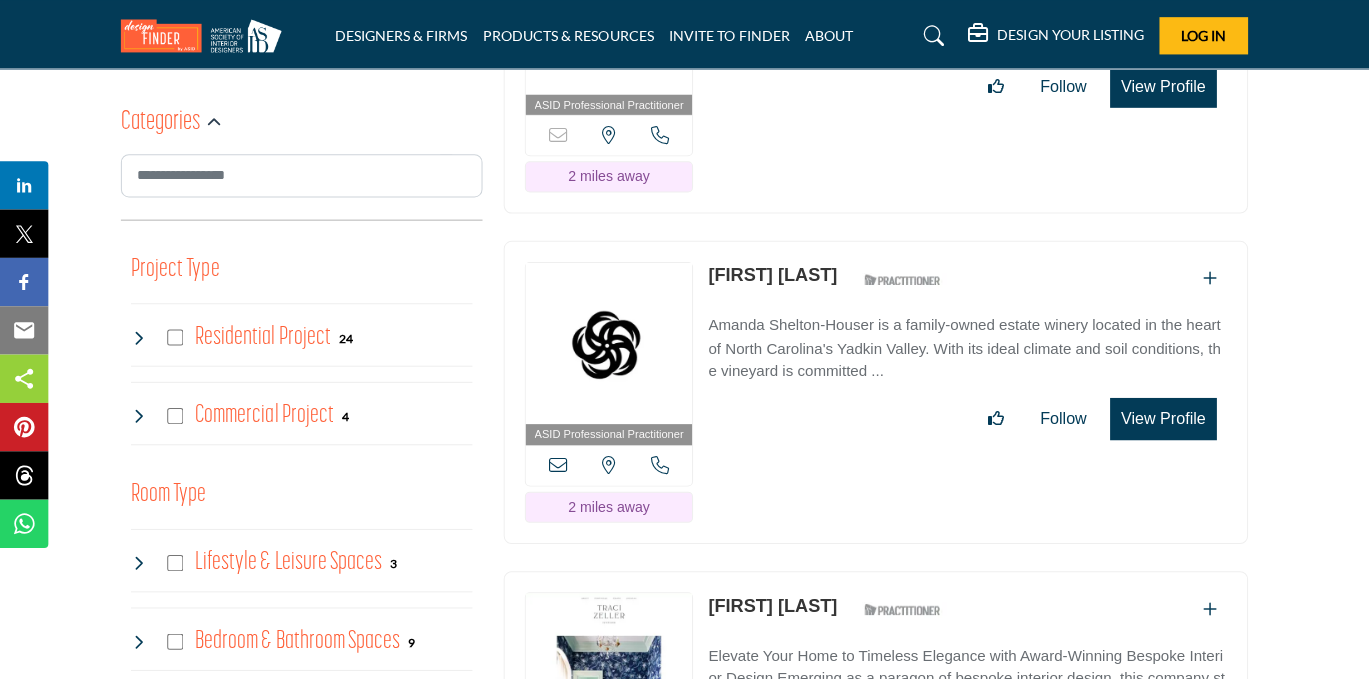 scroll, scrollTop: 1116, scrollLeft: 0, axis: vertical 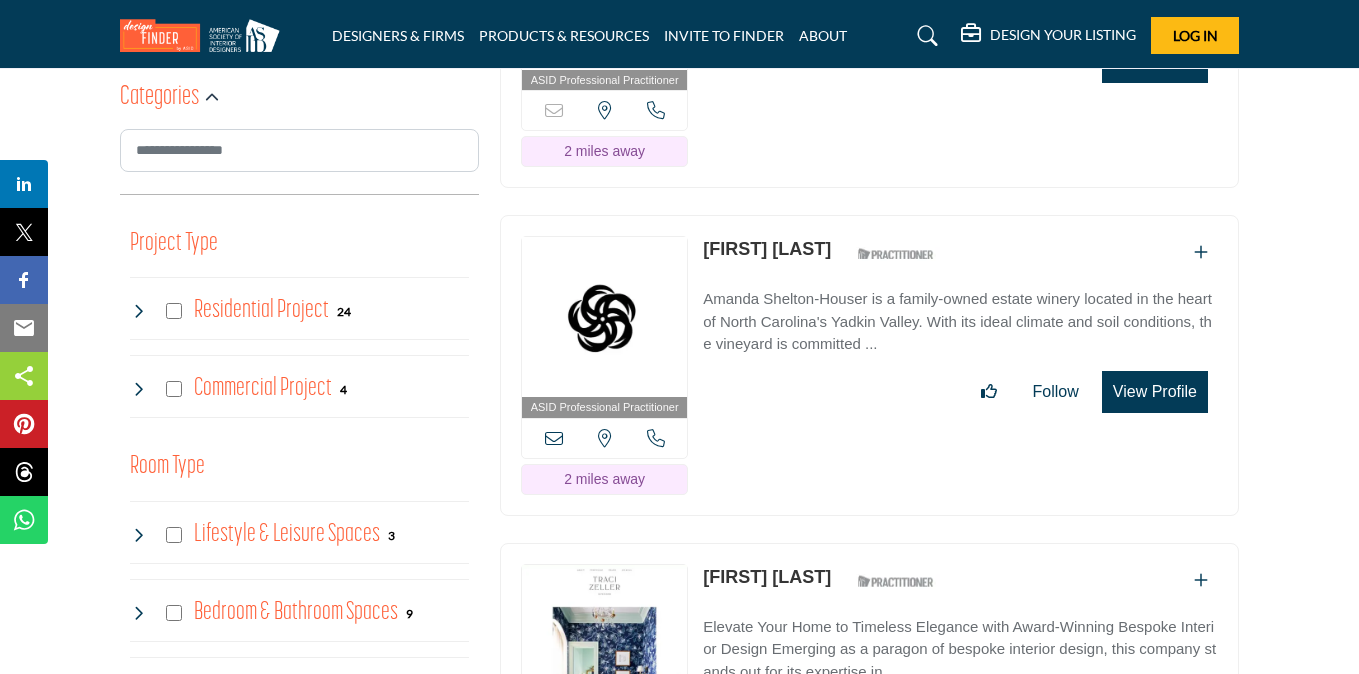 click on "View Profile" at bounding box center [1155, 392] 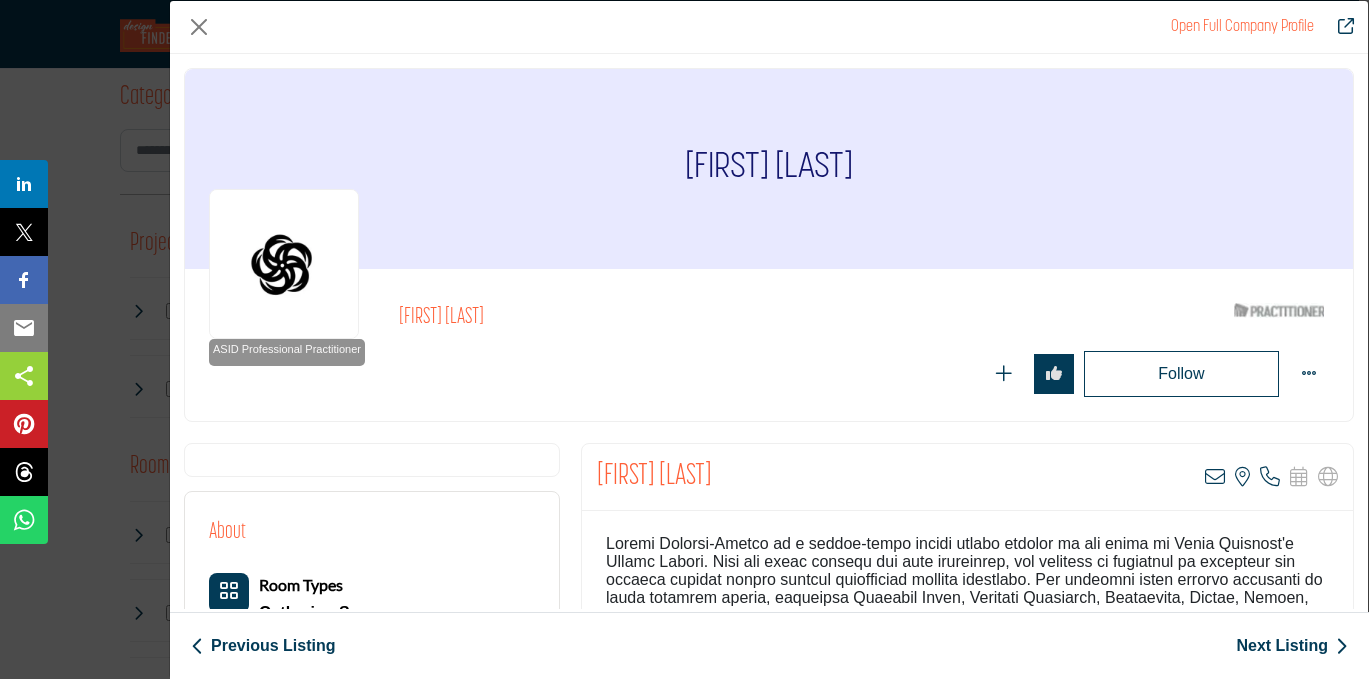 click on "Amanda Shelton-Houser
View email address of this listing
View the location of this listing
Call Number" at bounding box center [967, 477] 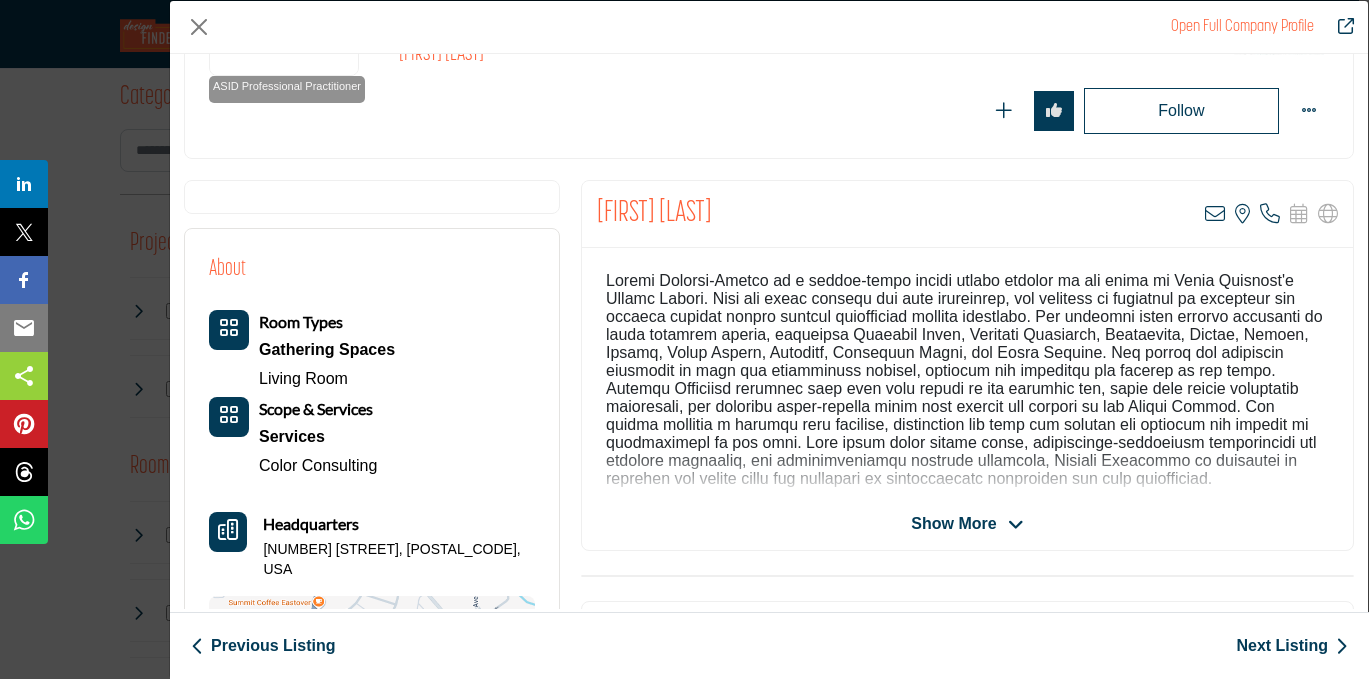 scroll, scrollTop: 265, scrollLeft: 0, axis: vertical 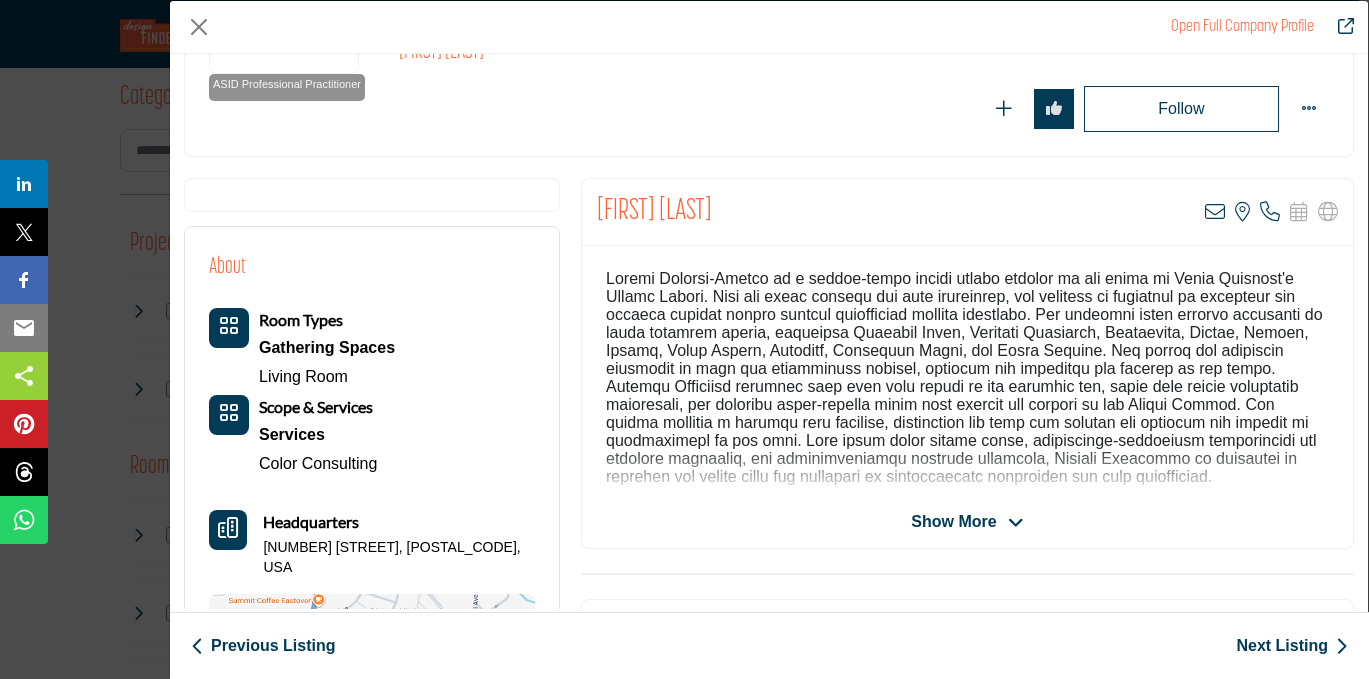 click on "Amanda Shelton-Houser
View email address of this listing
View the location of this listing
Call Number" at bounding box center (967, 212) 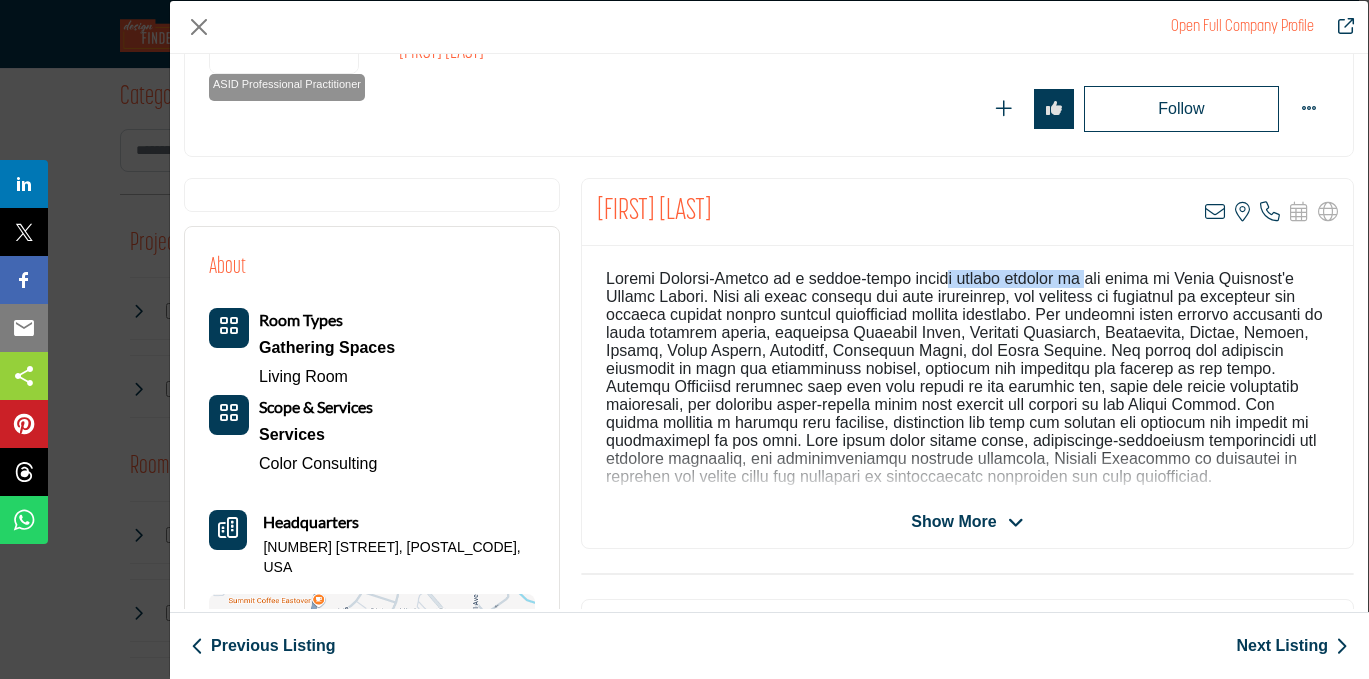 drag, startPoint x: 771, startPoint y: 275, endPoint x: 602, endPoint y: 268, distance: 169.14491 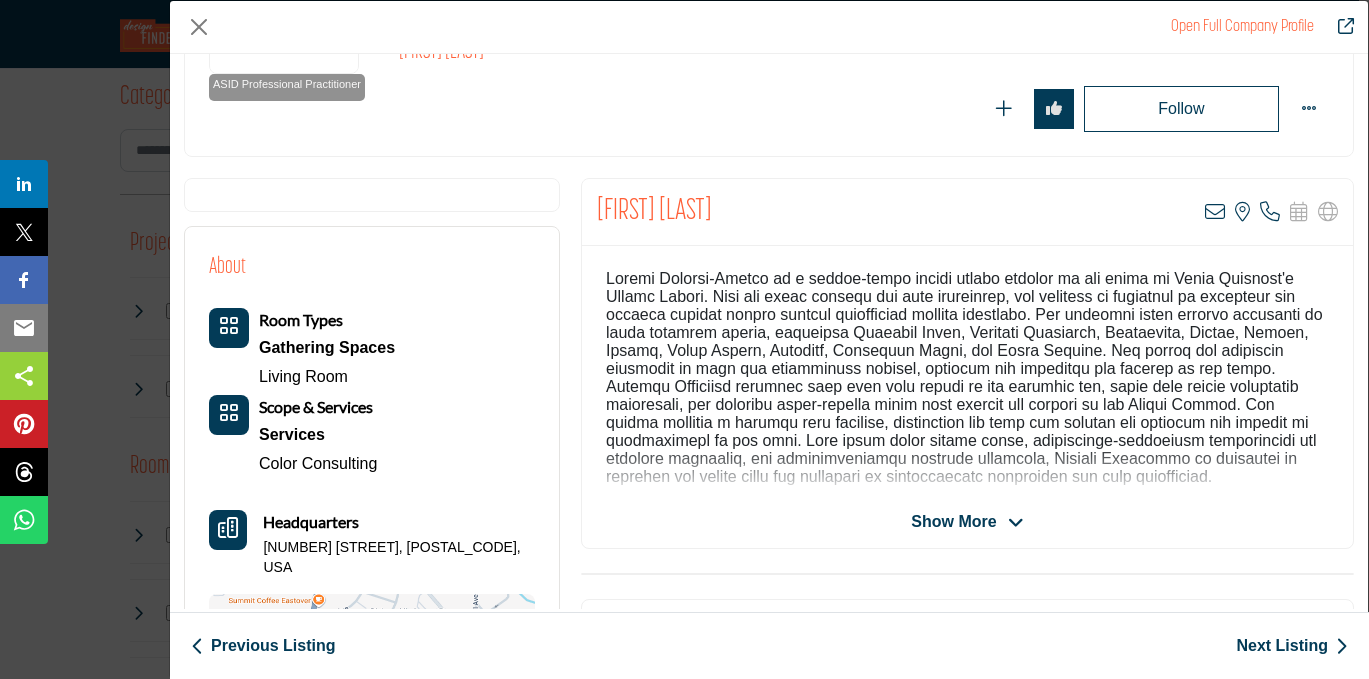 click on "Amanda Shelton-Houser
View email address of this listing
View the location of this listing
Call Number" at bounding box center (967, 212) 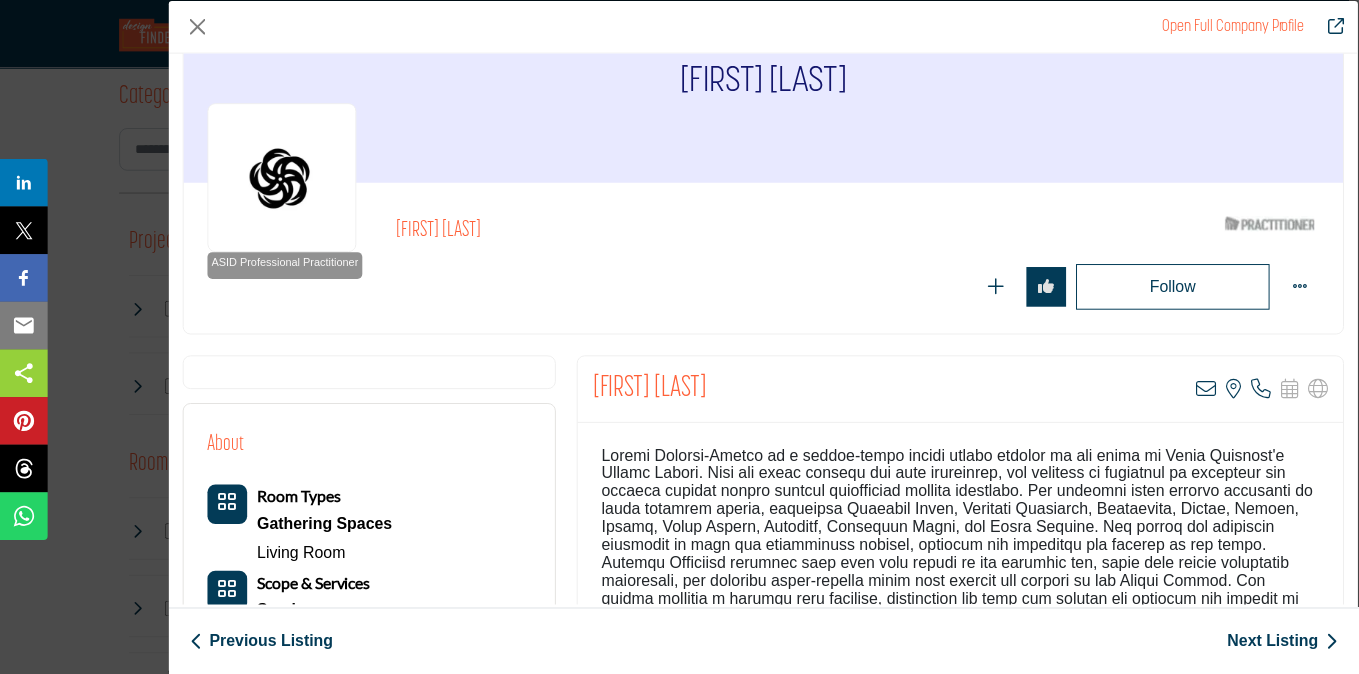 scroll, scrollTop: 76, scrollLeft: 0, axis: vertical 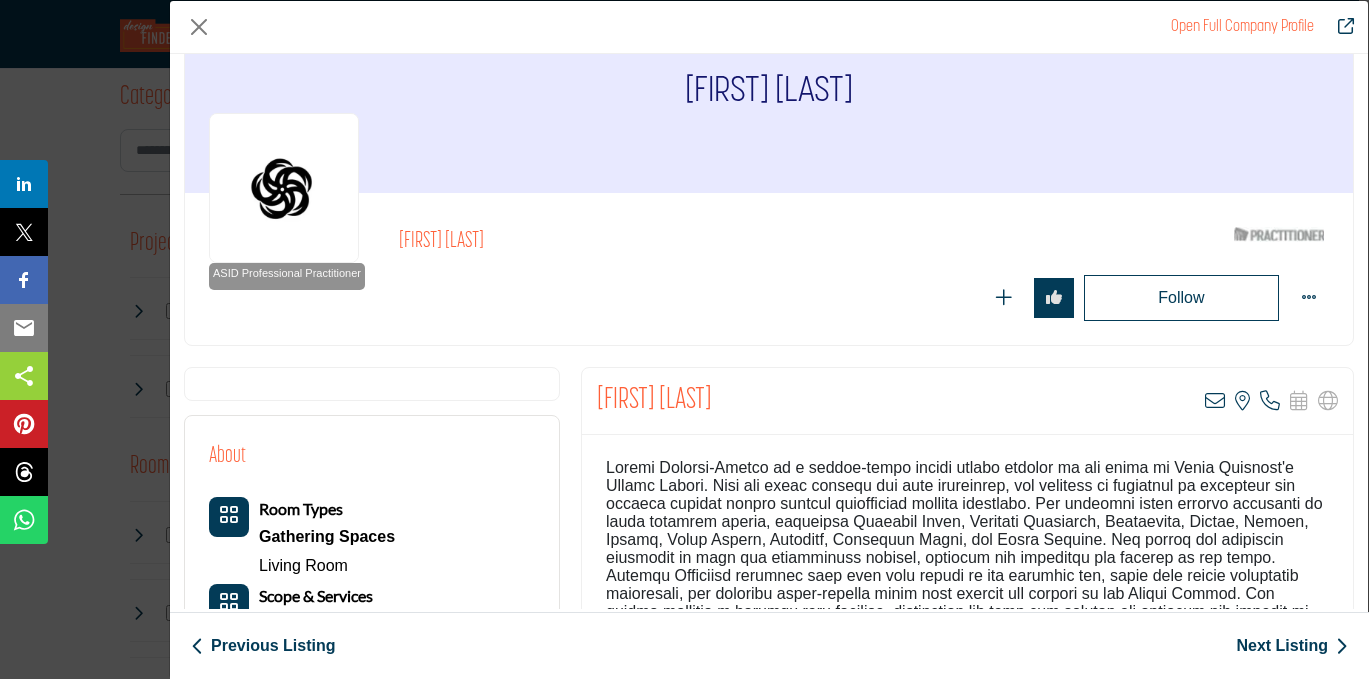 drag, startPoint x: 805, startPoint y: 400, endPoint x: 575, endPoint y: 398, distance: 230.0087 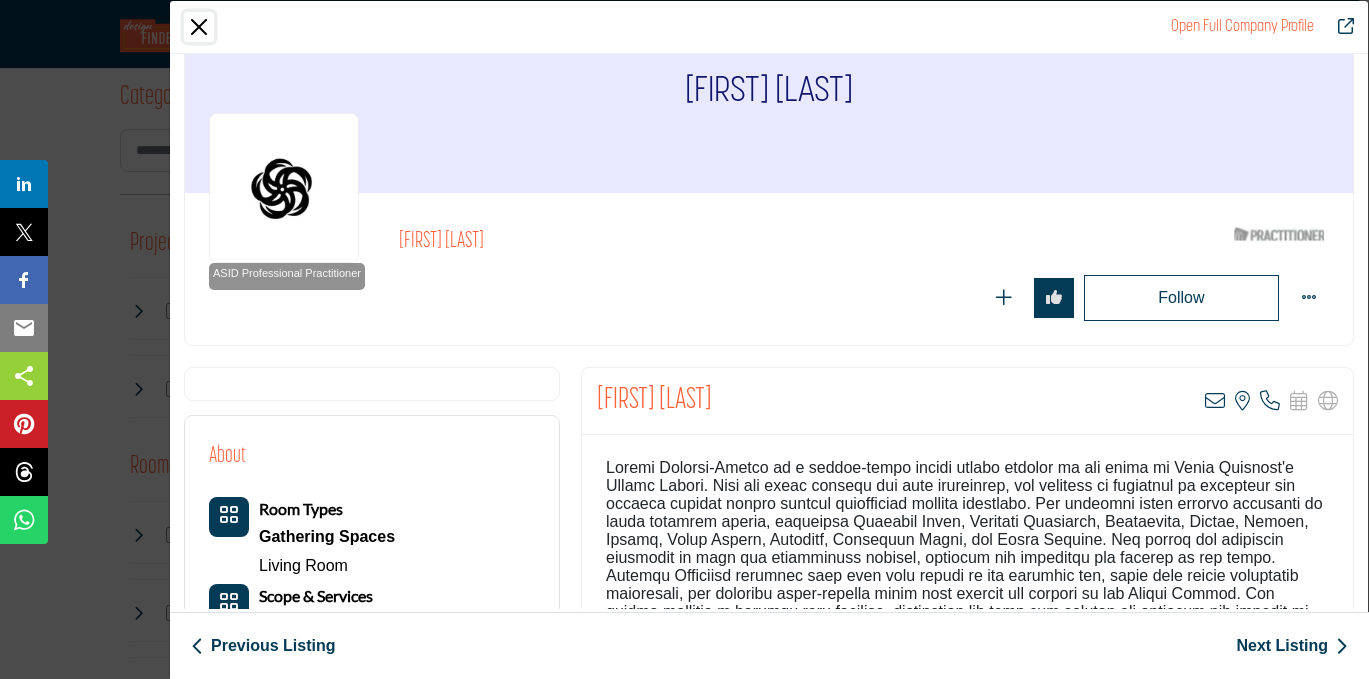 click at bounding box center [199, 27] 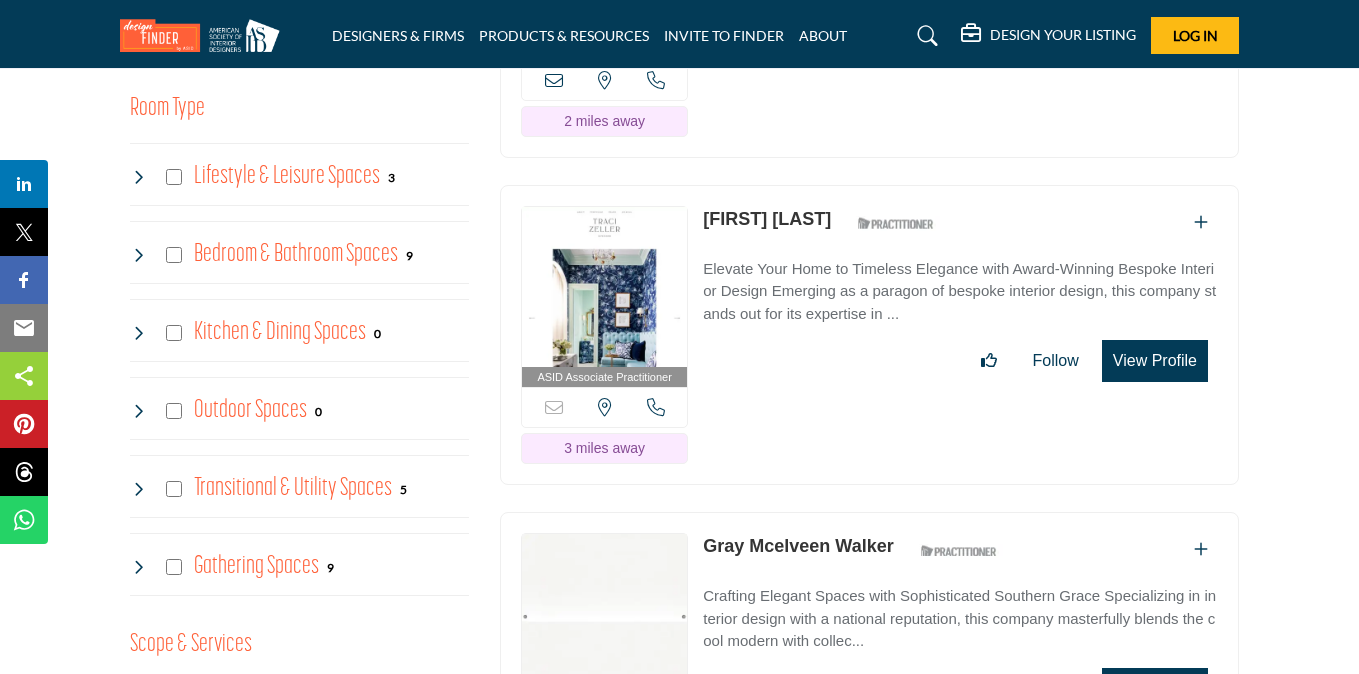 scroll, scrollTop: 1469, scrollLeft: 0, axis: vertical 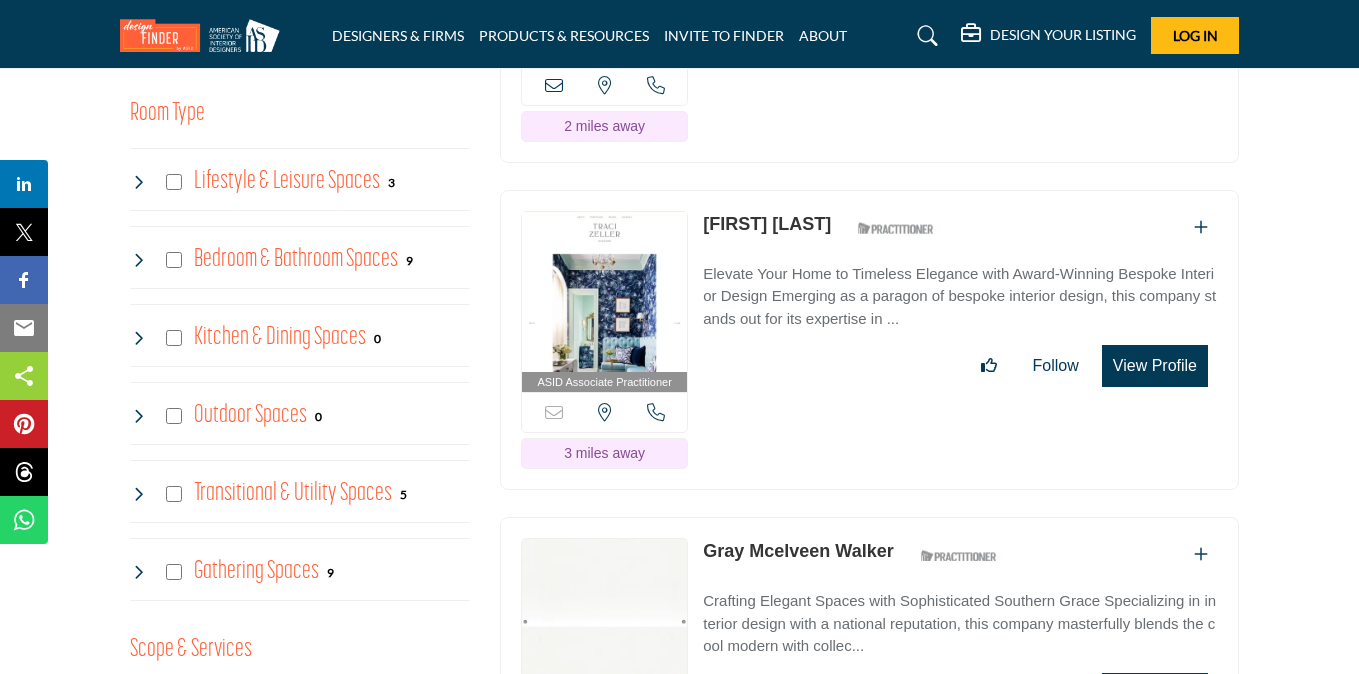 click on "View Profile" at bounding box center [1155, 366] 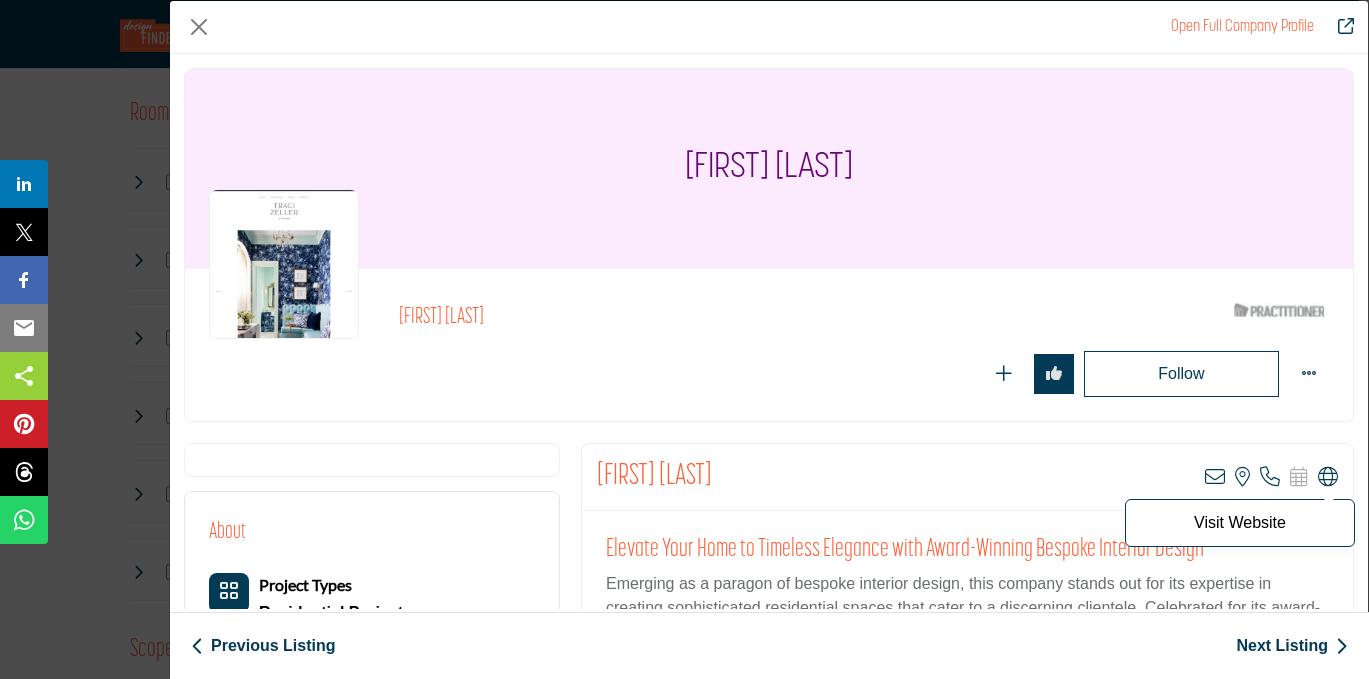 click at bounding box center (1328, 477) 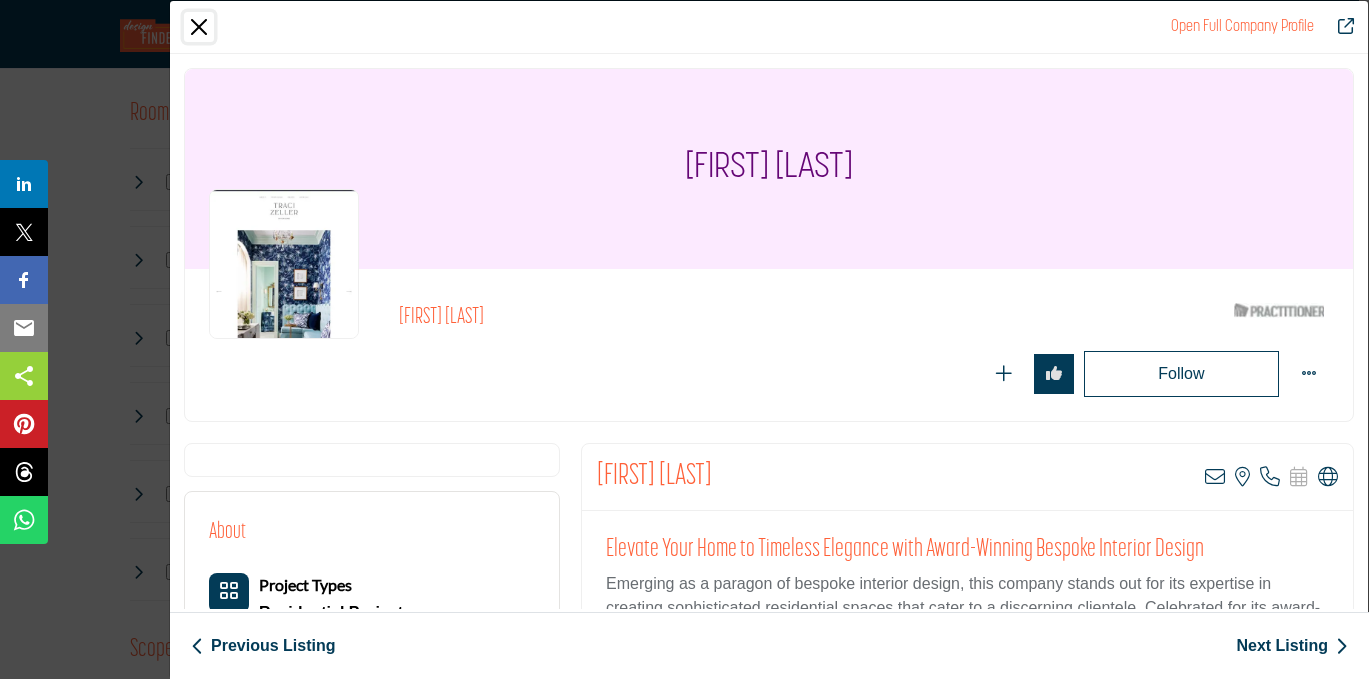 click at bounding box center (199, 27) 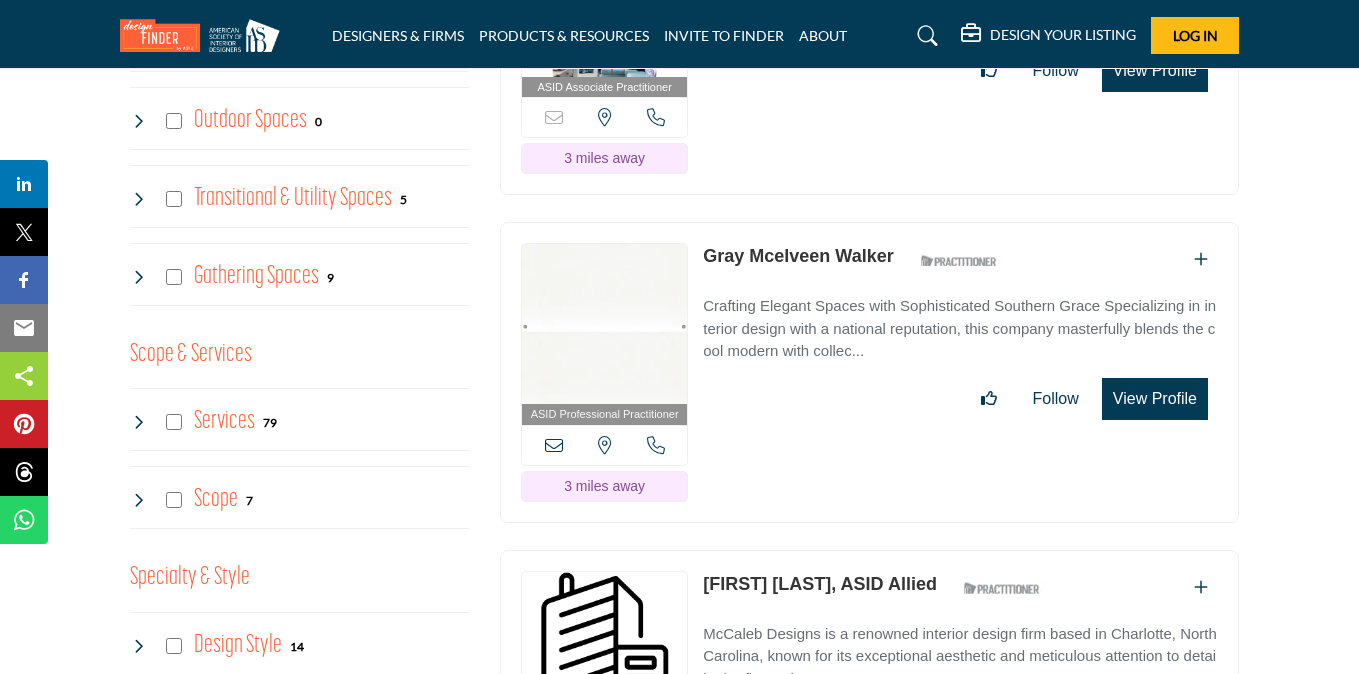 scroll, scrollTop: 1778, scrollLeft: 0, axis: vertical 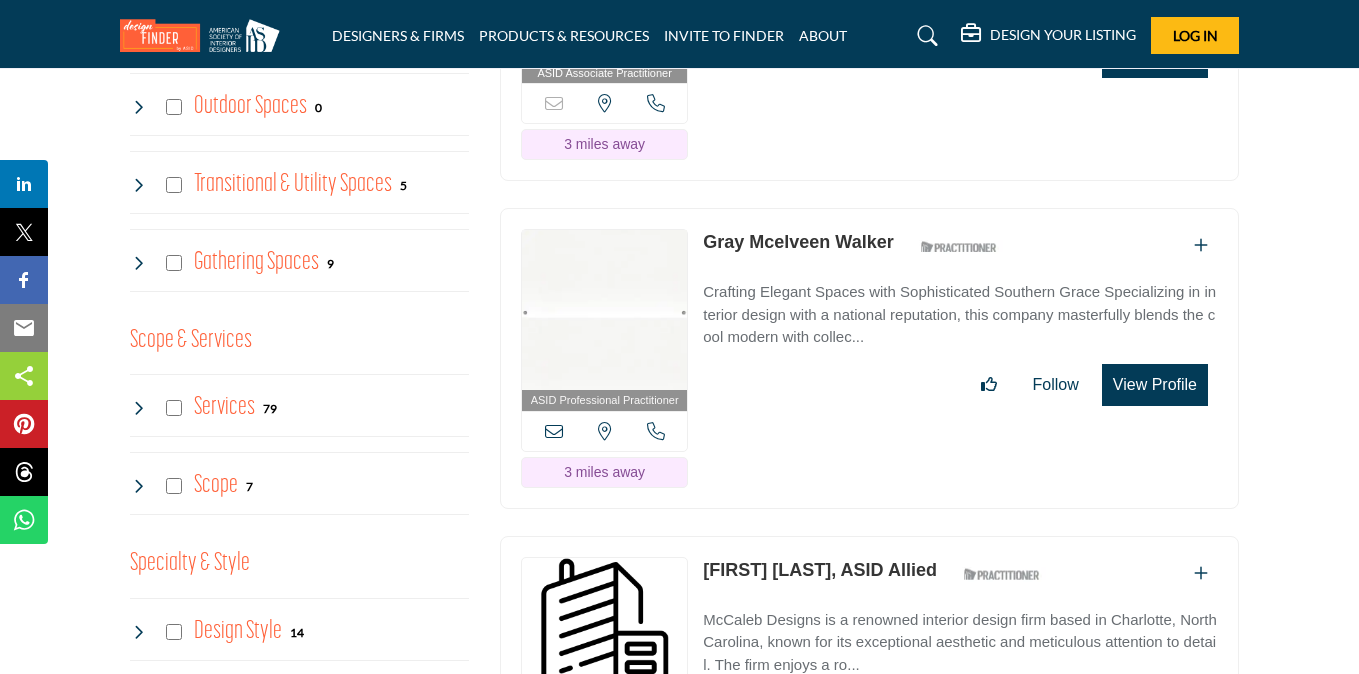 click on "View Profile" at bounding box center (1155, 385) 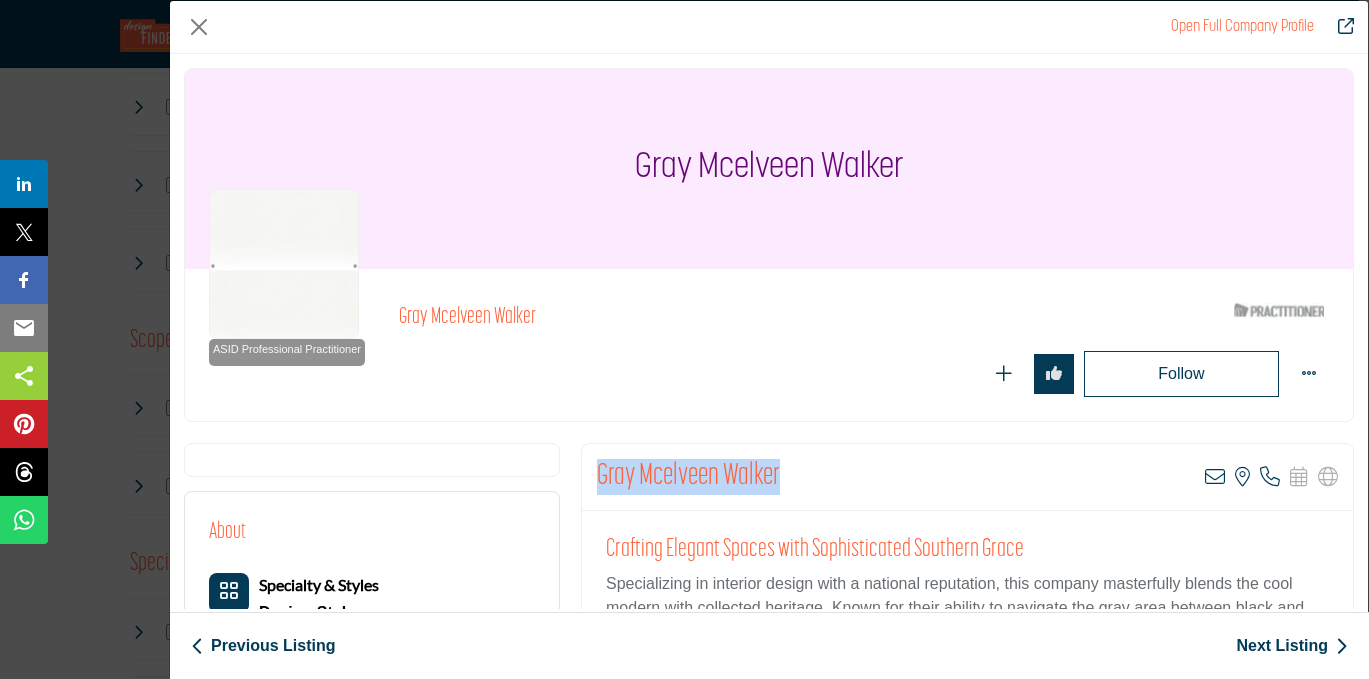 drag, startPoint x: 781, startPoint y: 471, endPoint x: 591, endPoint y: 466, distance: 190.06578 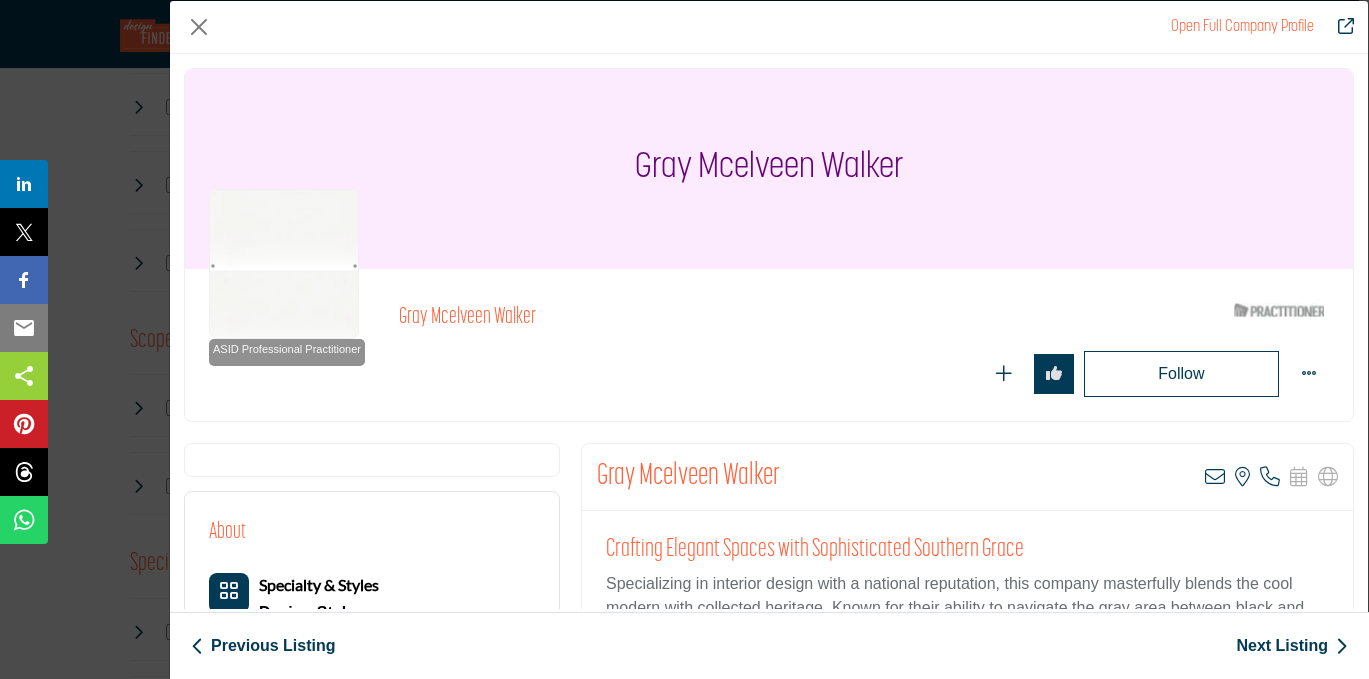 click on "ASID Professional Practitioner
ASID Professional Practitioners have successfully passed an ASID-approved qualification examination.
Gray Mcelveen Walker" at bounding box center (769, 345) 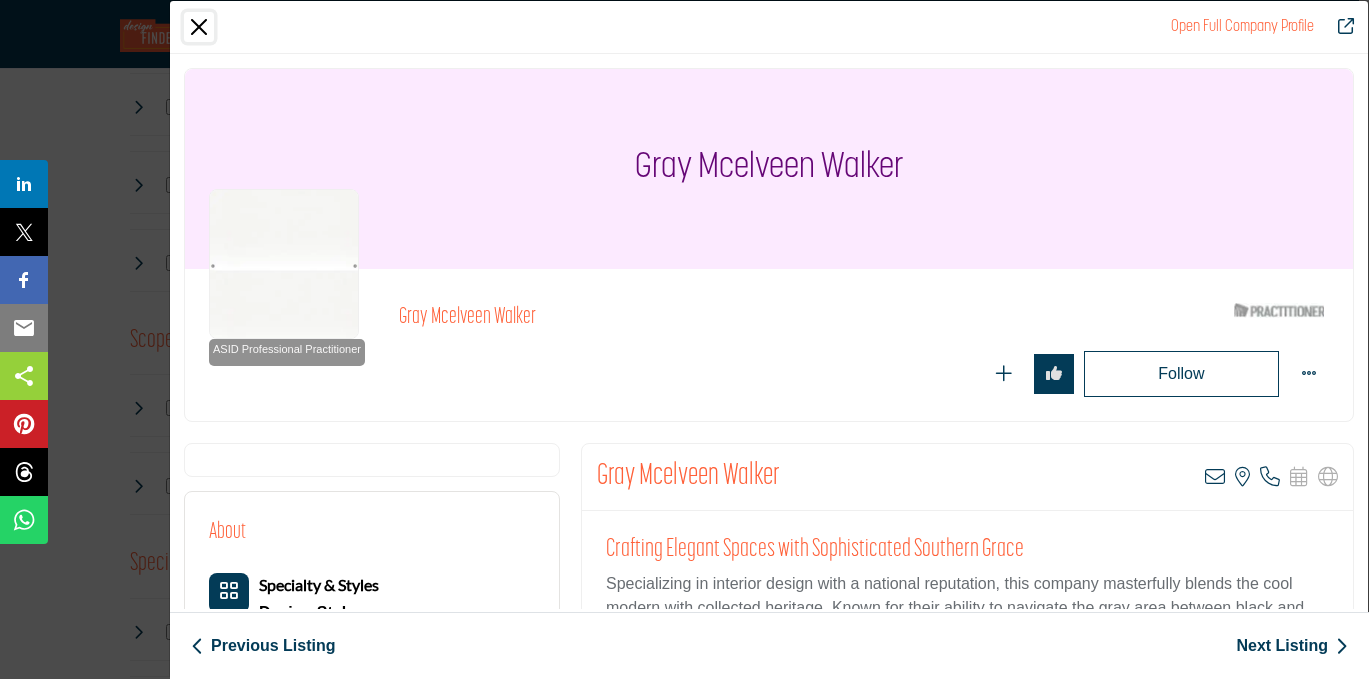 click at bounding box center [199, 27] 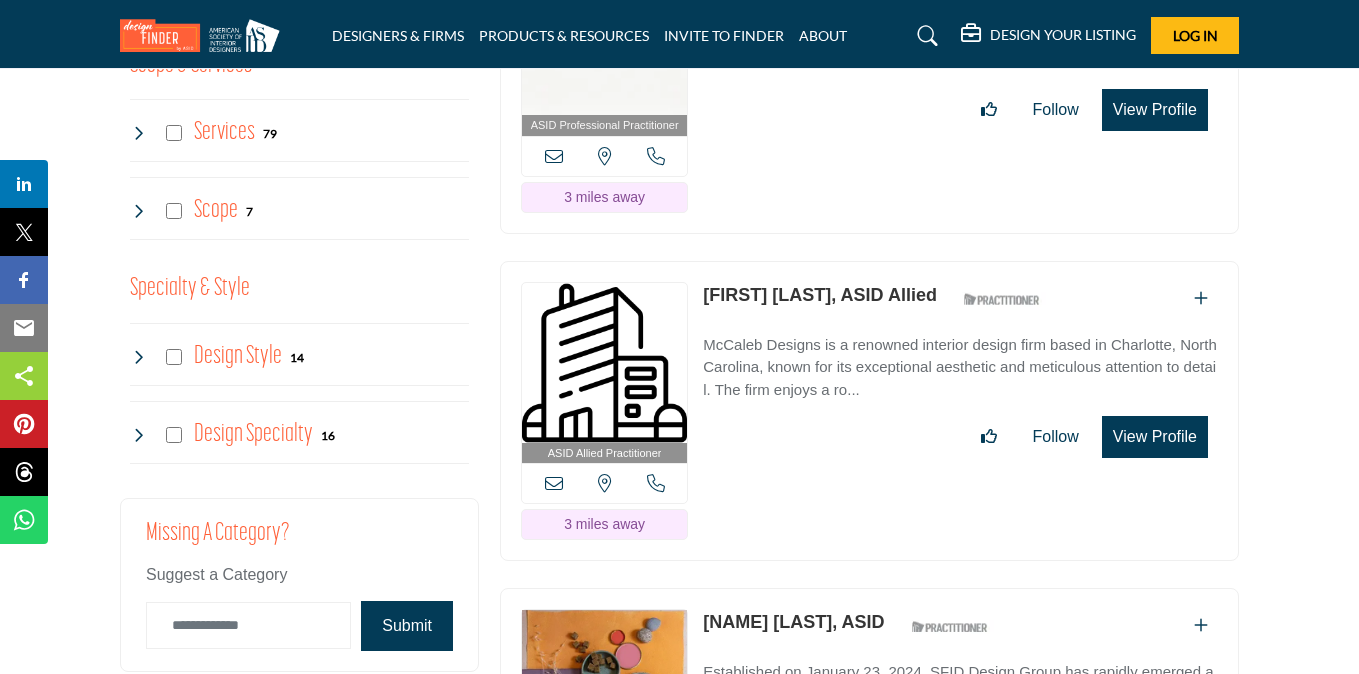 scroll, scrollTop: 2057, scrollLeft: 0, axis: vertical 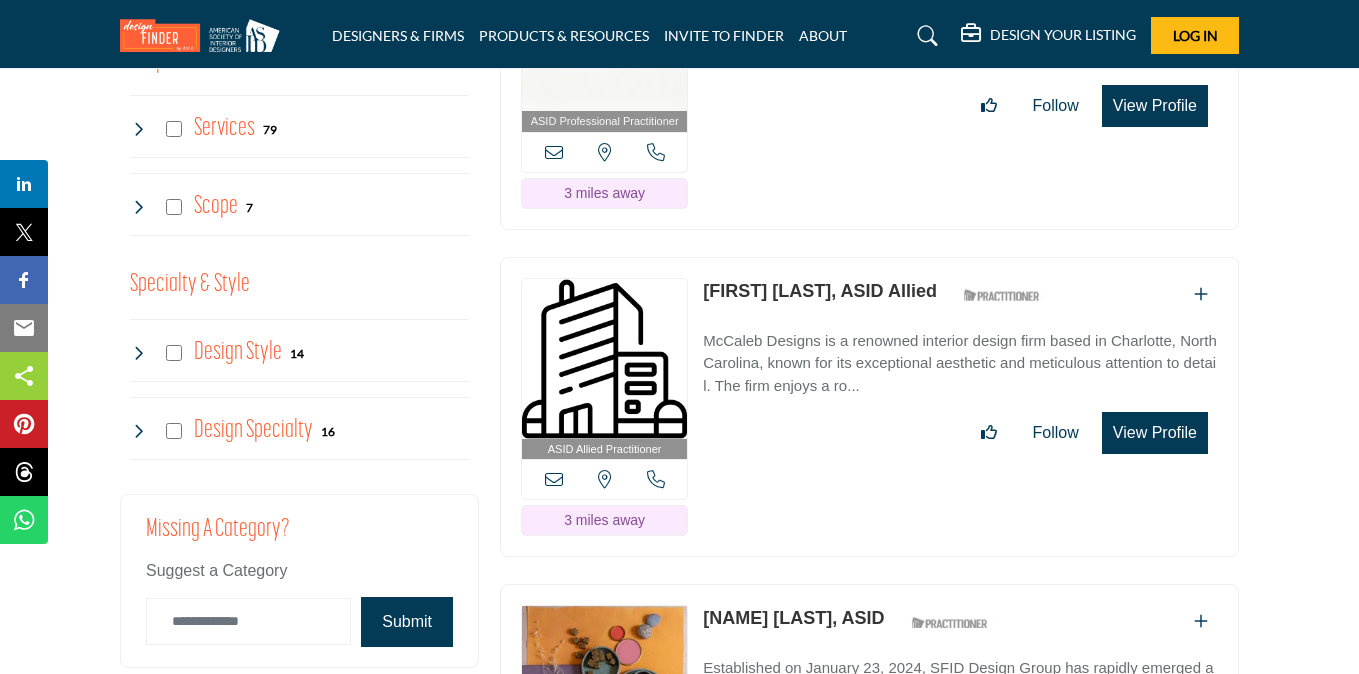 click on "View Profile" at bounding box center [1155, 433] 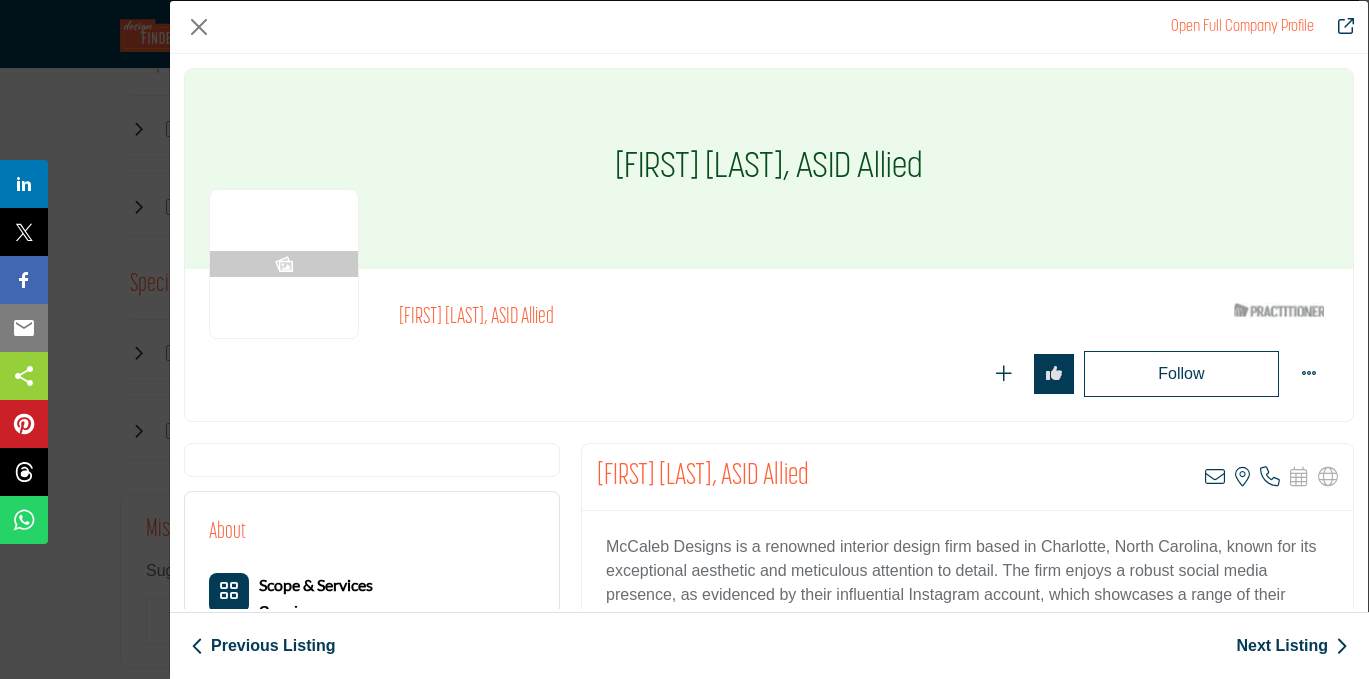 click on "Christianna McCaleb, ASID Allied
View email address of this listing
View the location of this listing
Call Number" at bounding box center [967, 477] 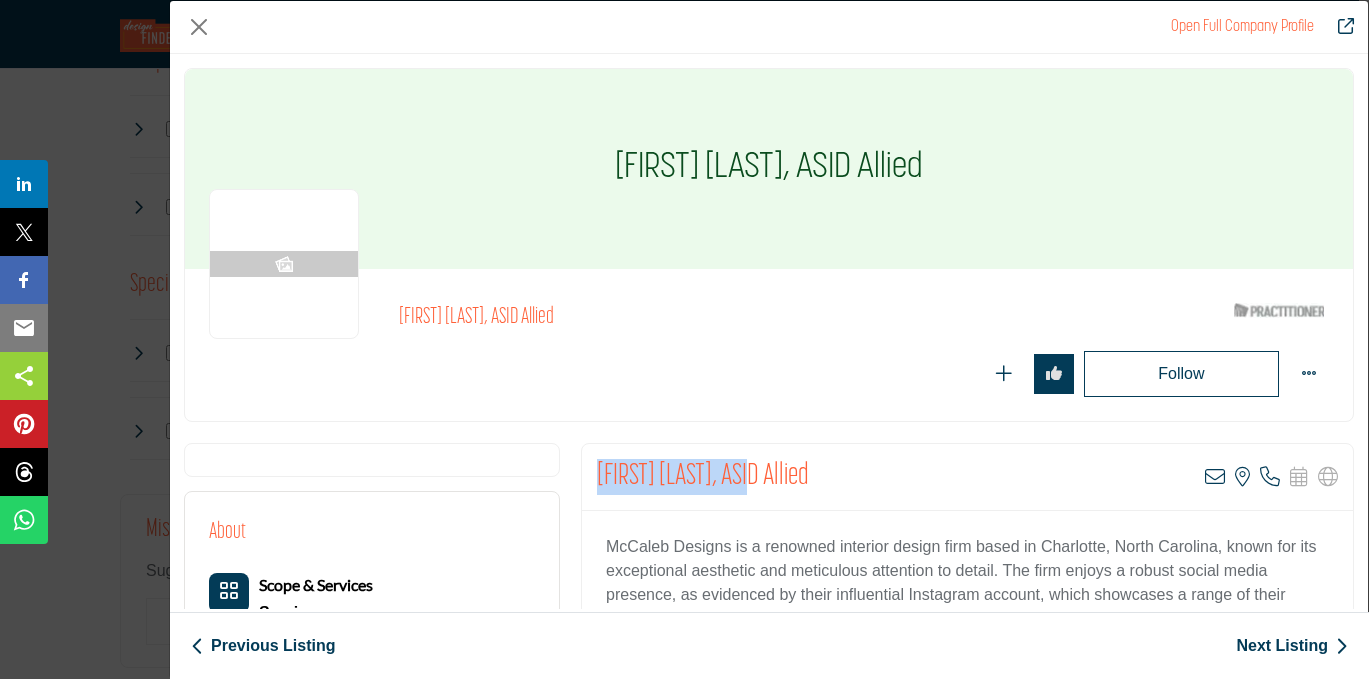 drag, startPoint x: 765, startPoint y: 475, endPoint x: 570, endPoint y: 465, distance: 195.25624 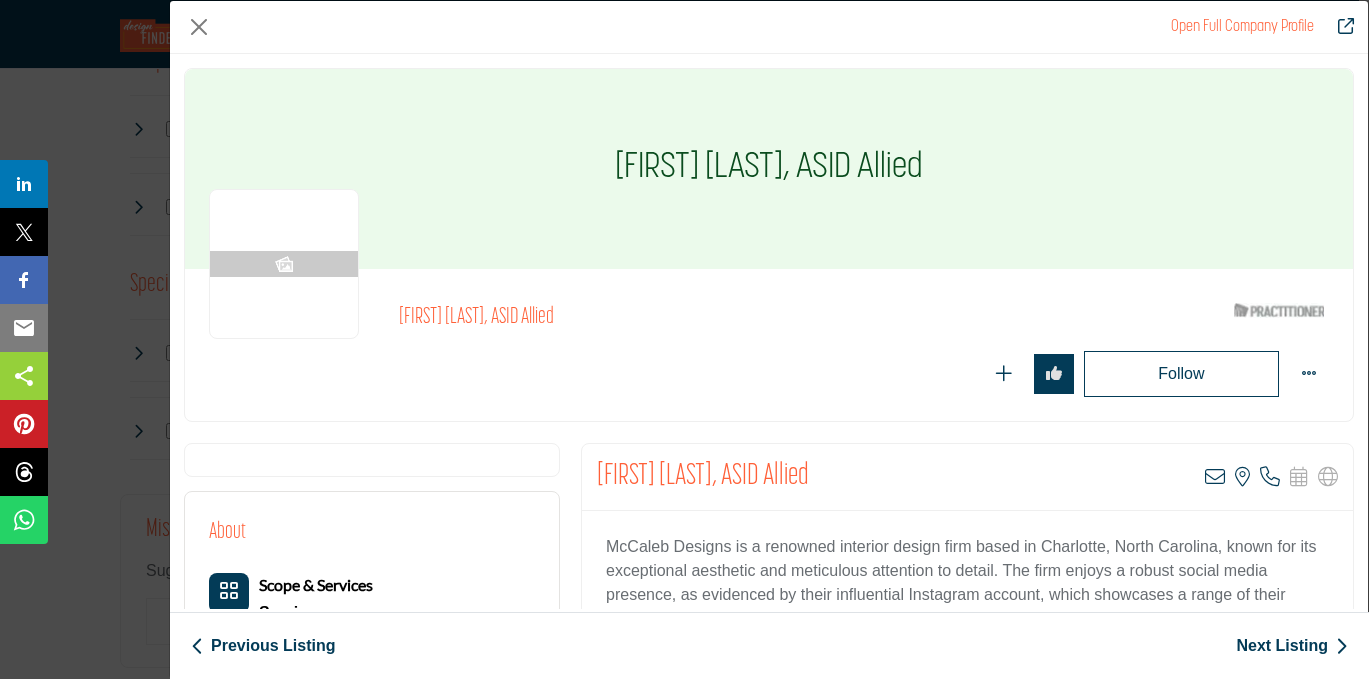 click on "Follow
Following" at bounding box center (864, 374) 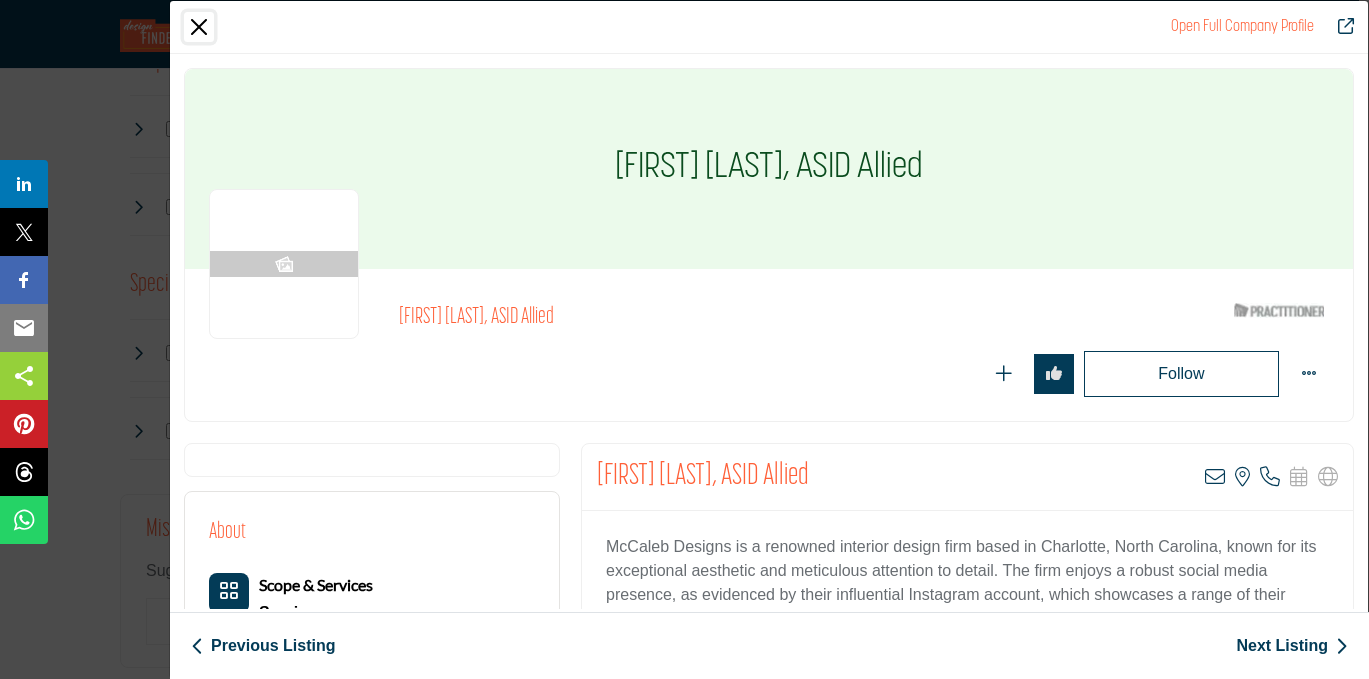 click at bounding box center (199, 27) 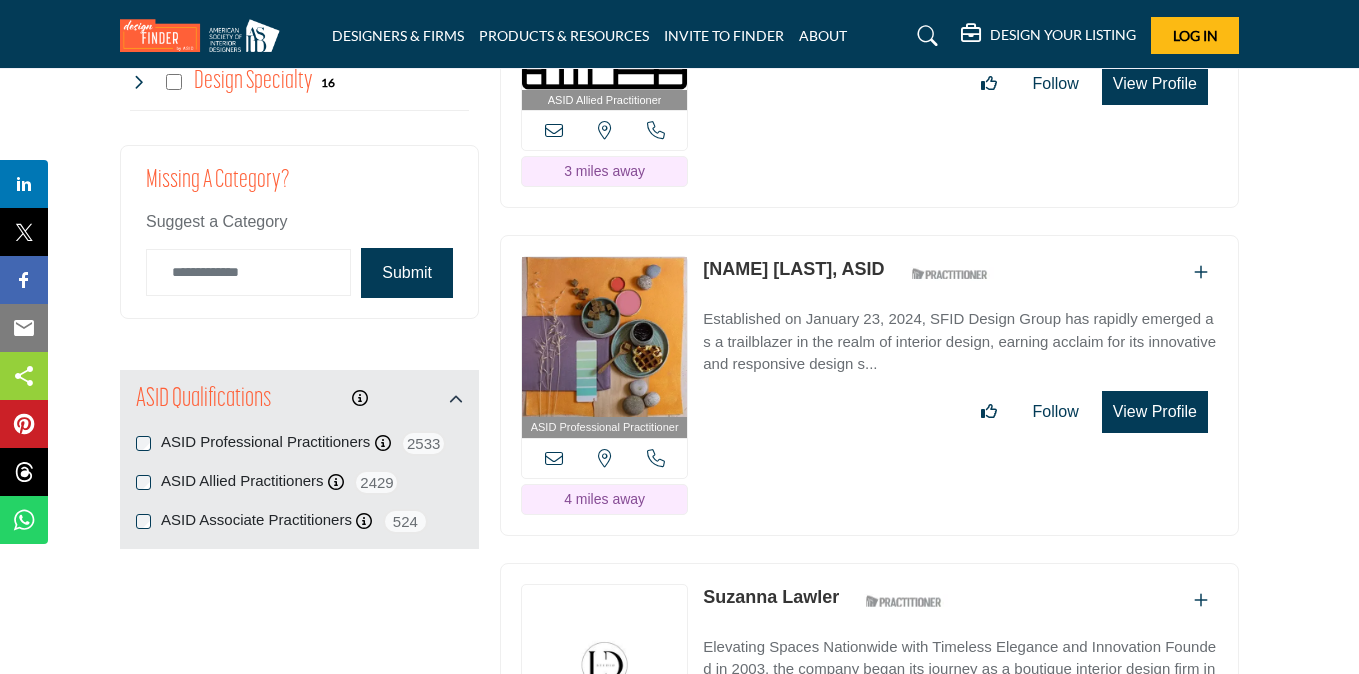 scroll, scrollTop: 2448, scrollLeft: 0, axis: vertical 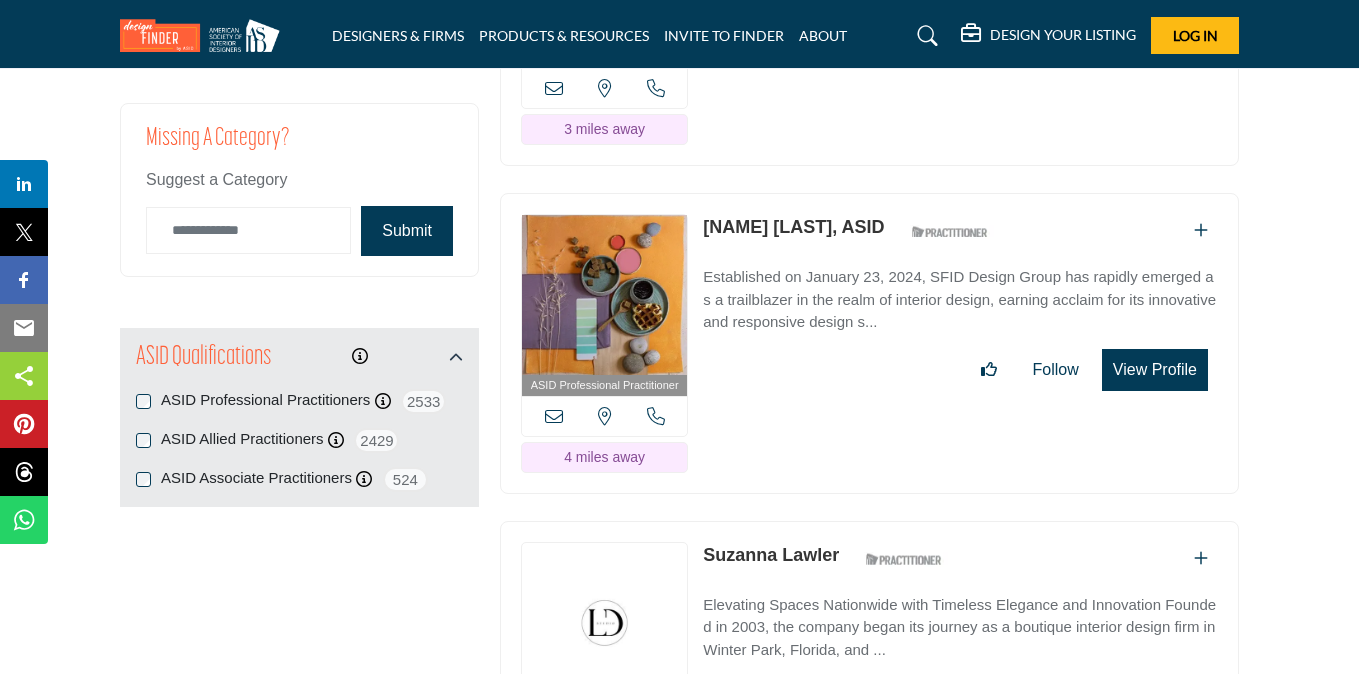 click on "View Profile" at bounding box center [1155, 370] 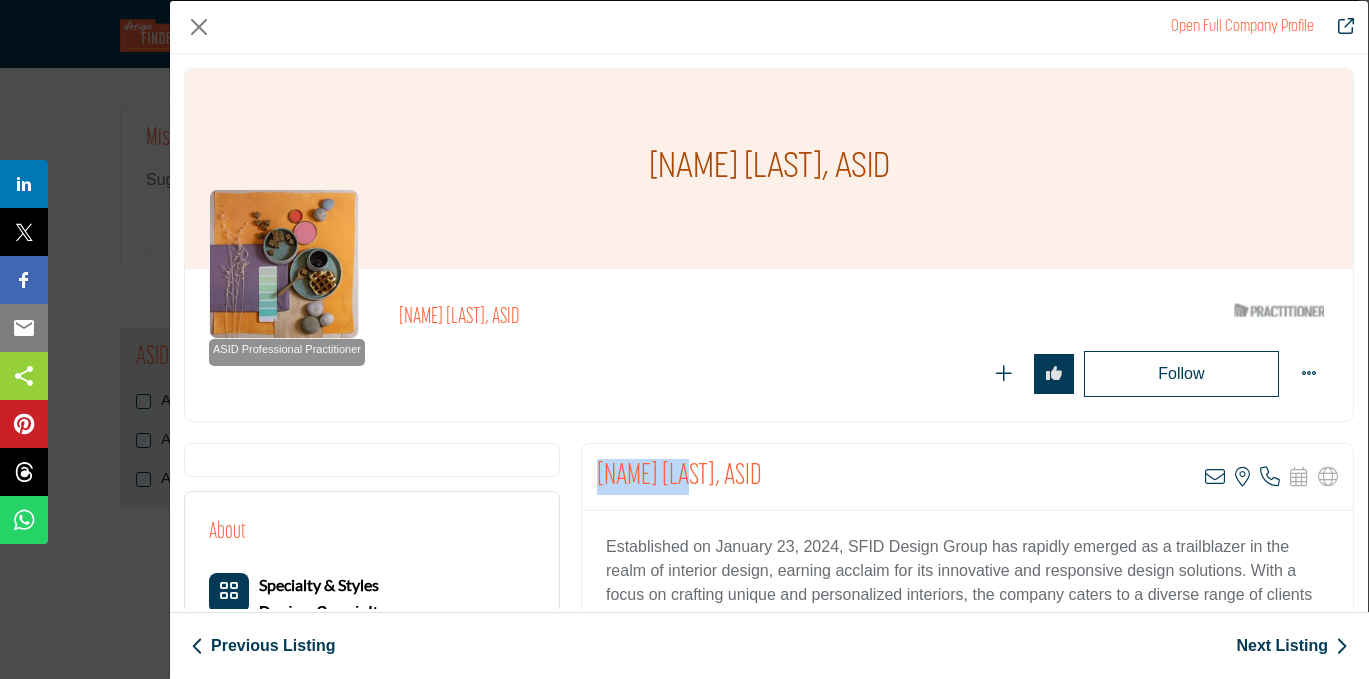 drag, startPoint x: 684, startPoint y: 474, endPoint x: 578, endPoint y: 461, distance: 106.7942 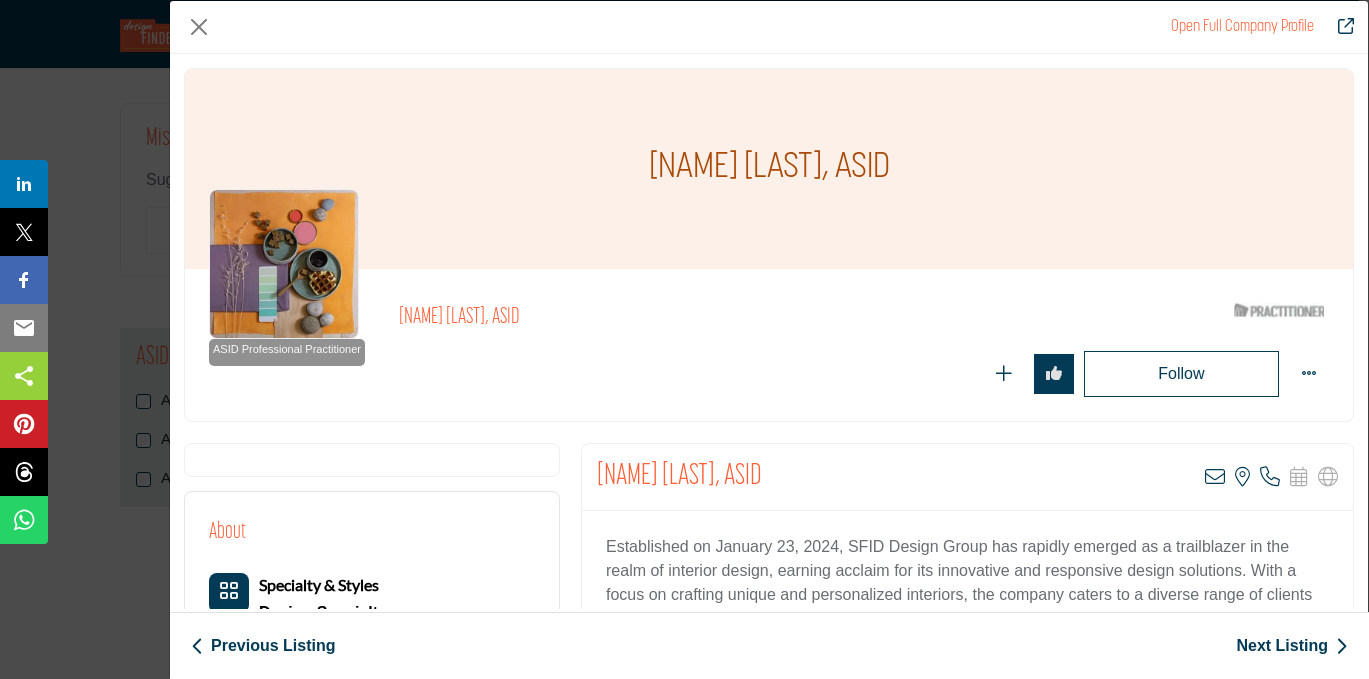 click on "ASID Professional Practitioner
ASID Professional Practitioners have successfully passed an ASID-approved qualification examination.
Susan Ford, ASID" at bounding box center [769, 345] 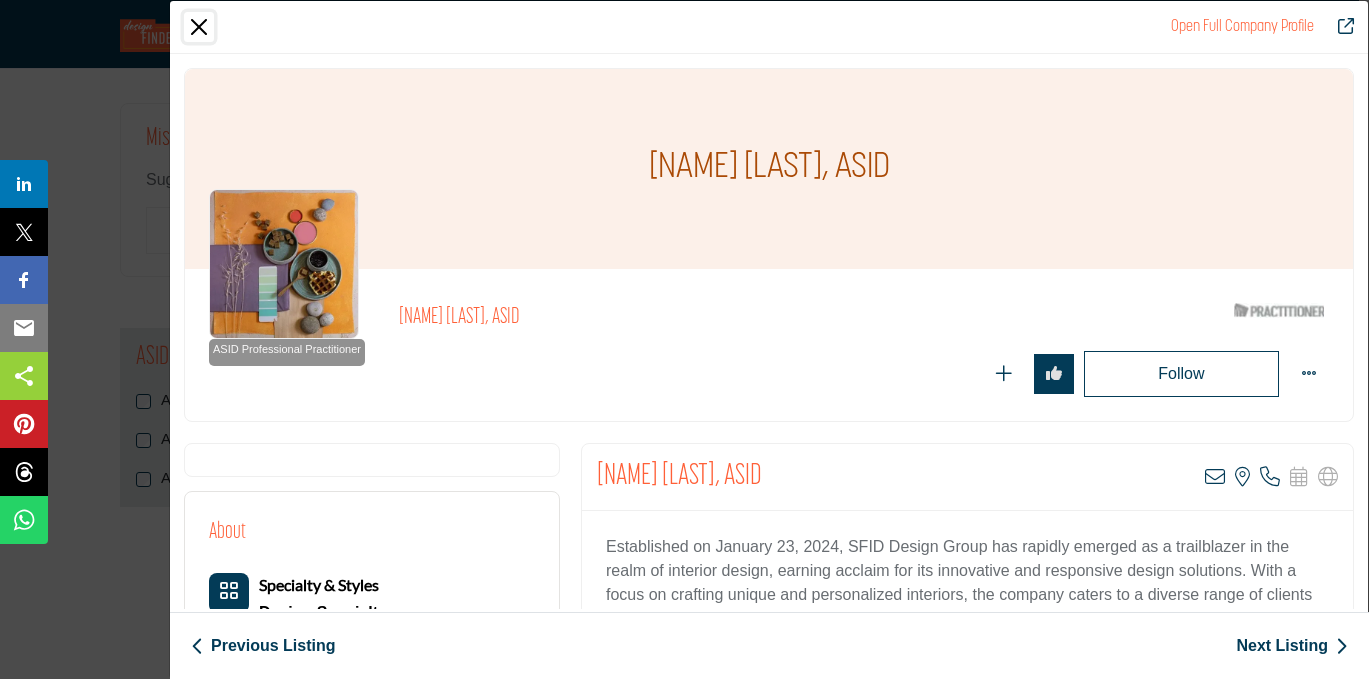 click at bounding box center [199, 27] 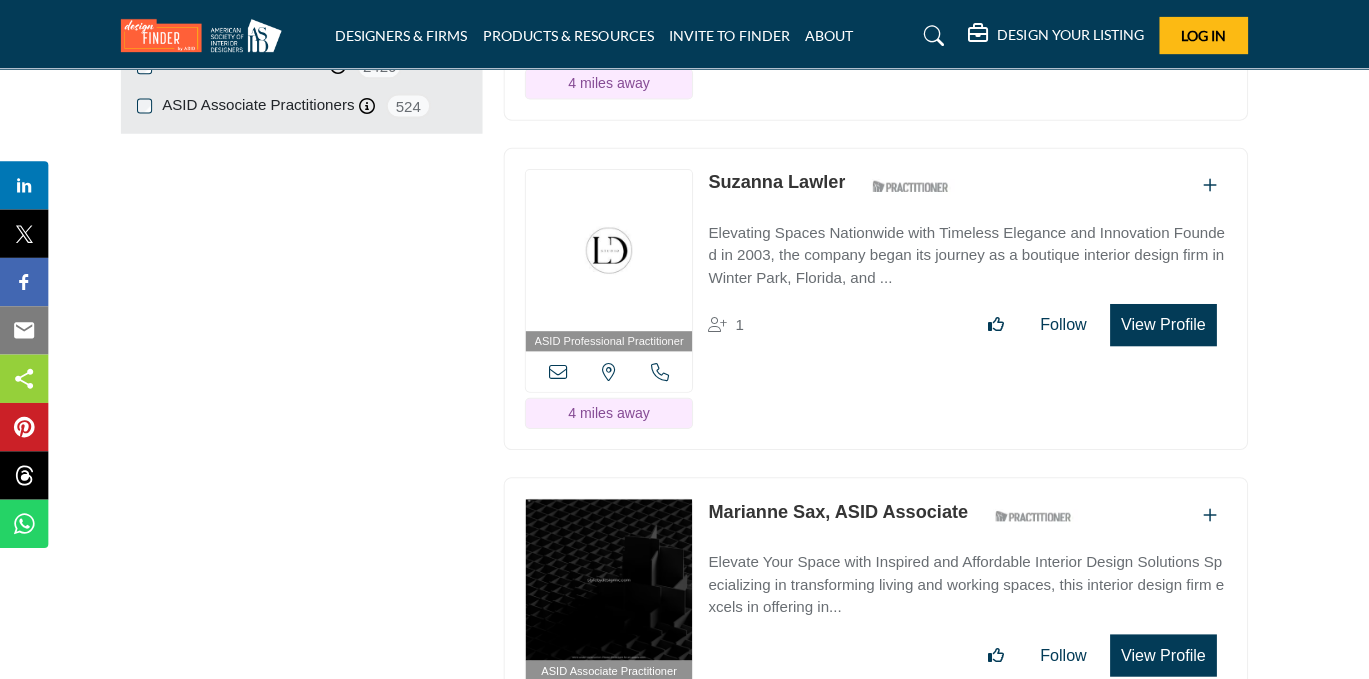scroll, scrollTop: 2825, scrollLeft: 0, axis: vertical 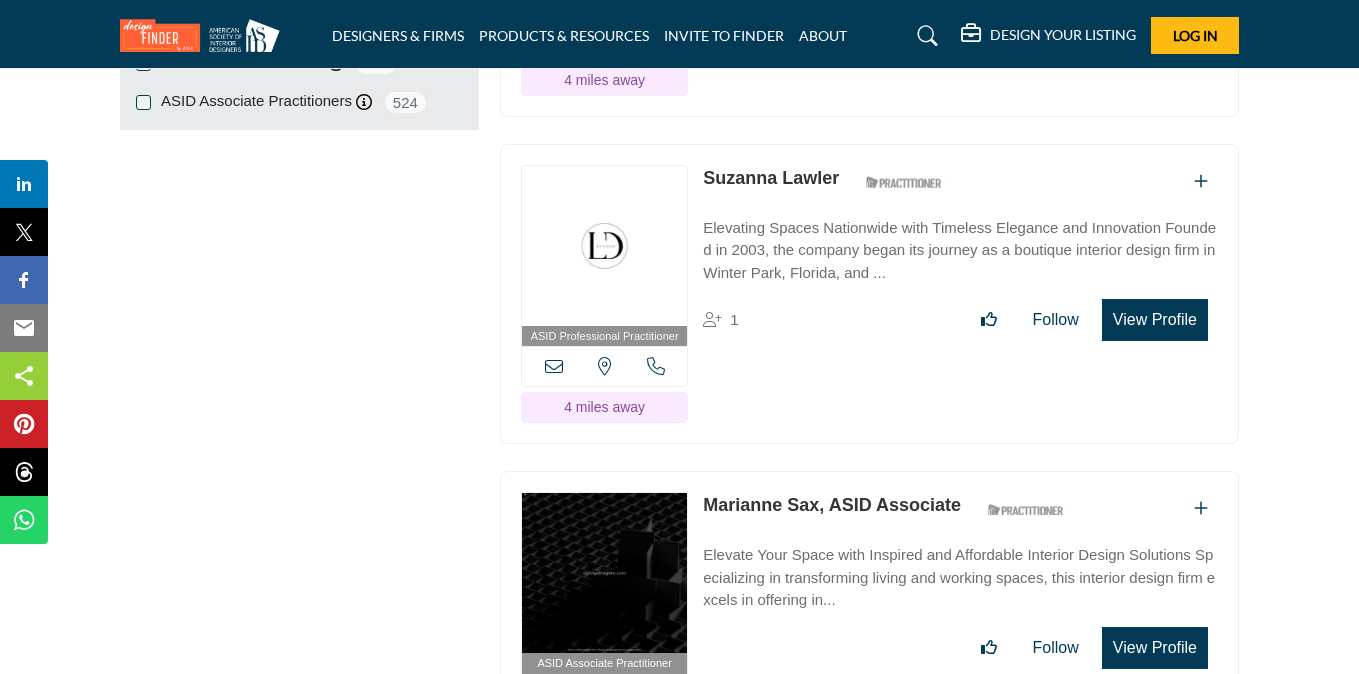 click on "View Profile" at bounding box center (1155, 320) 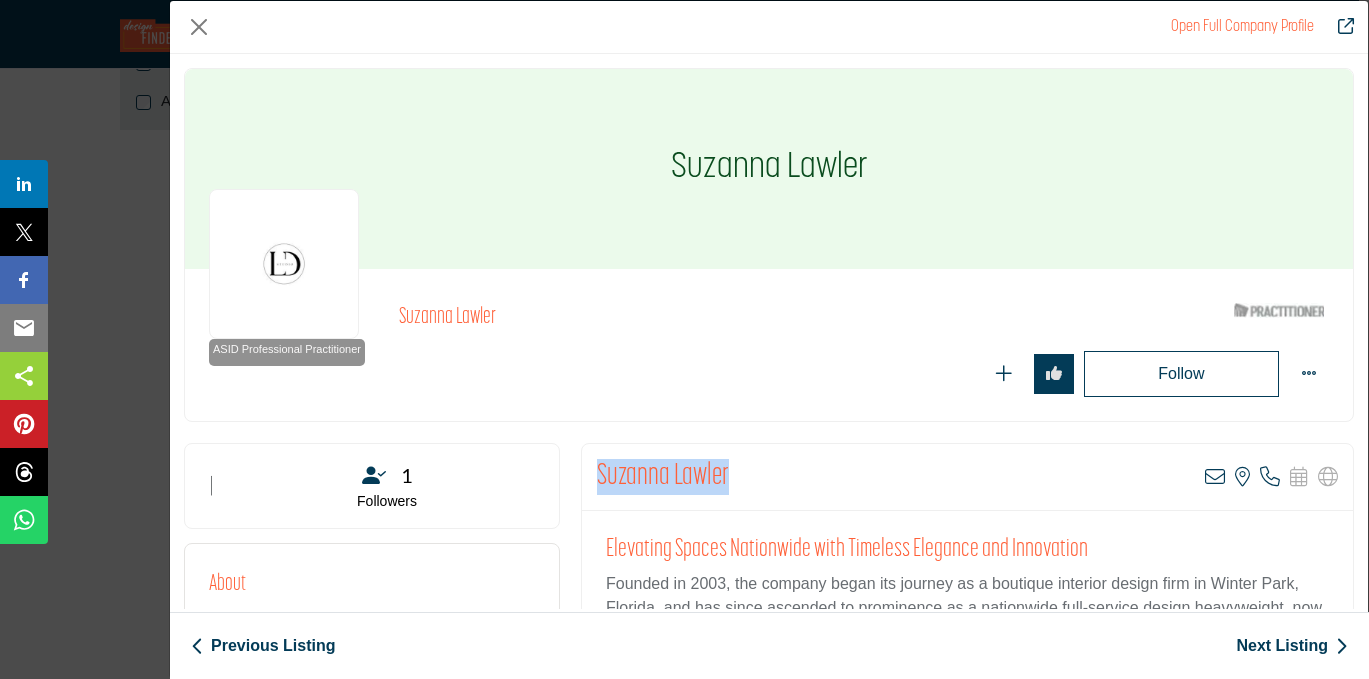 drag, startPoint x: 726, startPoint y: 476, endPoint x: 587, endPoint y: 471, distance: 139.0899 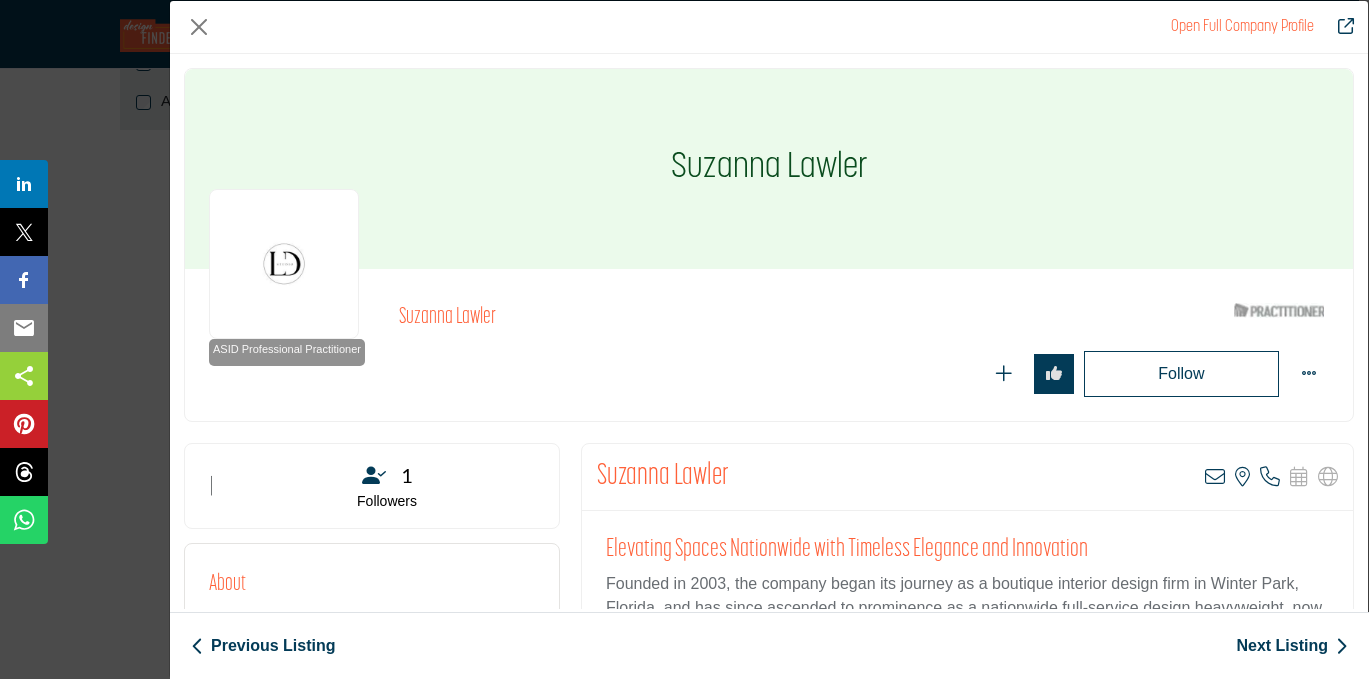 click on "Suzanna Lawler
ASID Professional Practitioner
ASID Professional Practitioners have successfully passed an ASID-approved qualification examination." at bounding box center [769, 255] 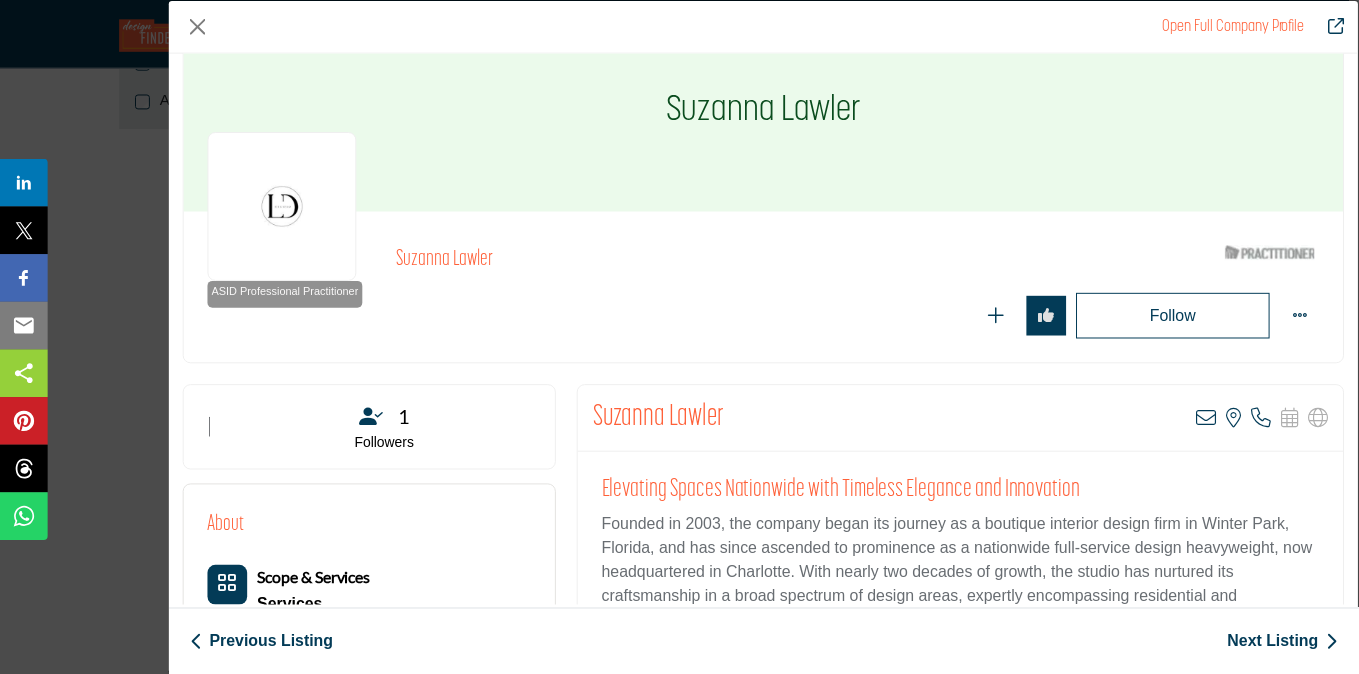 scroll, scrollTop: 90, scrollLeft: 0, axis: vertical 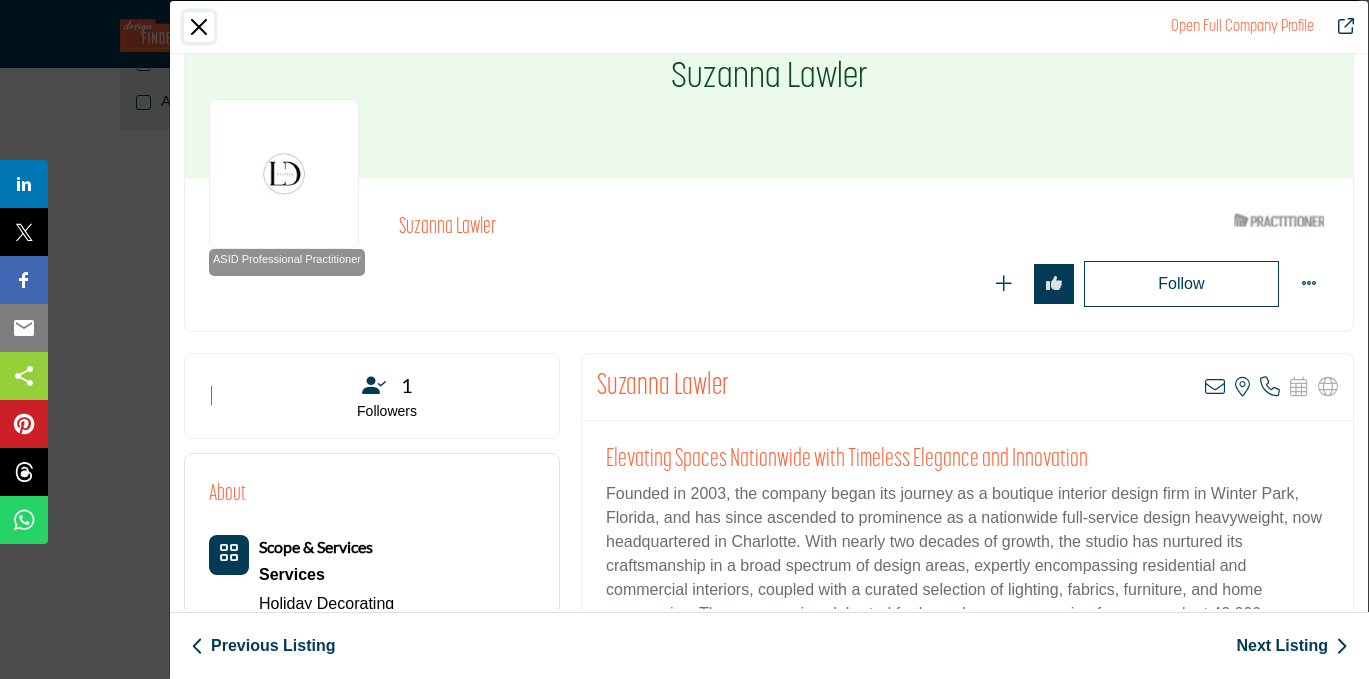 click at bounding box center [199, 27] 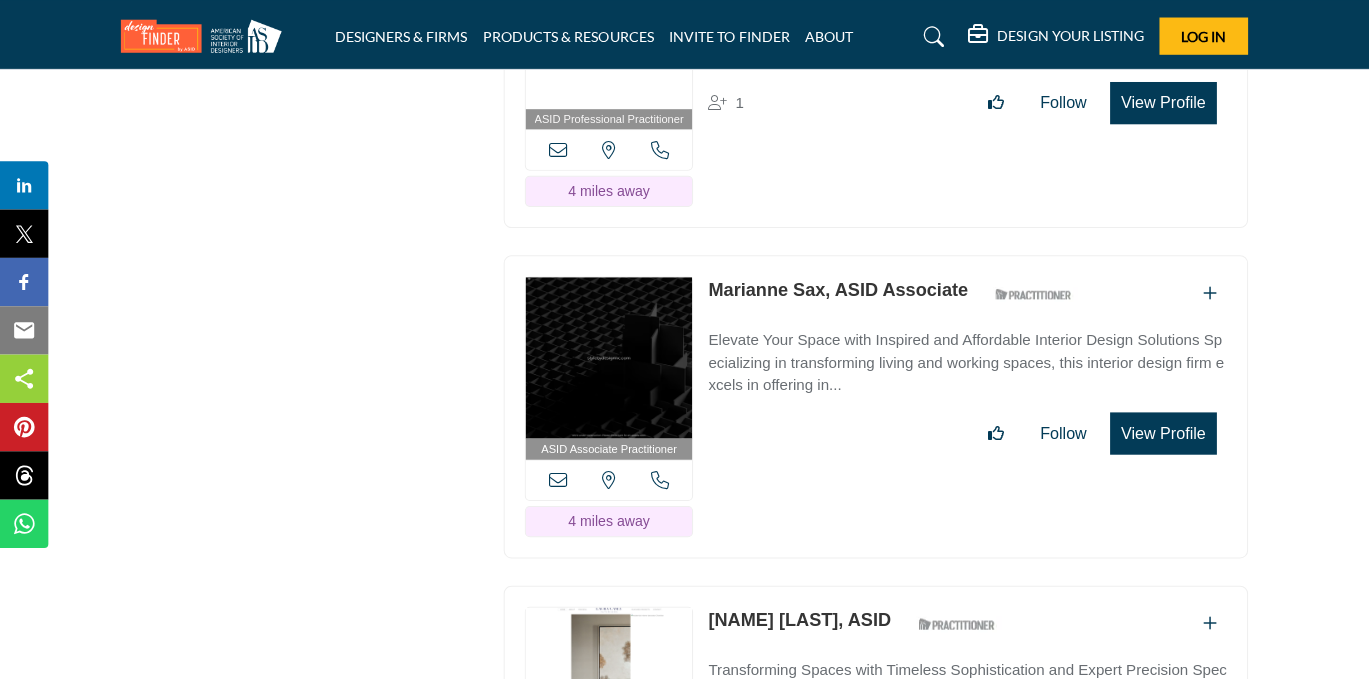 scroll, scrollTop: 3100, scrollLeft: 0, axis: vertical 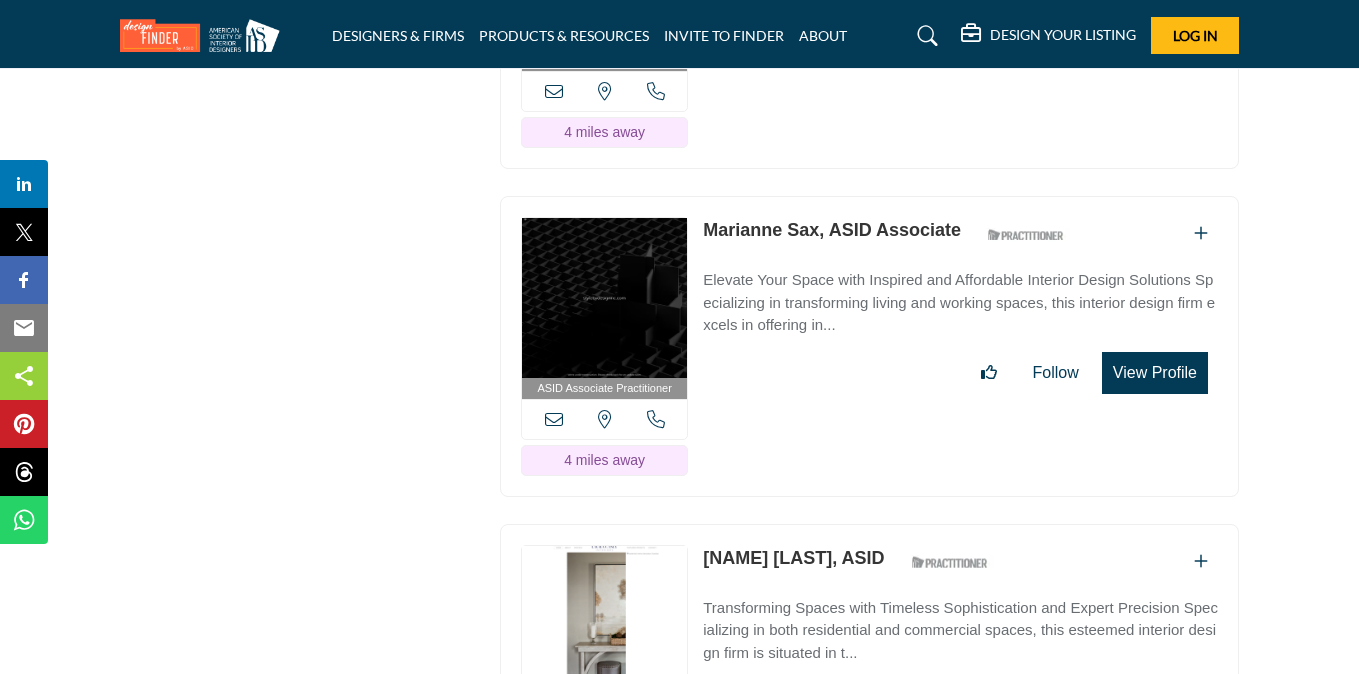 click on "View Profile" at bounding box center [1155, 373] 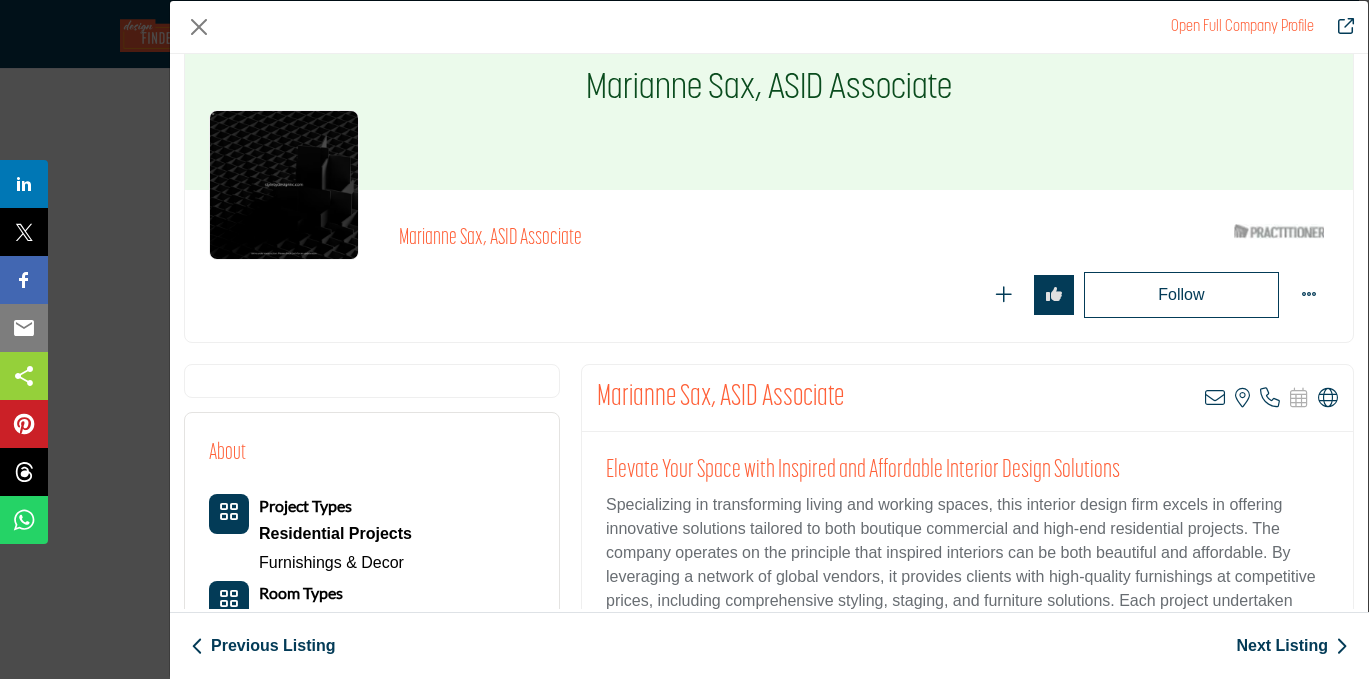scroll, scrollTop: 76, scrollLeft: 0, axis: vertical 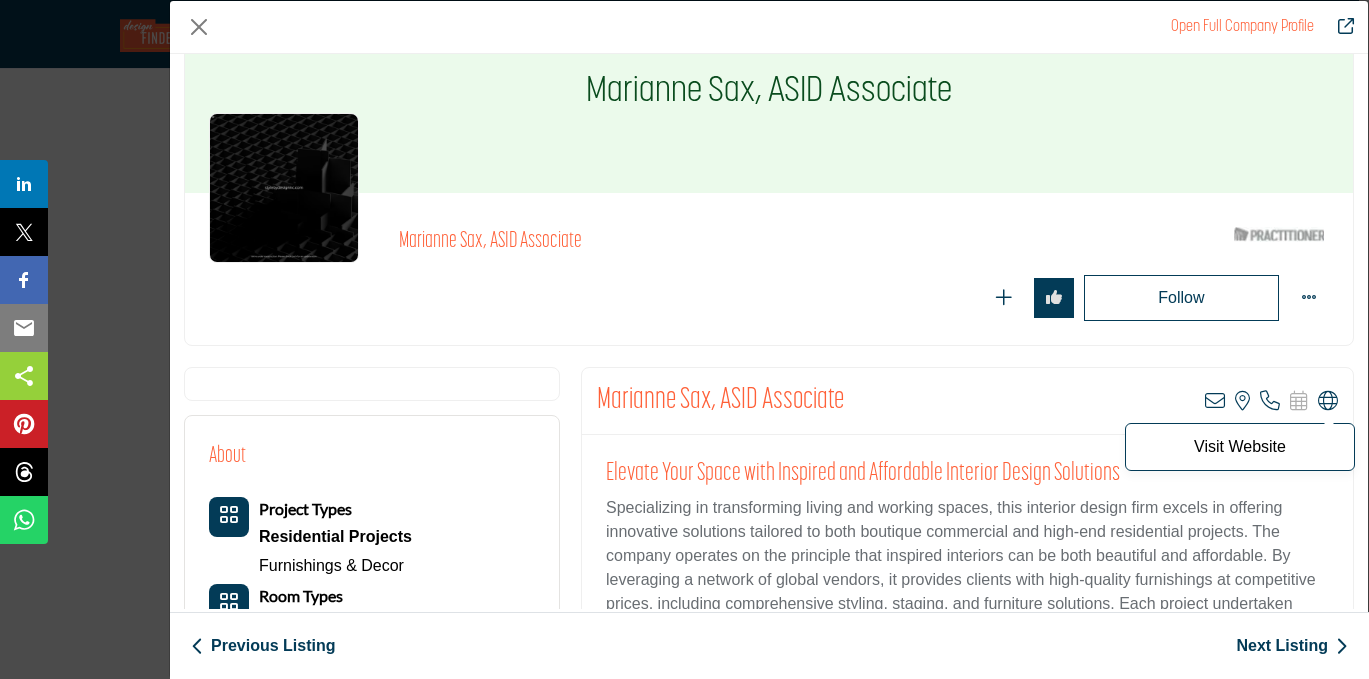 click at bounding box center (1328, 401) 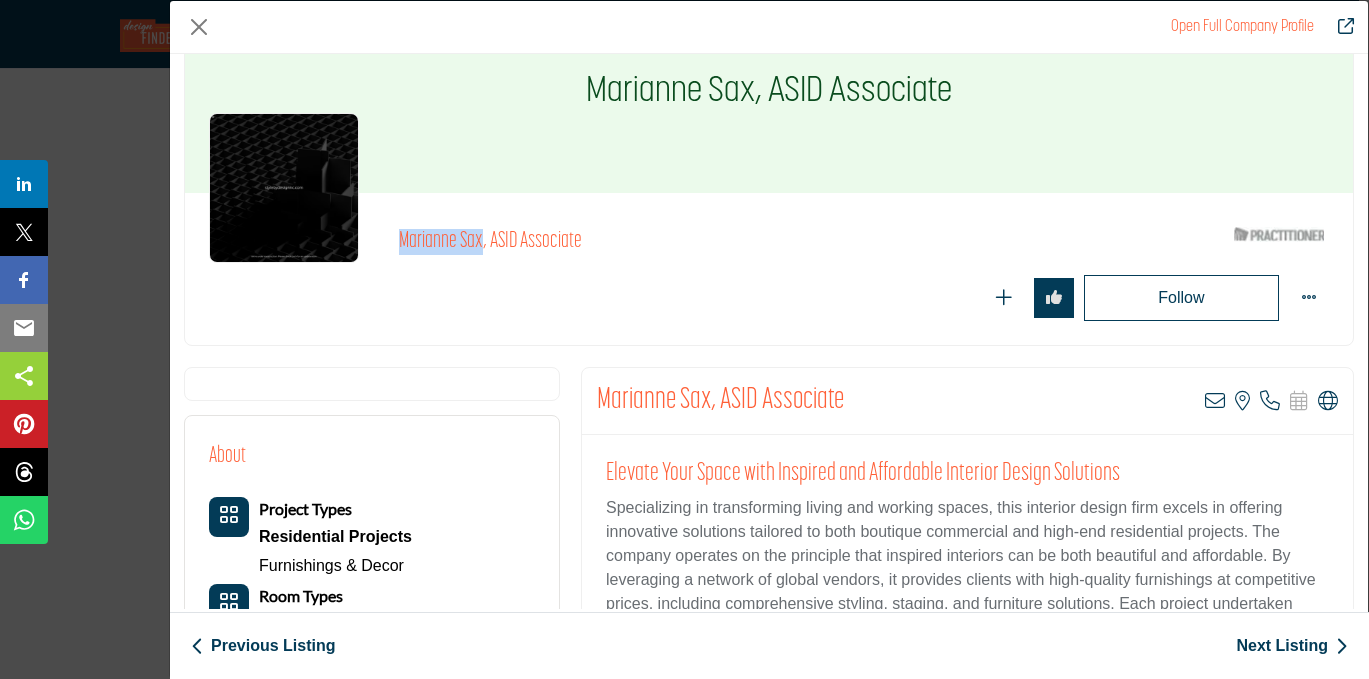 drag, startPoint x: 478, startPoint y: 238, endPoint x: 379, endPoint y: 246, distance: 99.32271 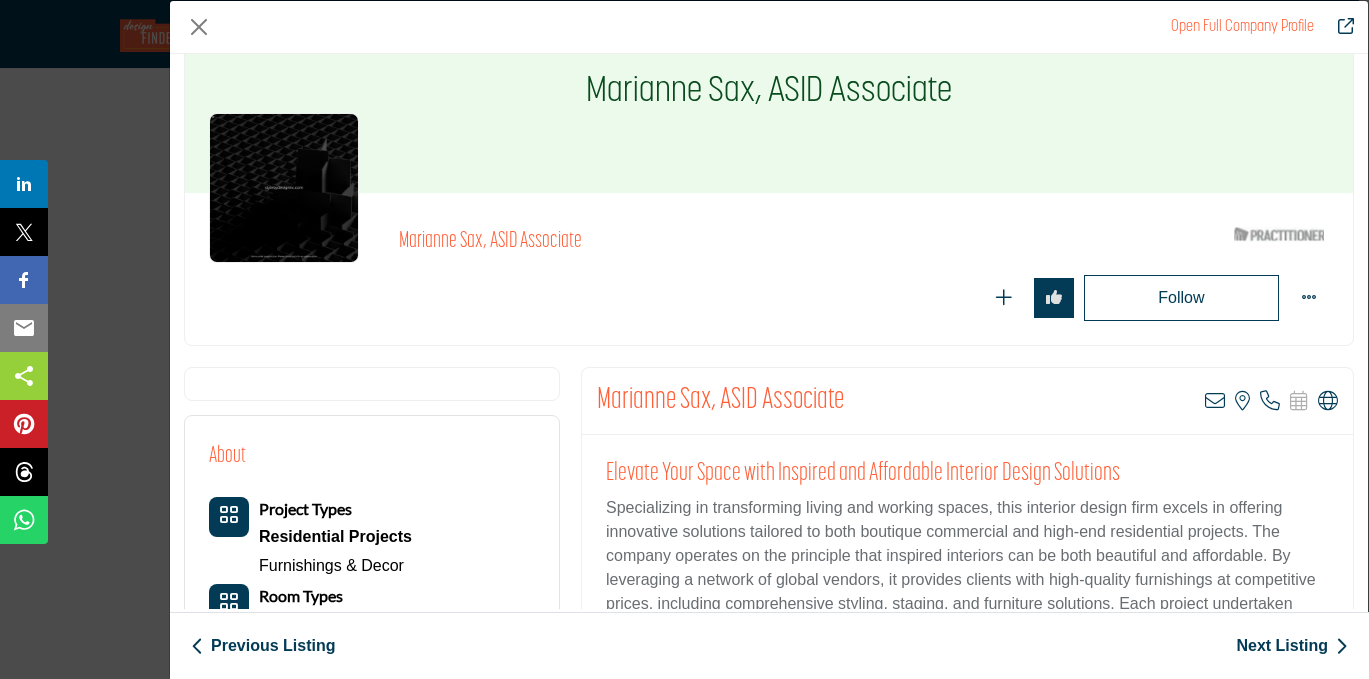 click on "Marianne Sax, ASID Associate" at bounding box center [674, 242] 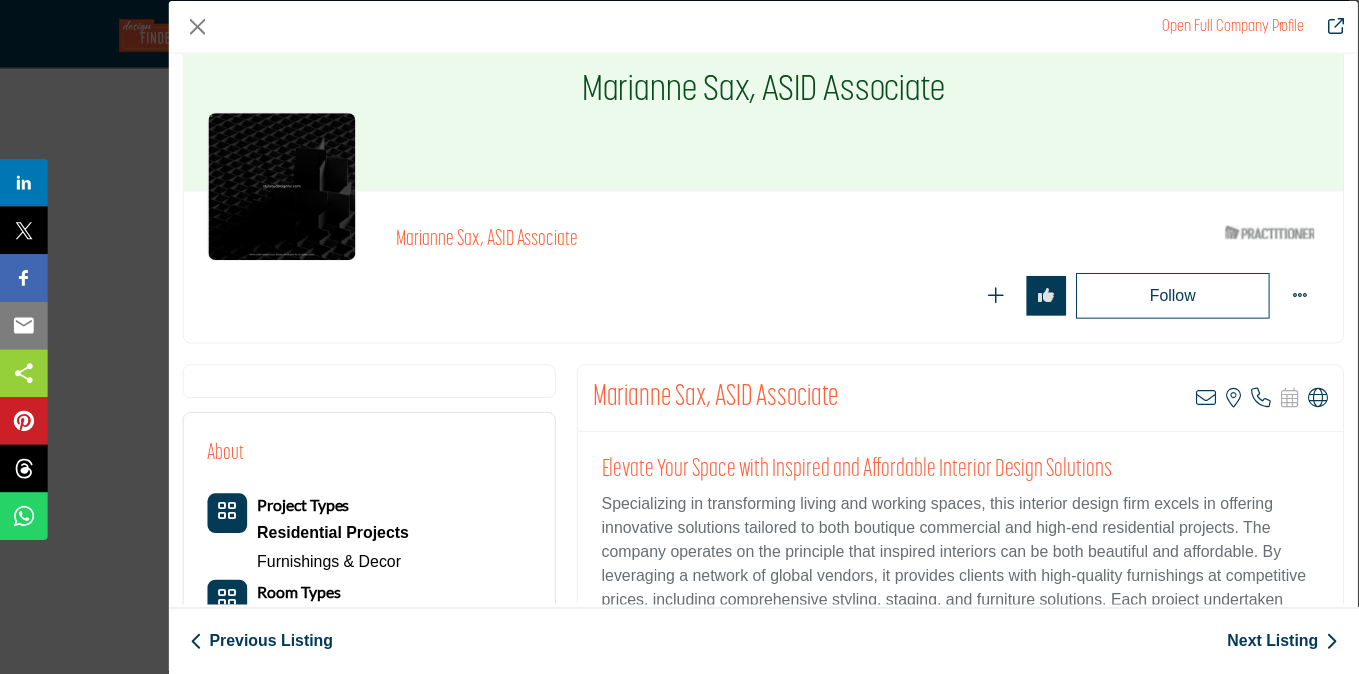scroll, scrollTop: 0, scrollLeft: 0, axis: both 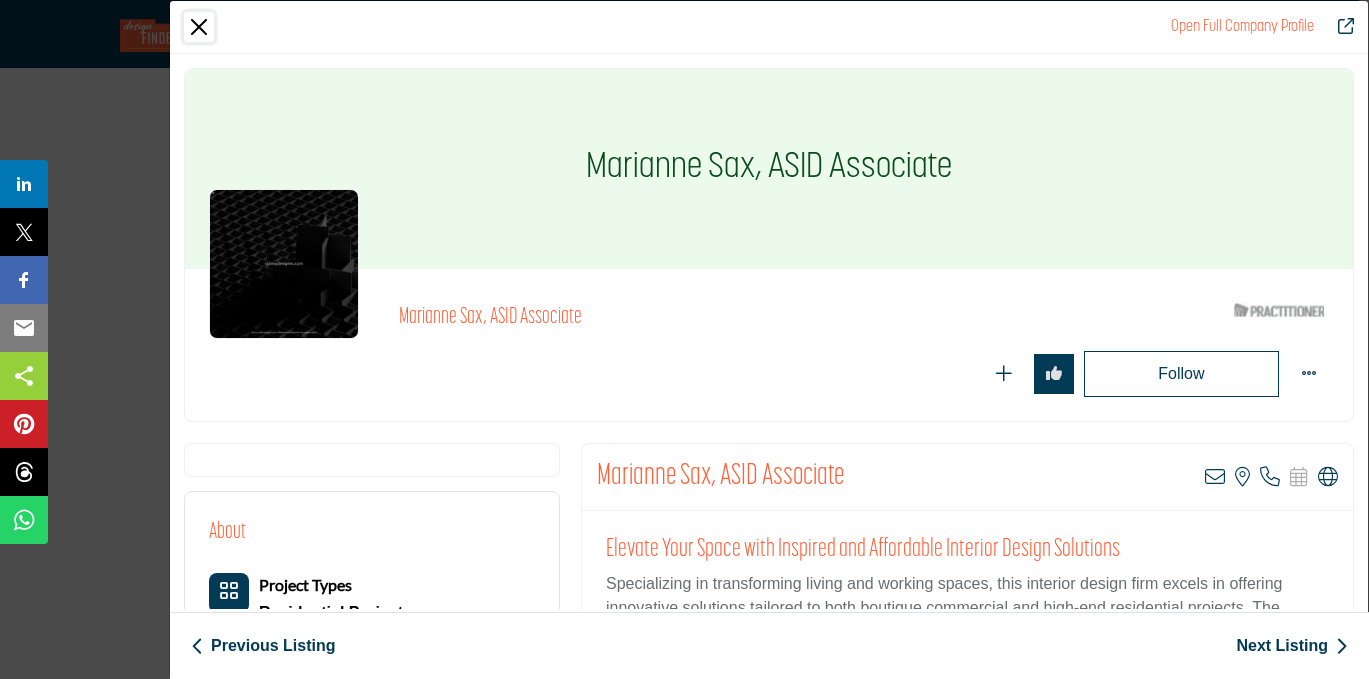 click at bounding box center (199, 27) 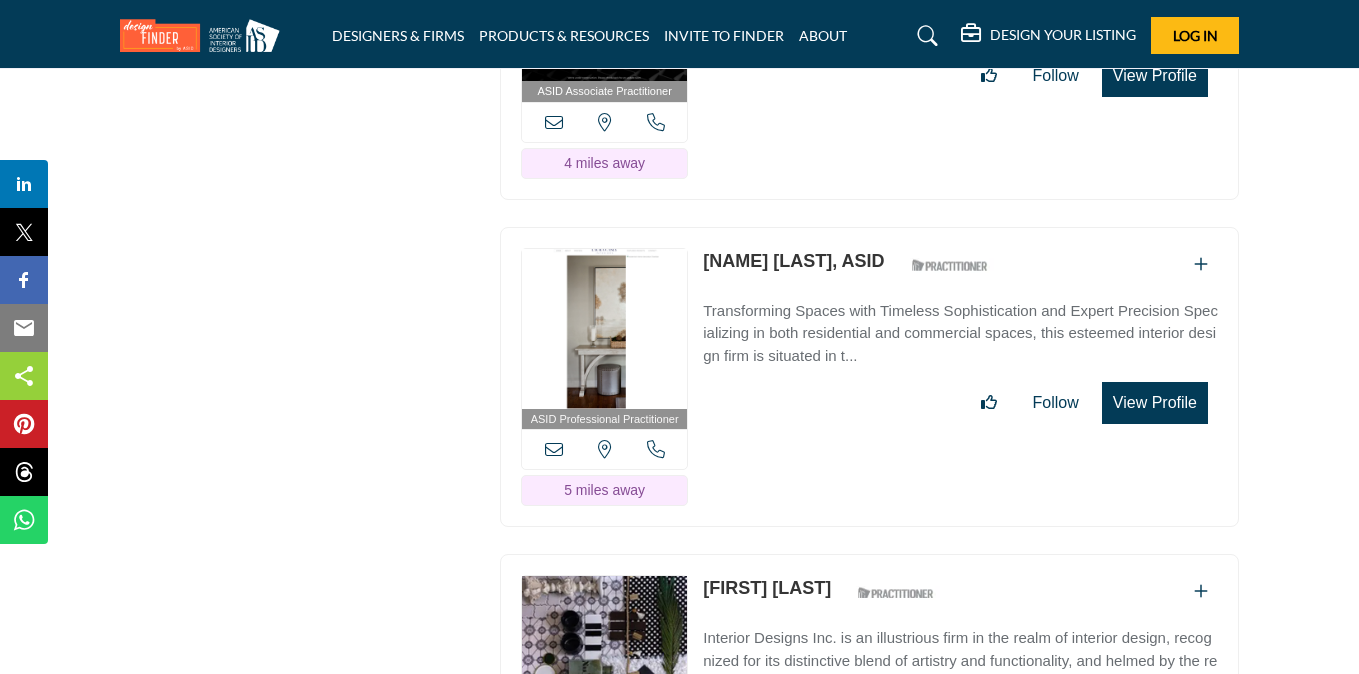scroll, scrollTop: 3396, scrollLeft: 0, axis: vertical 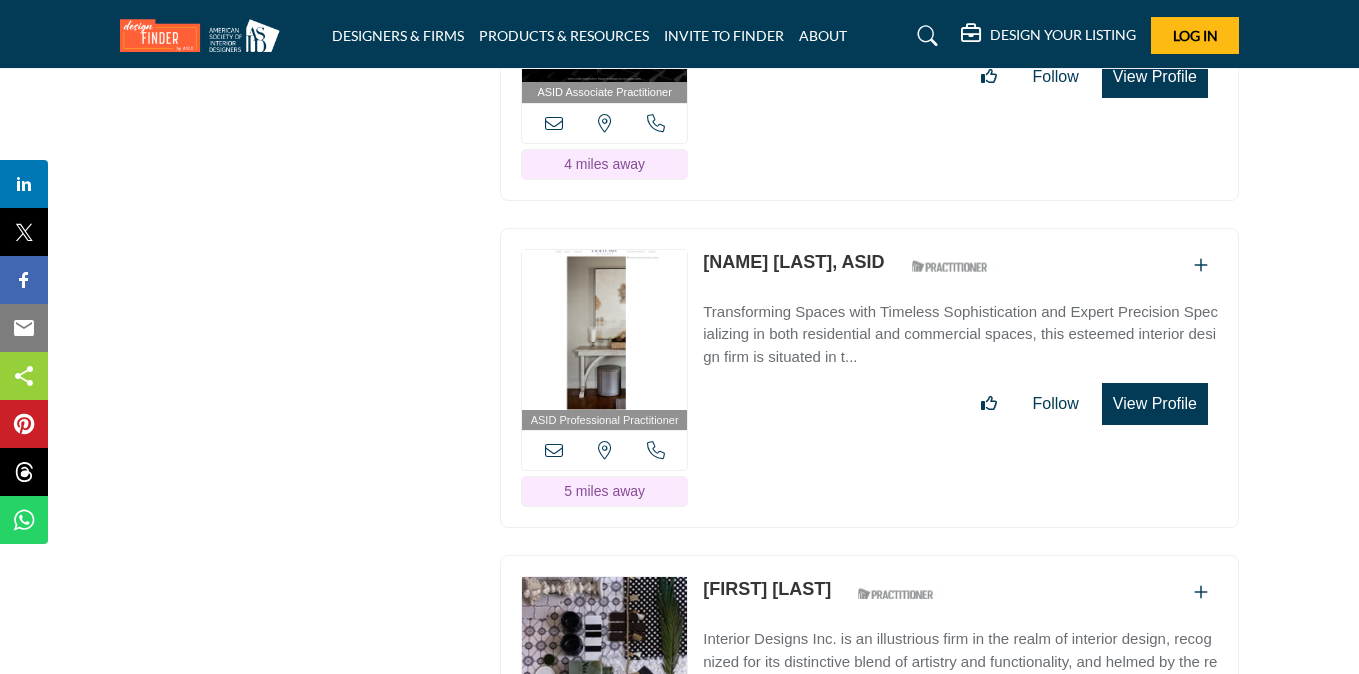 click on "View Profile" at bounding box center (1155, 404) 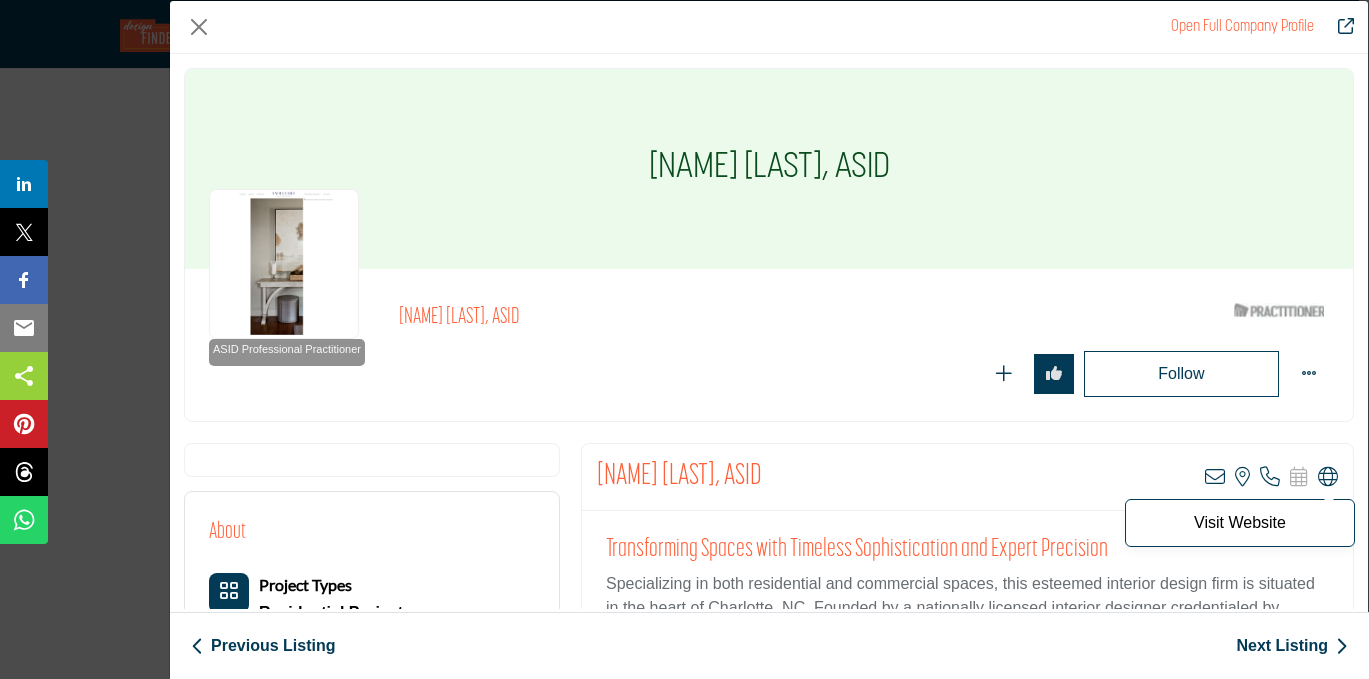 click at bounding box center (1328, 477) 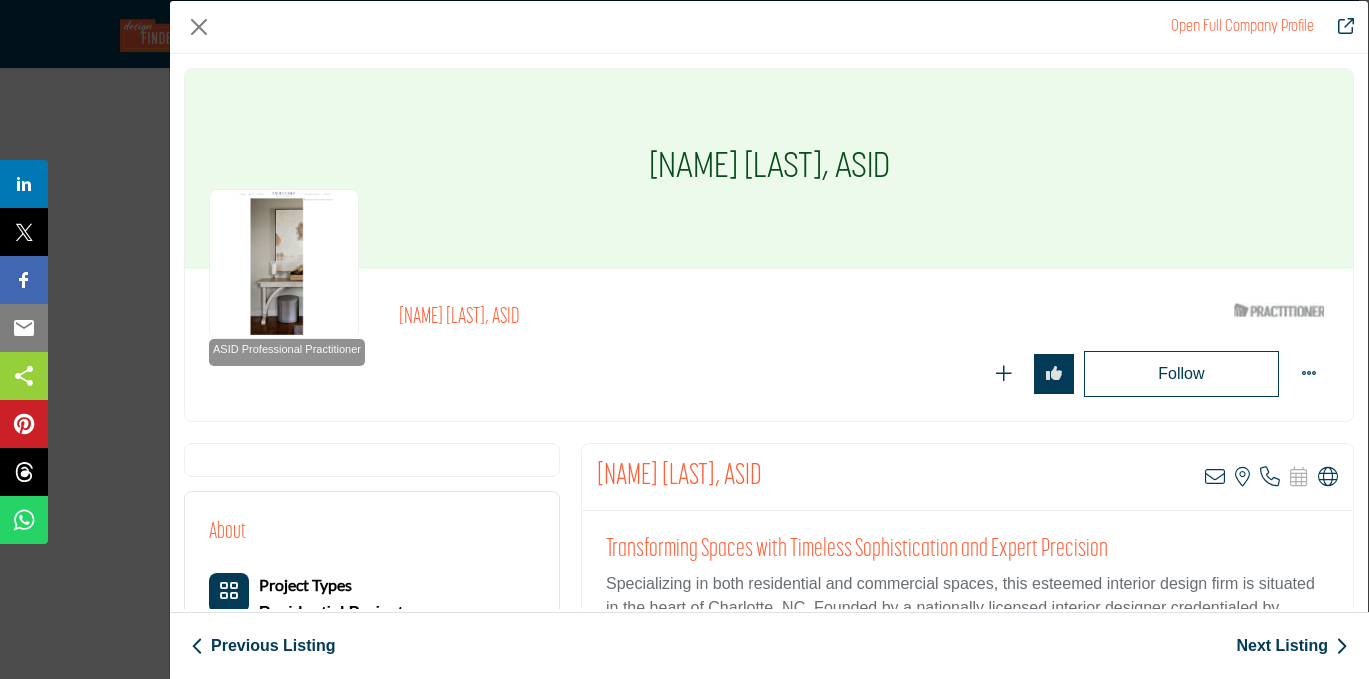 click on "Open Full Company Profile" at bounding box center [769, 27] 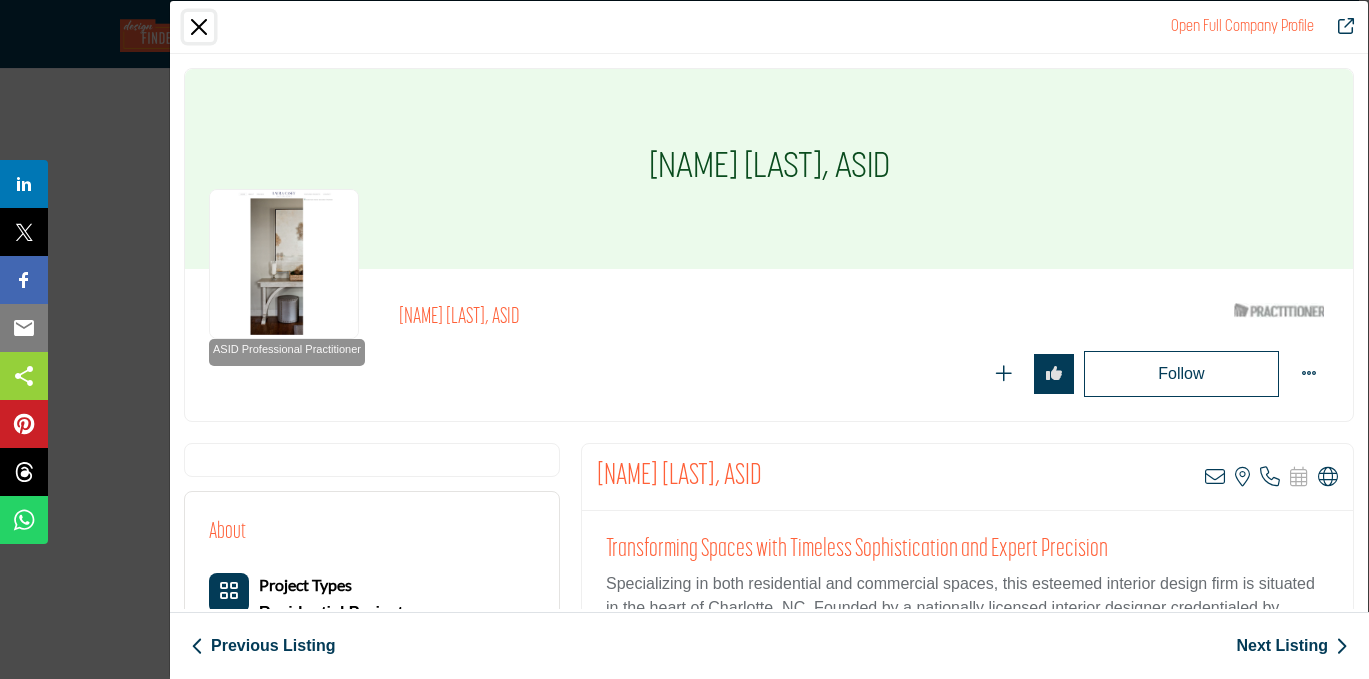 click at bounding box center [199, 27] 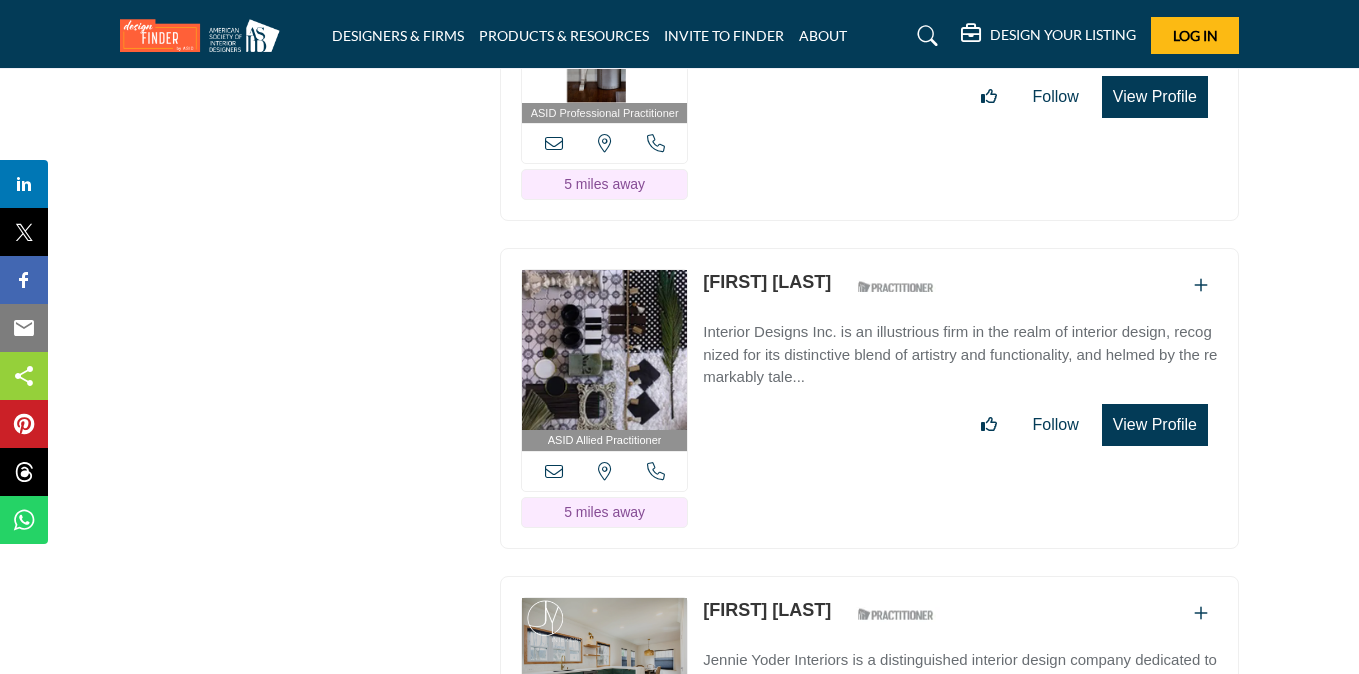 scroll, scrollTop: 3705, scrollLeft: 0, axis: vertical 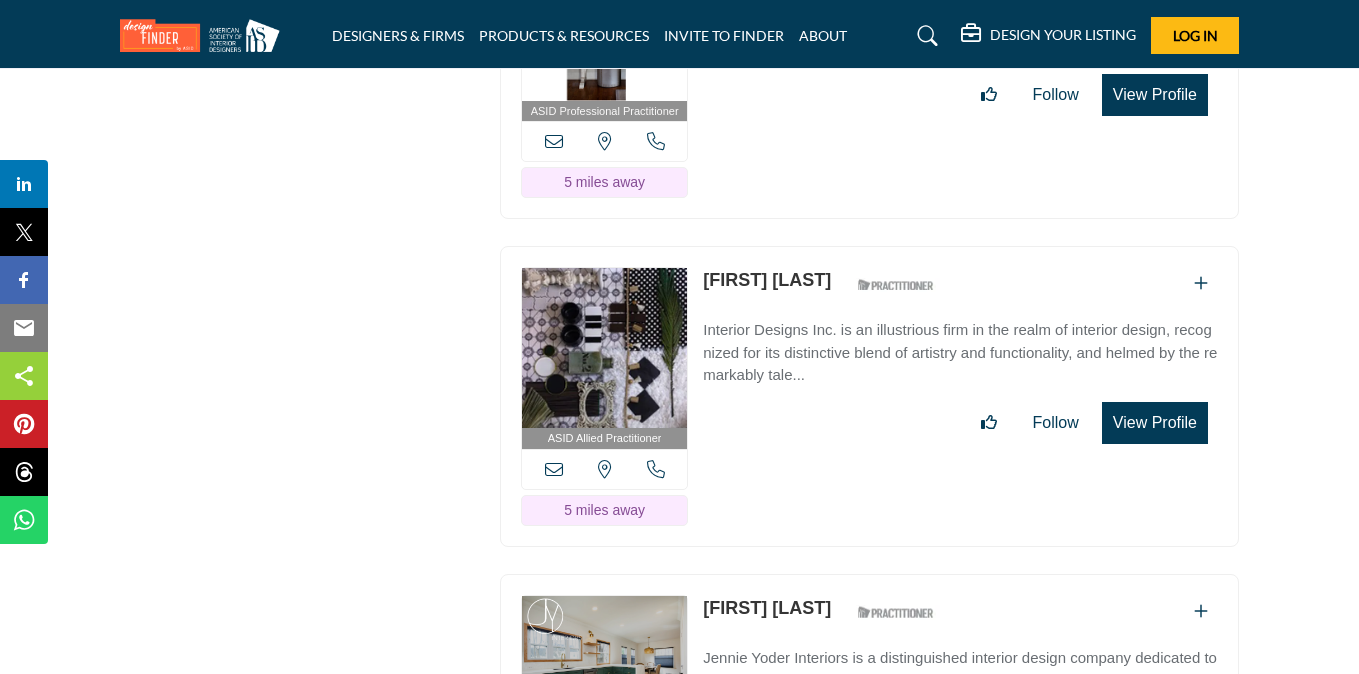 click on "View Profile" at bounding box center [1155, 423] 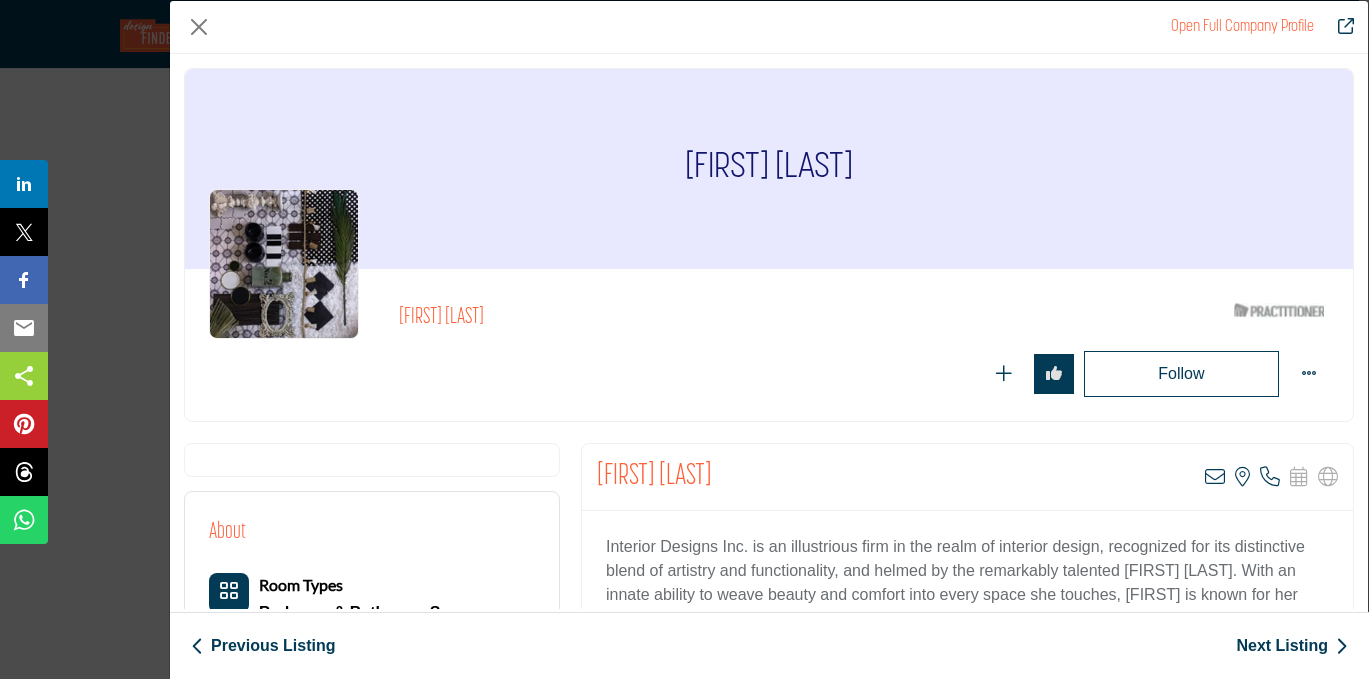 drag, startPoint x: 520, startPoint y: 319, endPoint x: 393, endPoint y: 310, distance: 127.3185 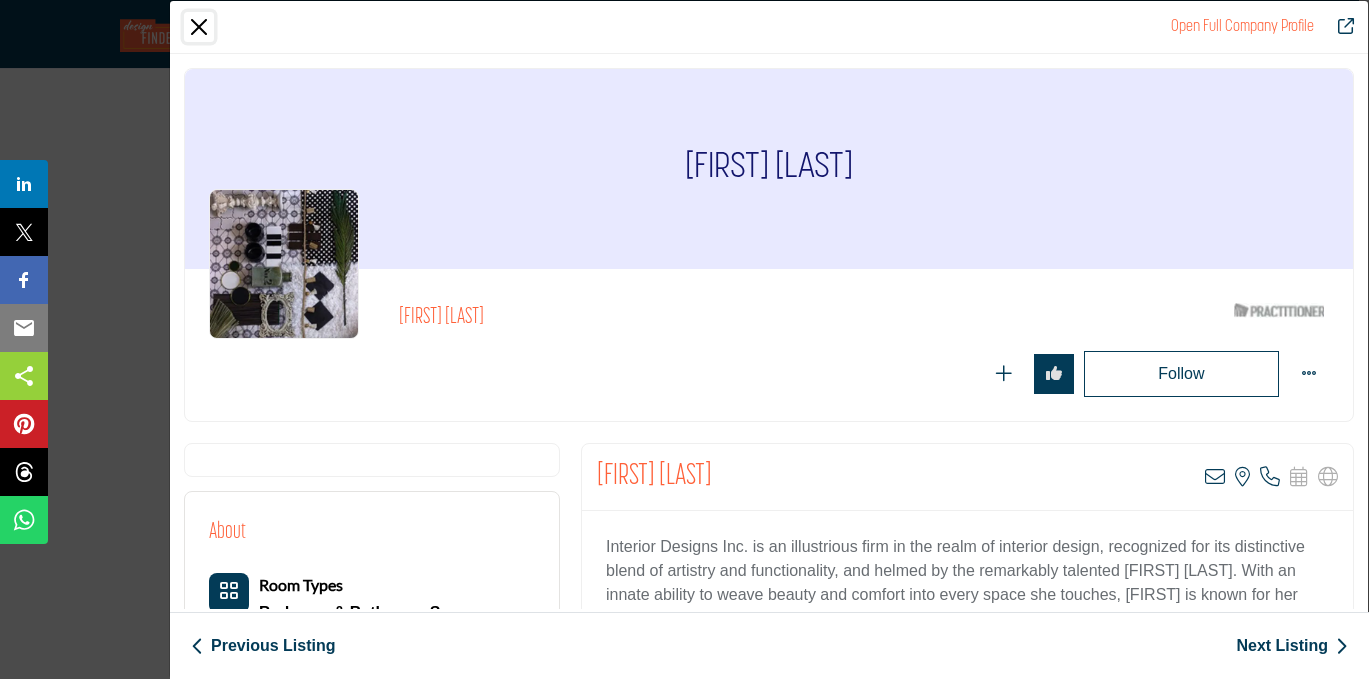 click at bounding box center (199, 27) 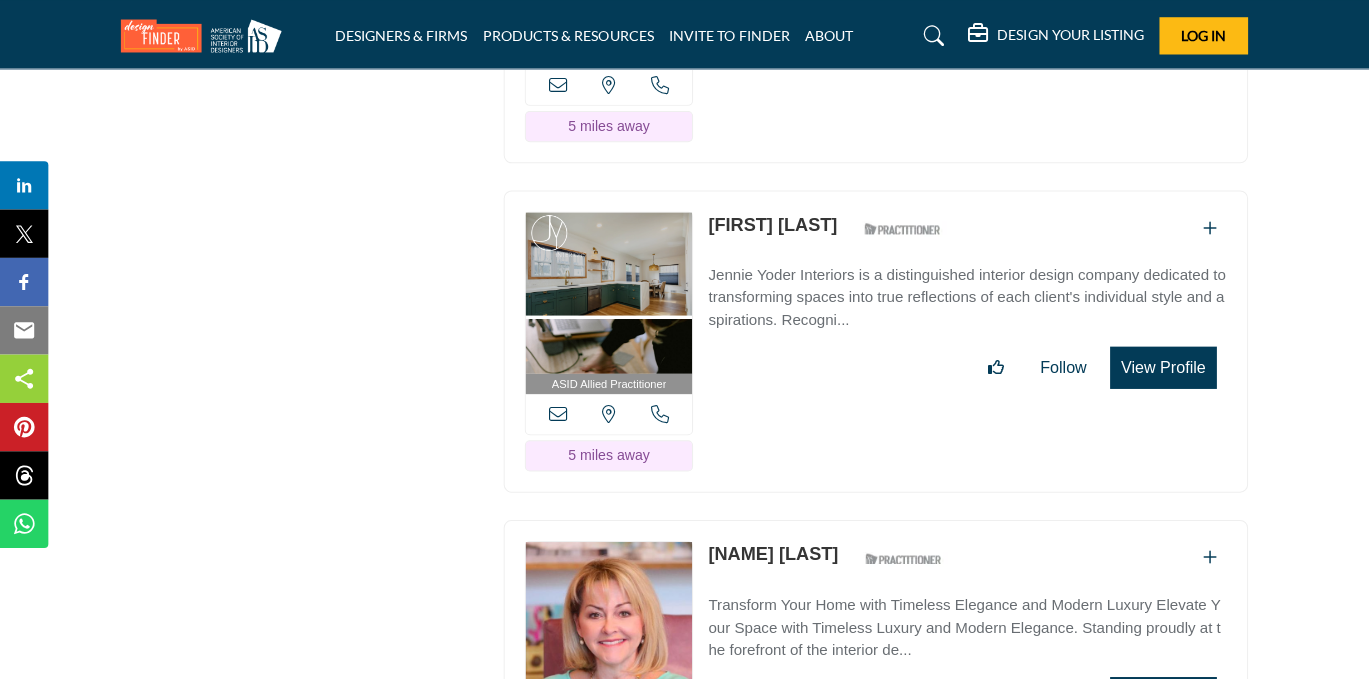 scroll, scrollTop: 4087, scrollLeft: 0, axis: vertical 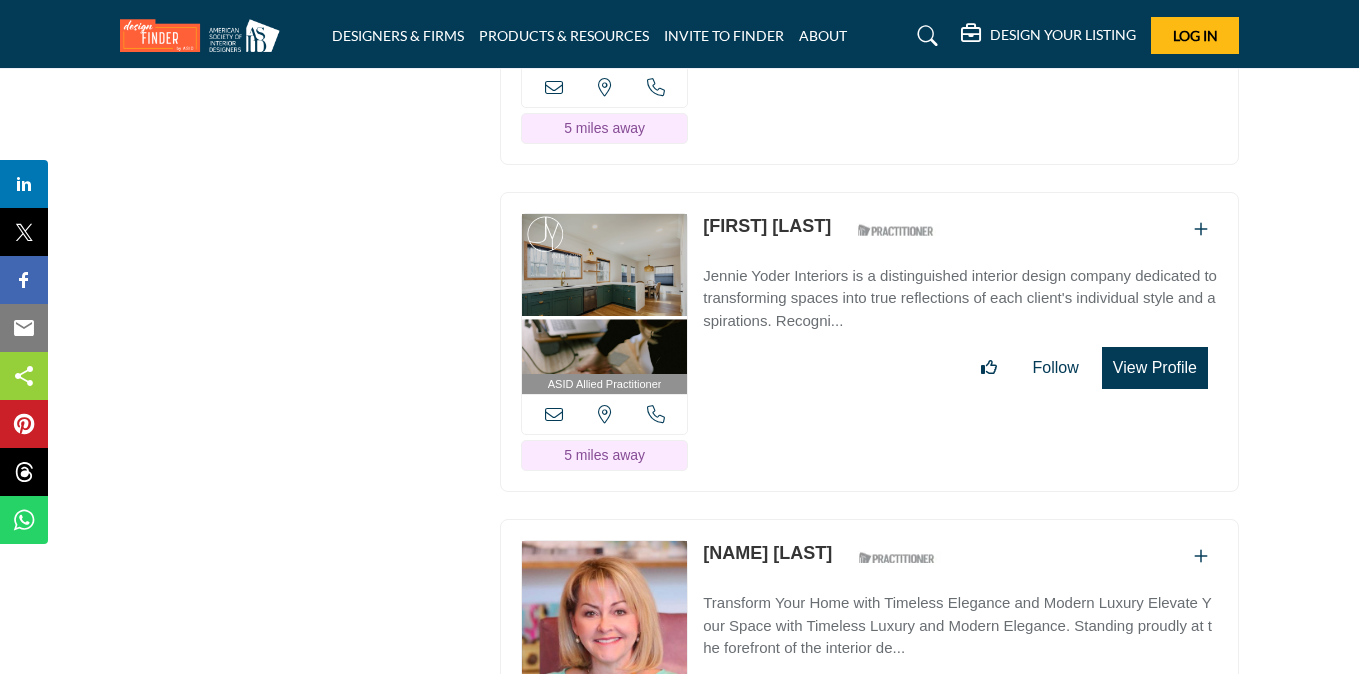 click on "View Profile" at bounding box center [1155, 368] 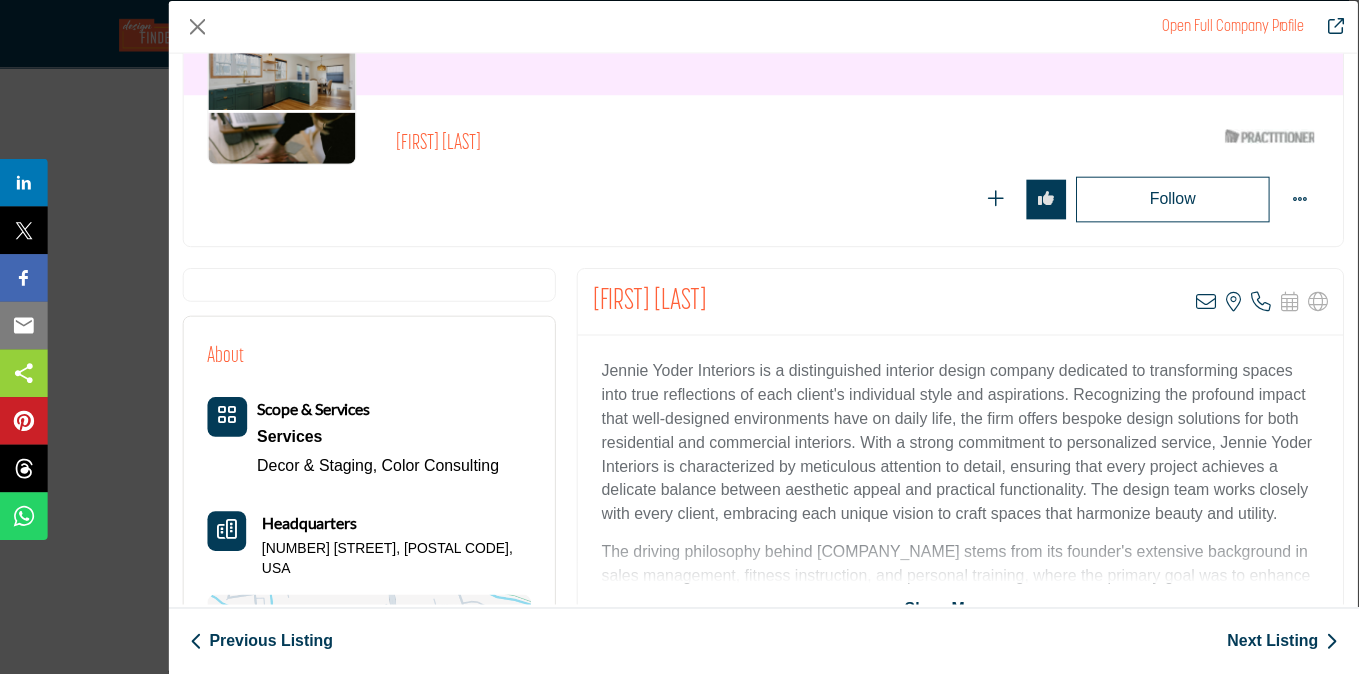 scroll, scrollTop: 175, scrollLeft: 0, axis: vertical 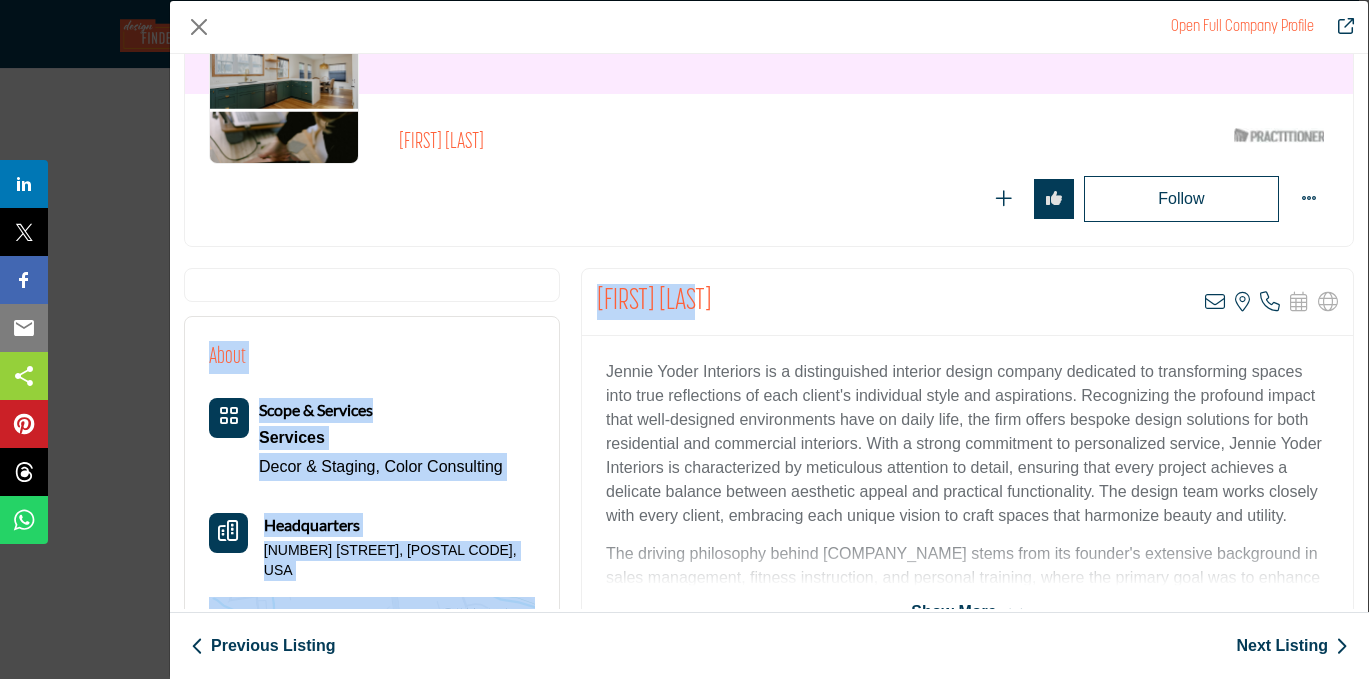 drag, startPoint x: 708, startPoint y: 294, endPoint x: 517, endPoint y: 293, distance: 191.00262 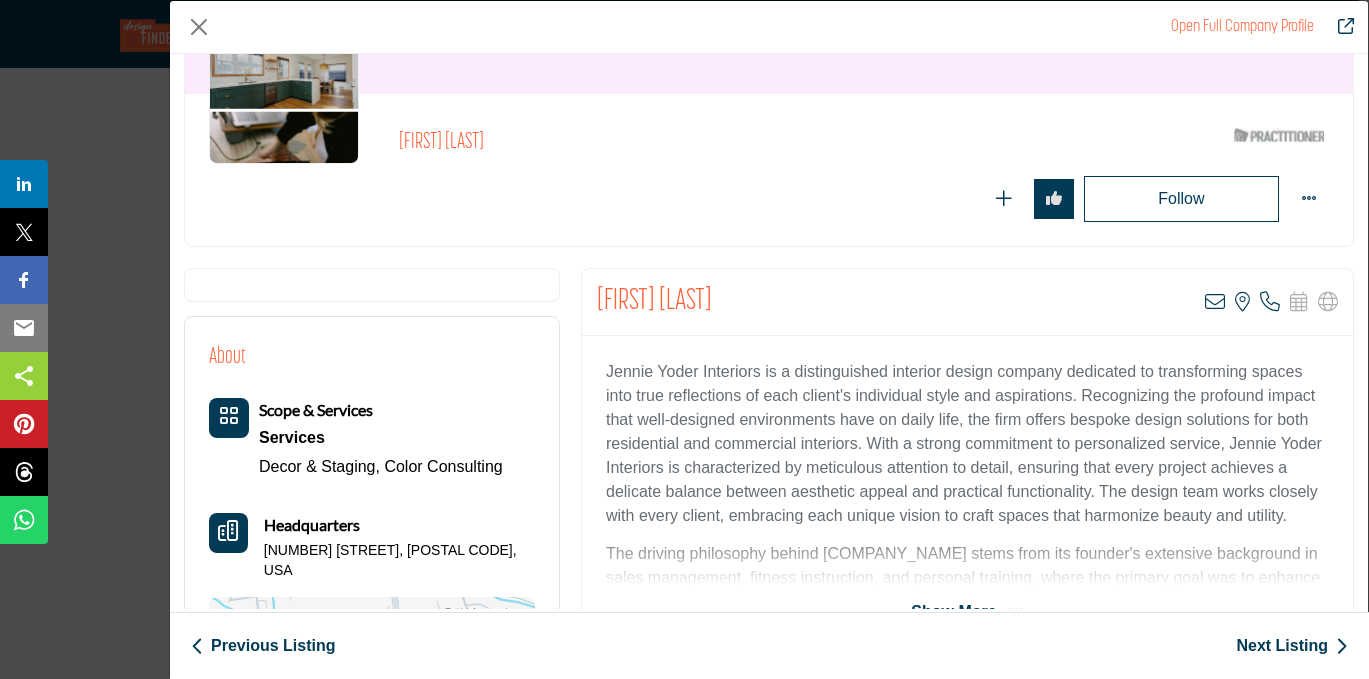 click on "Jennie Yoder
View email address of this listing
View the location of this listing
Call Number" at bounding box center (967, 302) 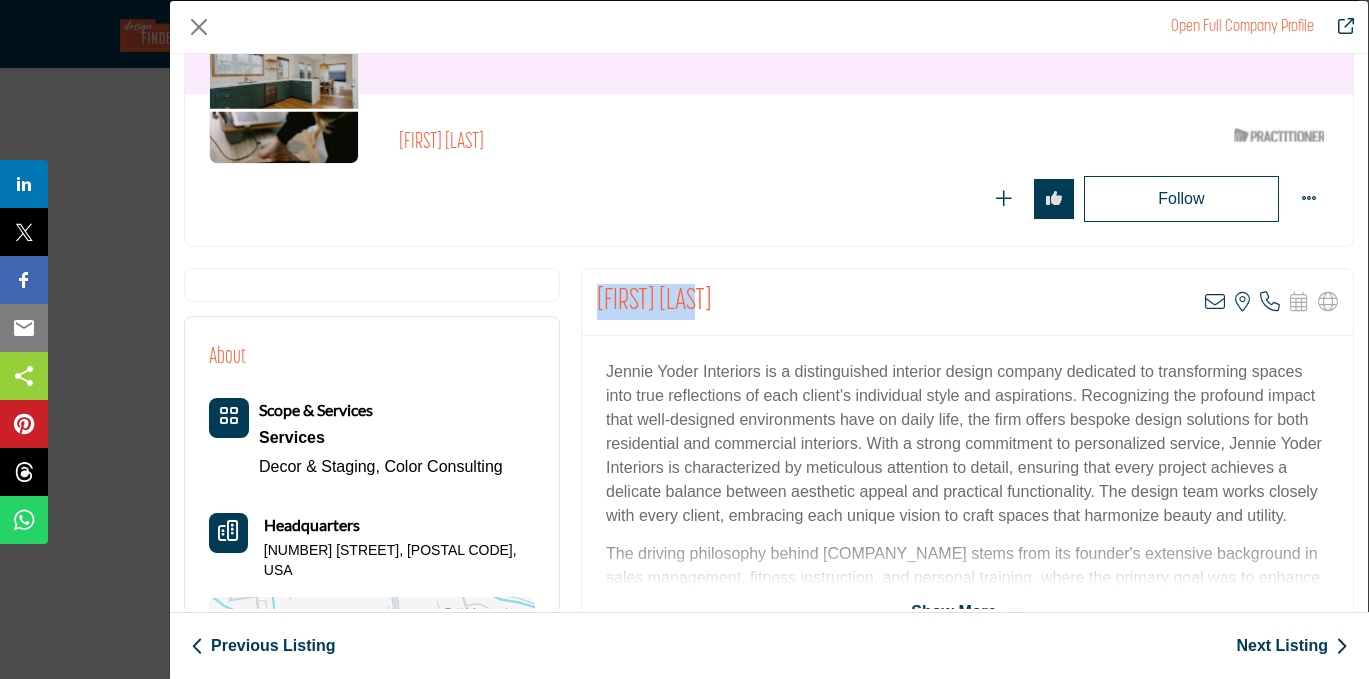 drag, startPoint x: 704, startPoint y: 299, endPoint x: 595, endPoint y: 297, distance: 109.01835 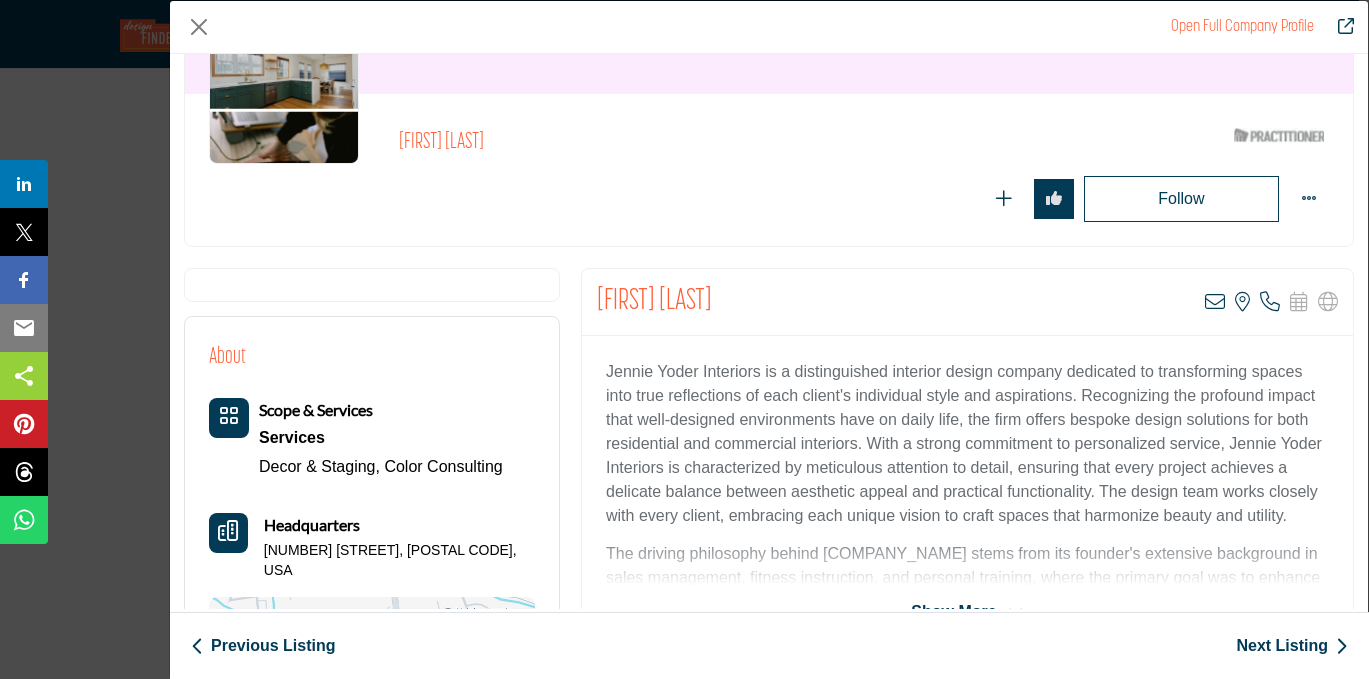 click on "Follow
Following" at bounding box center [1003, 199] 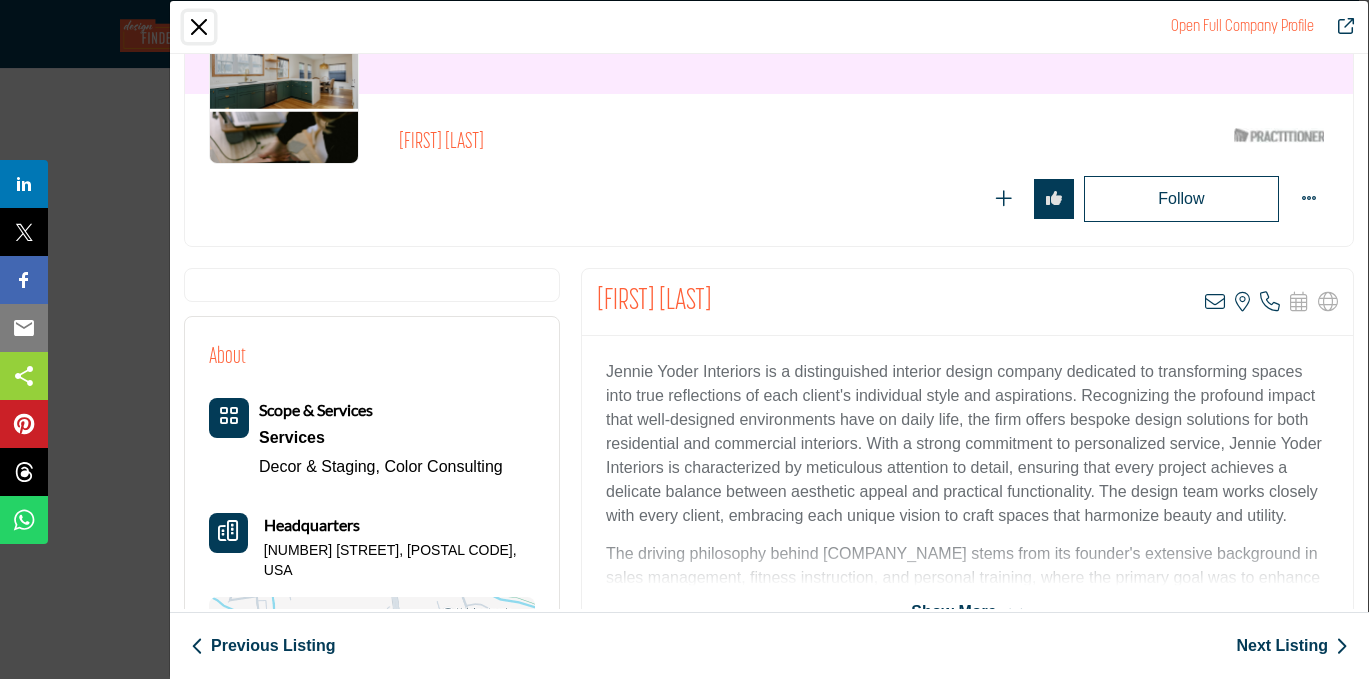 click at bounding box center (199, 27) 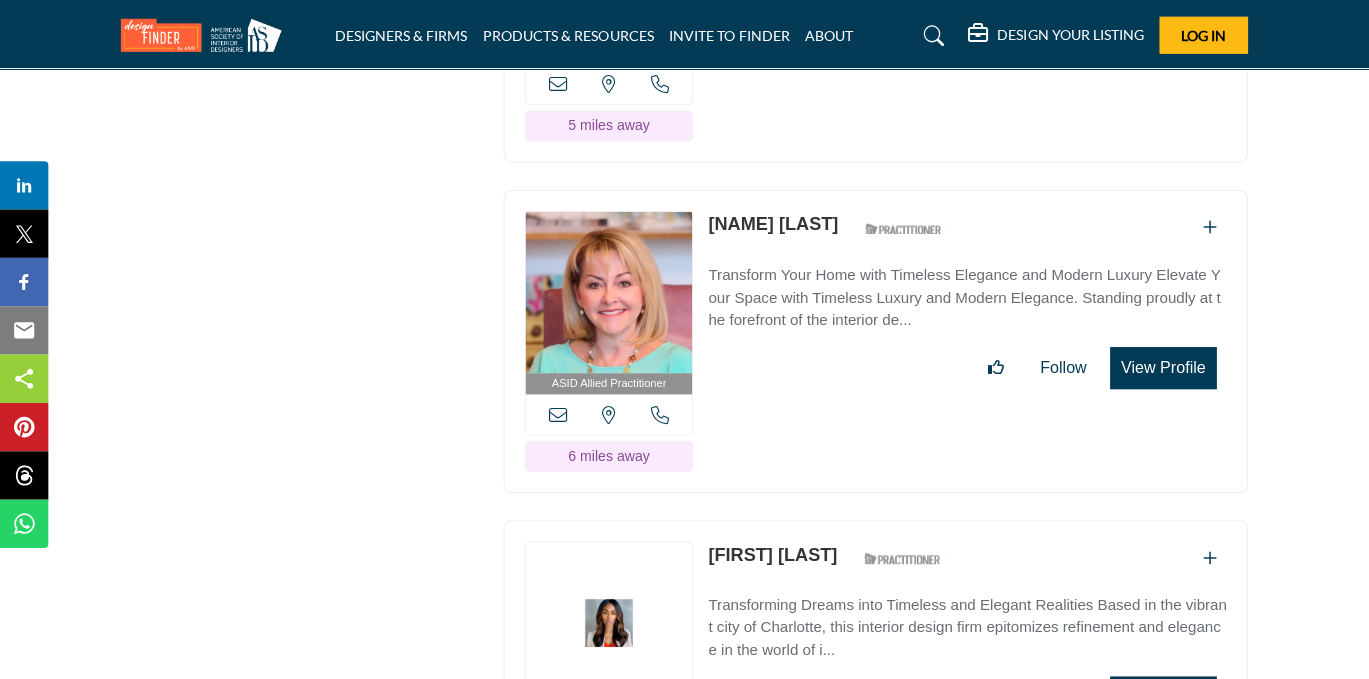 scroll, scrollTop: 4420, scrollLeft: 0, axis: vertical 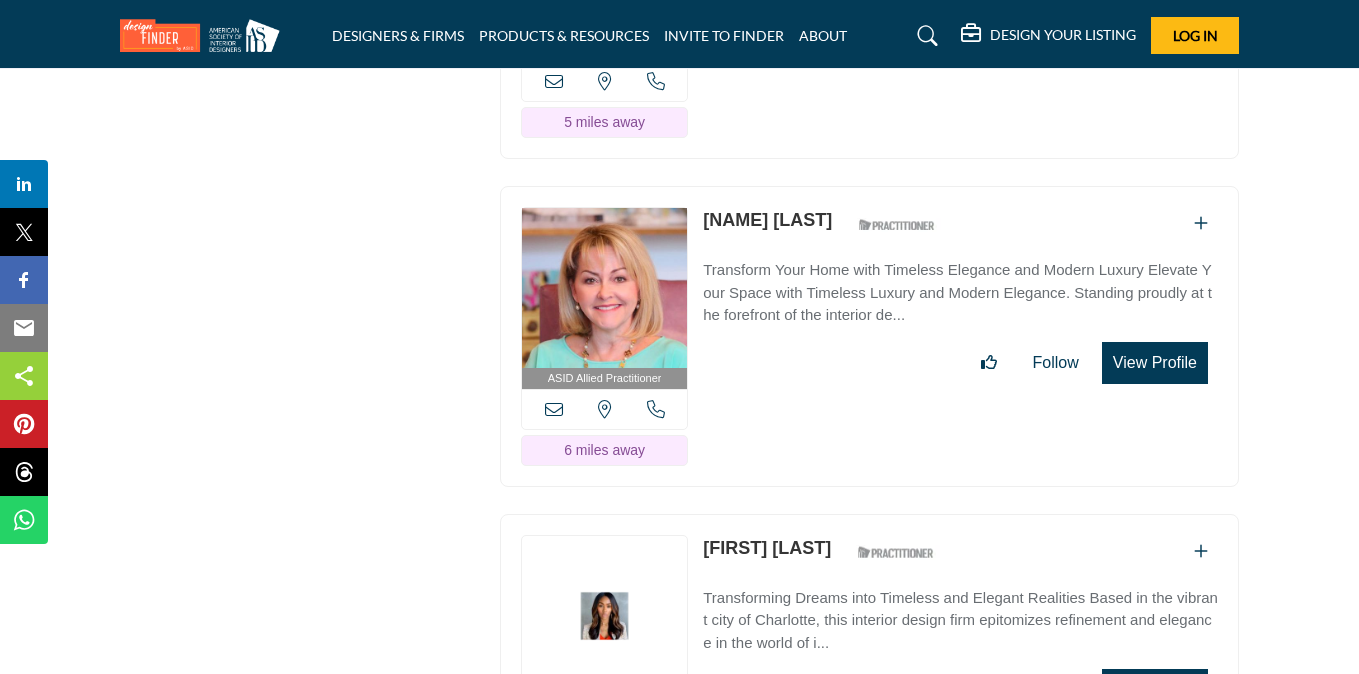 click on "View Profile" at bounding box center (1155, 363) 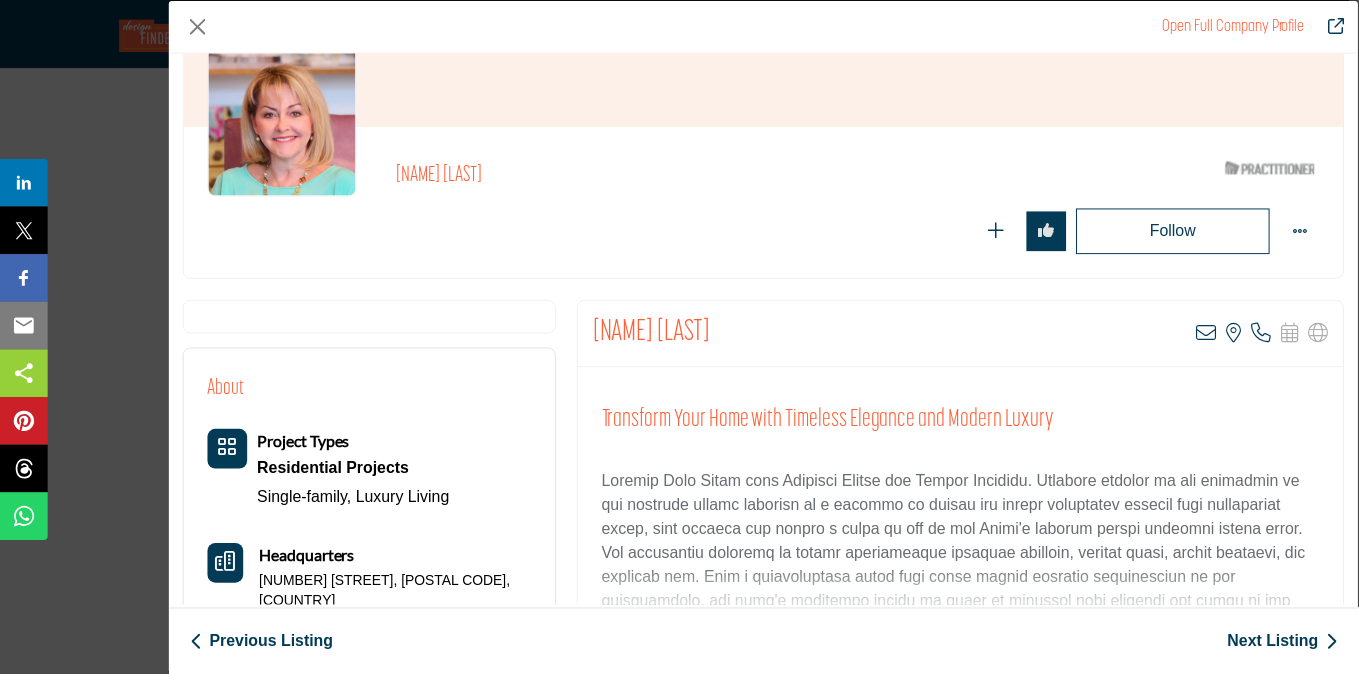 scroll, scrollTop: 198, scrollLeft: 0, axis: vertical 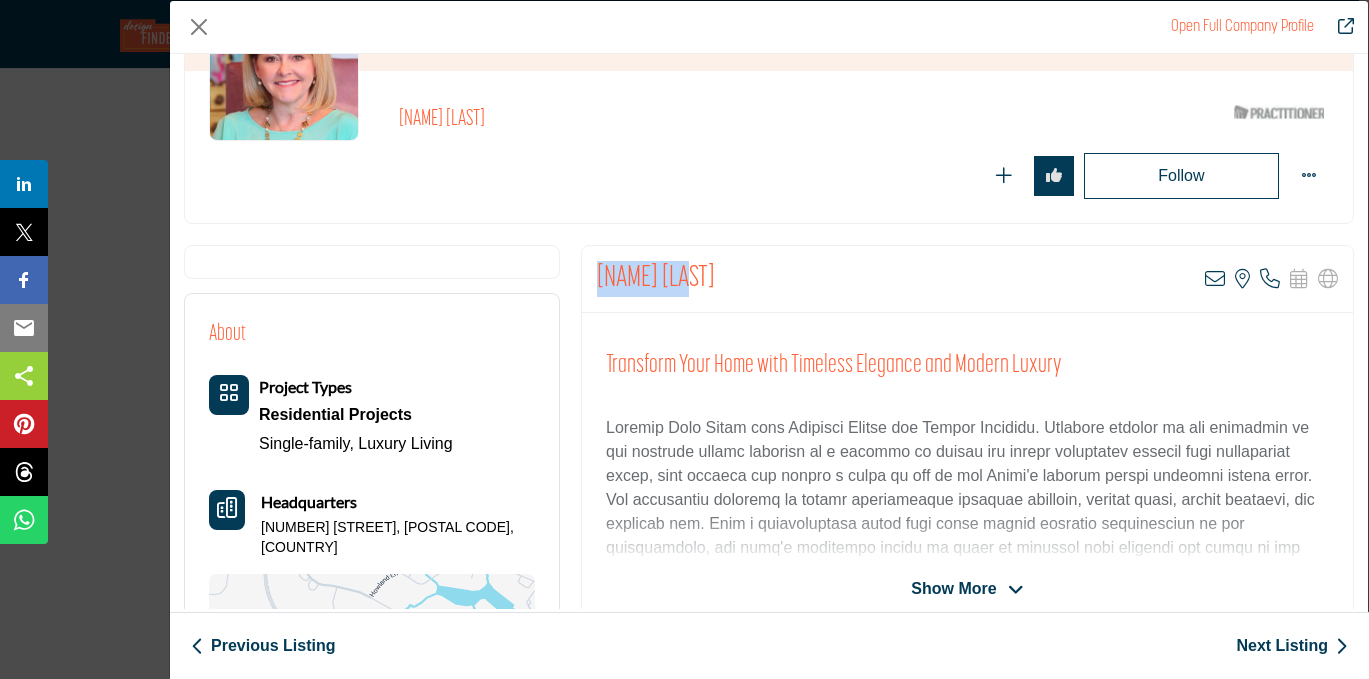 drag, startPoint x: 690, startPoint y: 275, endPoint x: 574, endPoint y: 265, distance: 116.43024 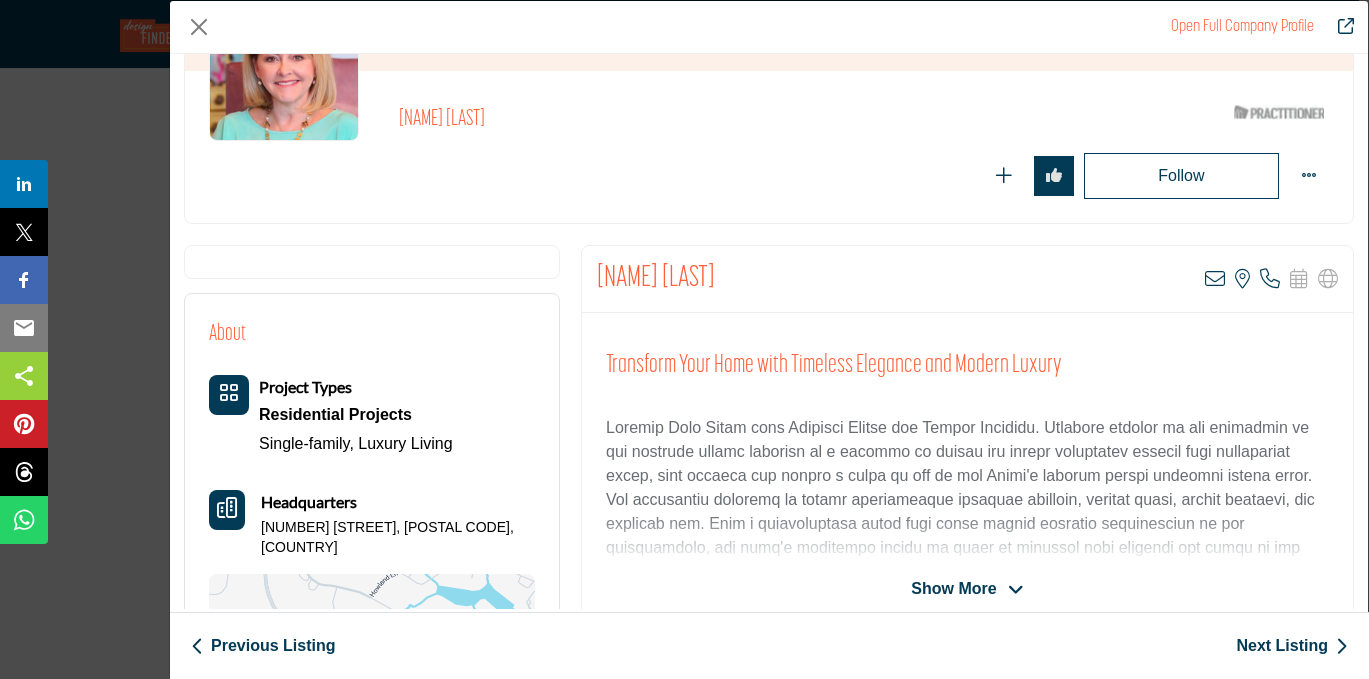 click on "Lisa Mende
View email address of this listing
View the location of this listing
Call Number" at bounding box center [967, 279] 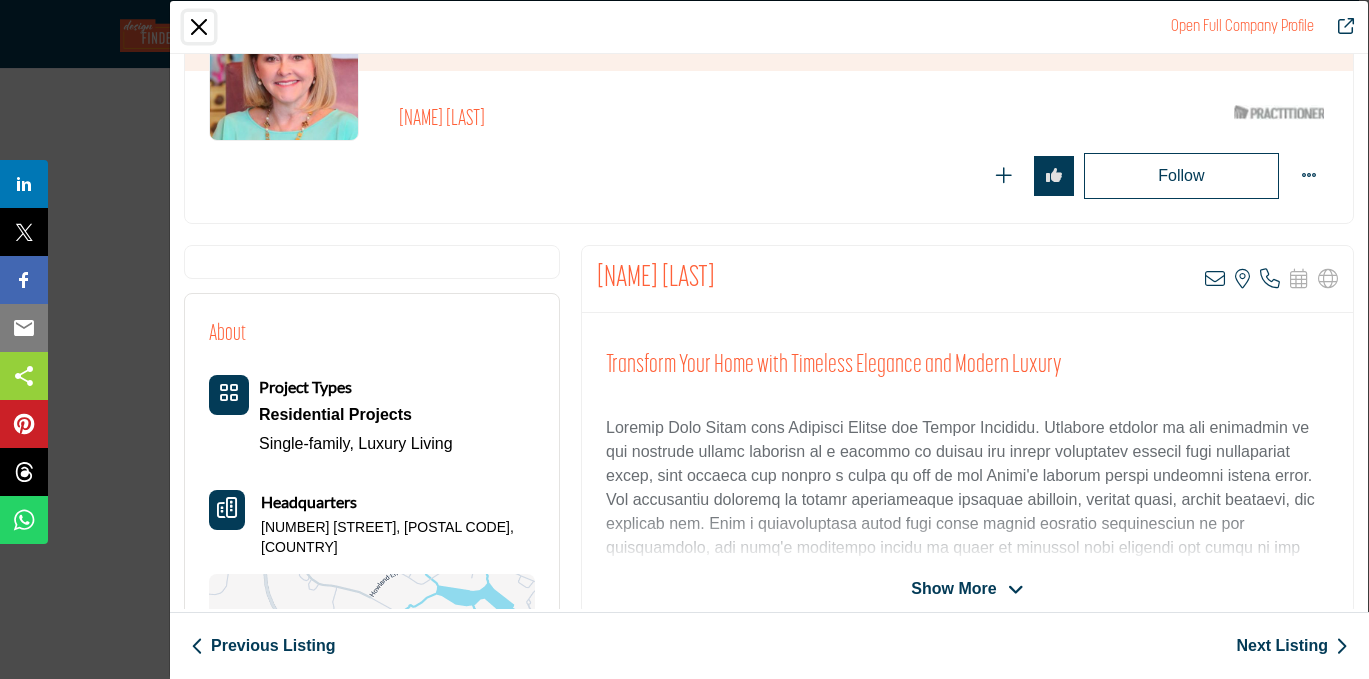 click at bounding box center (199, 27) 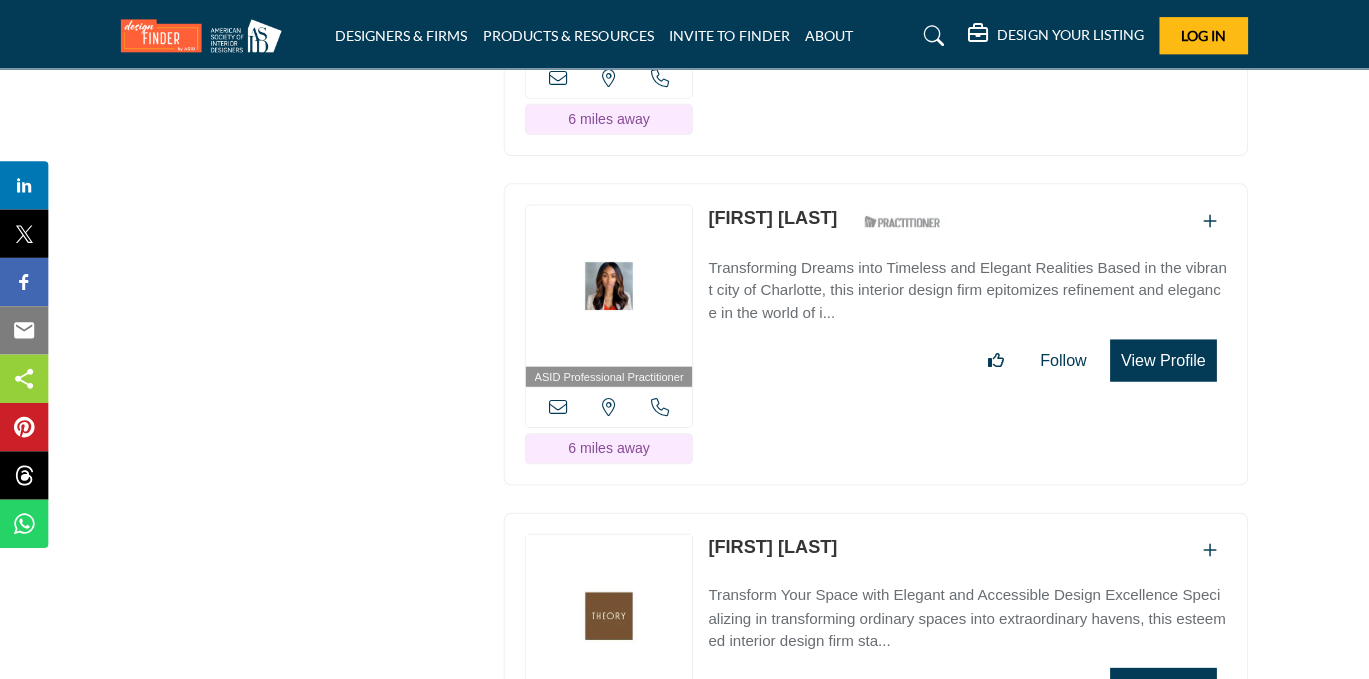 scroll, scrollTop: 4750, scrollLeft: 0, axis: vertical 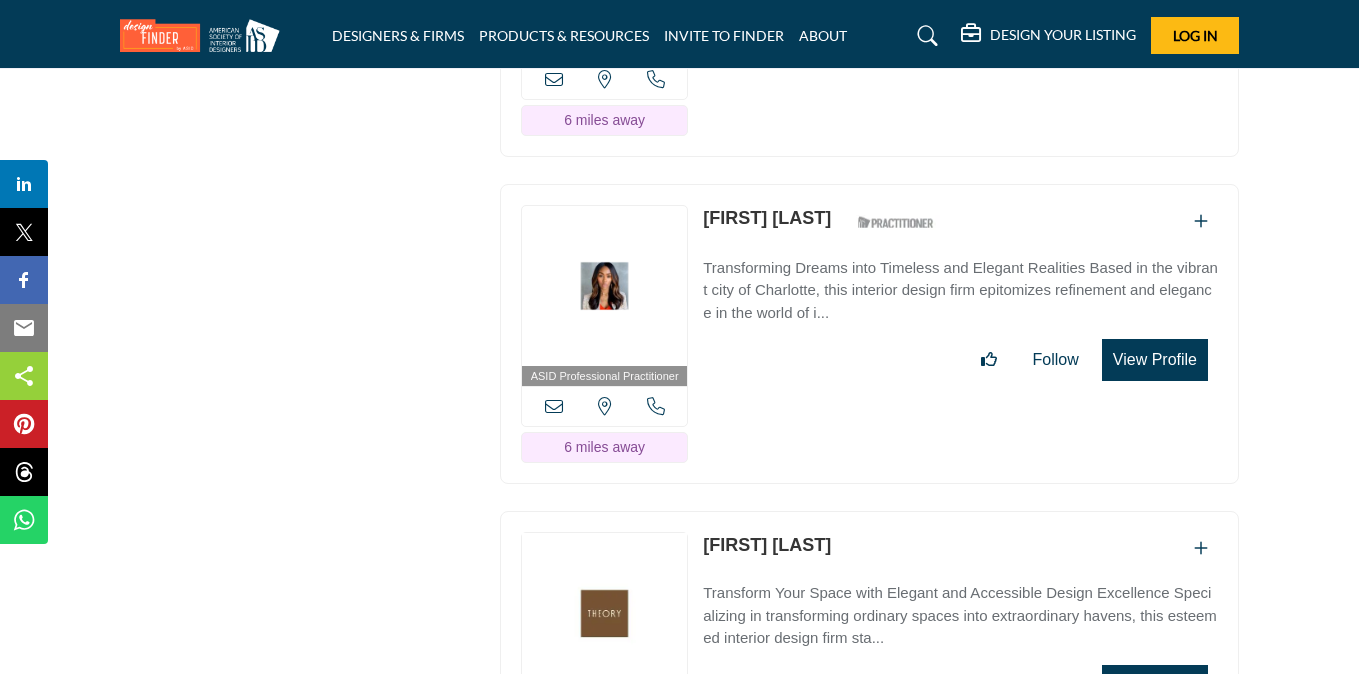 click on "View Profile" at bounding box center (1155, 360) 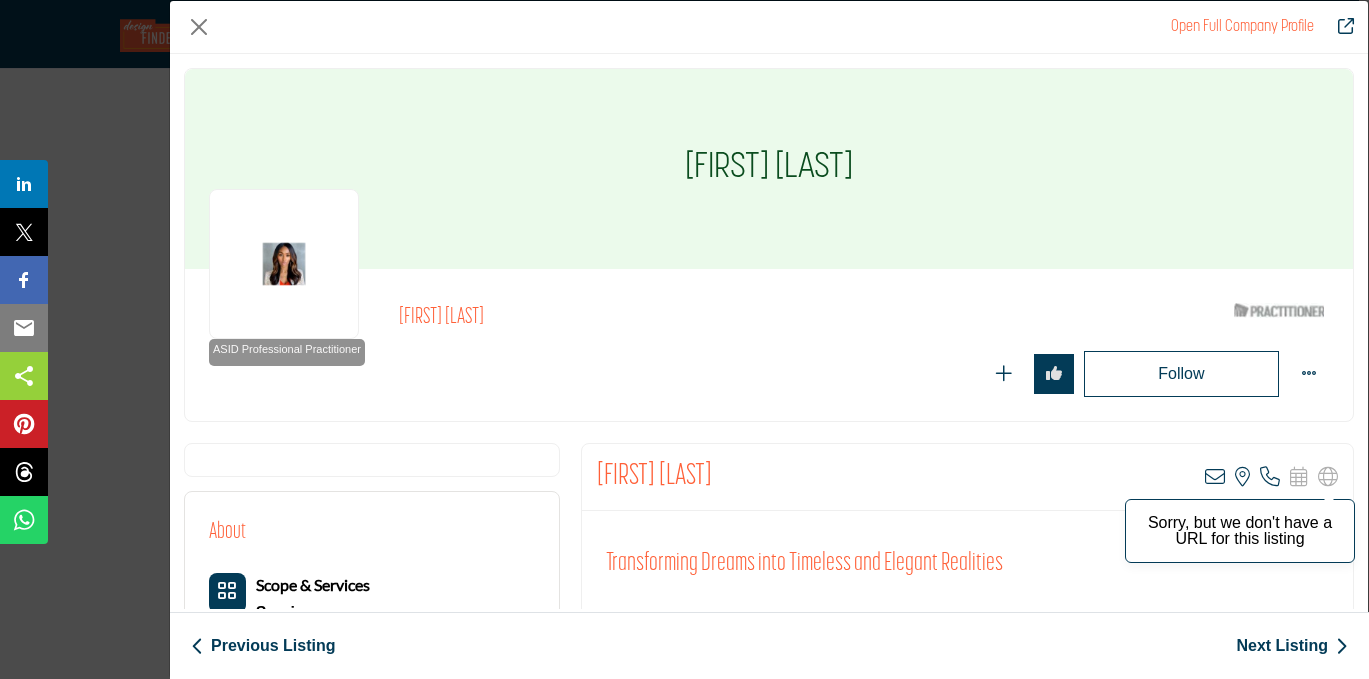 click at bounding box center [1328, 477] 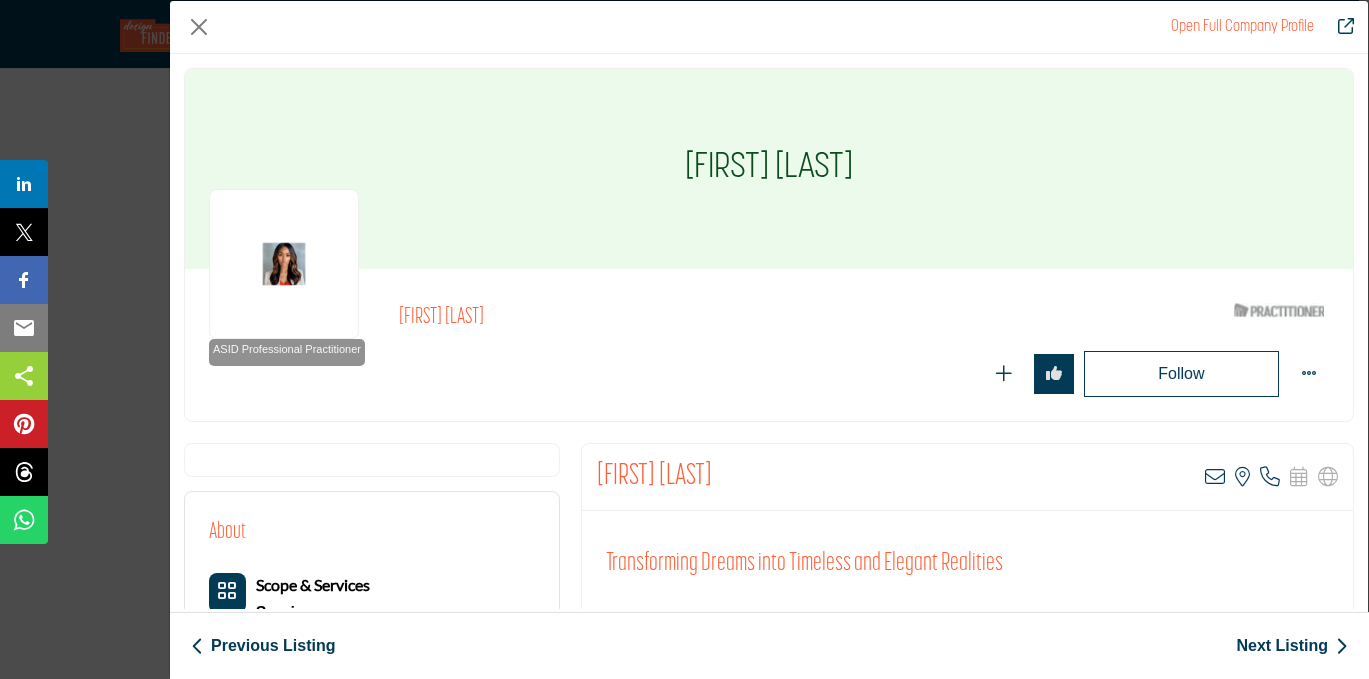 click on "ASID Professional Practitioner
ASID Professional Practitioners have successfully passed an ASID-approved qualification examination.
Kourtney Stevens" at bounding box center [769, 345] 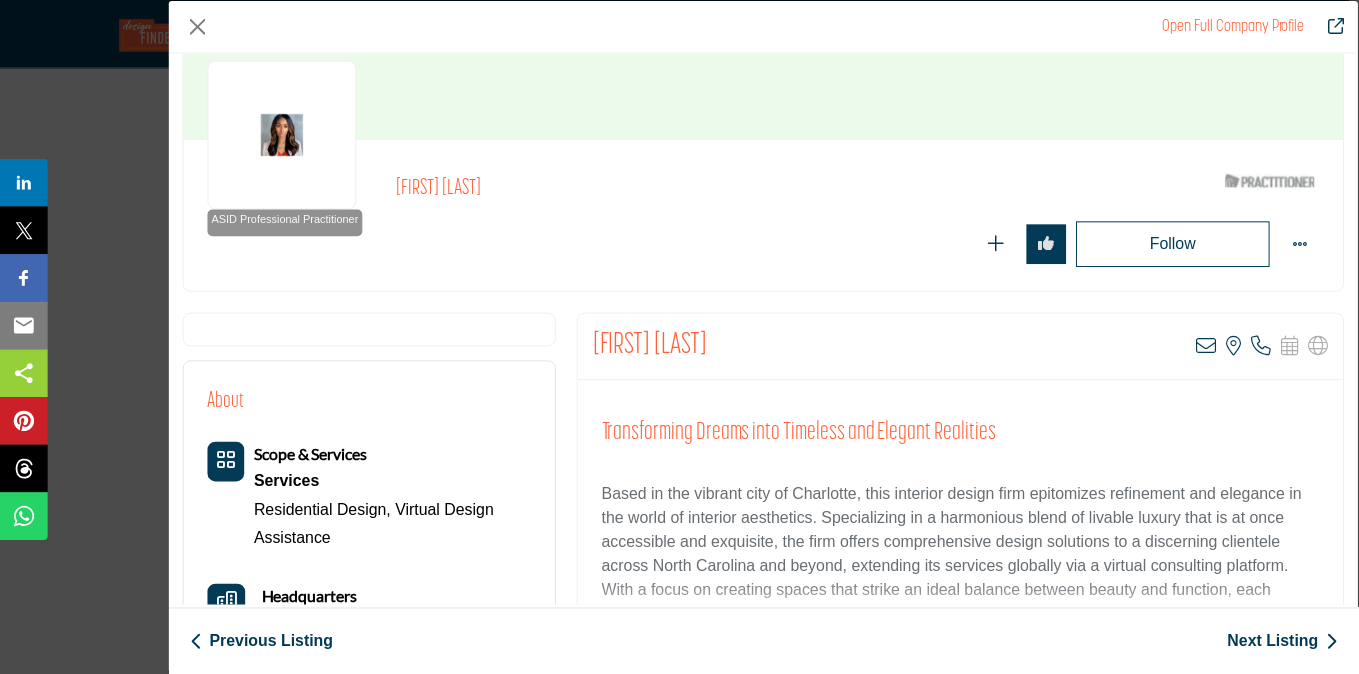 scroll, scrollTop: 129, scrollLeft: 0, axis: vertical 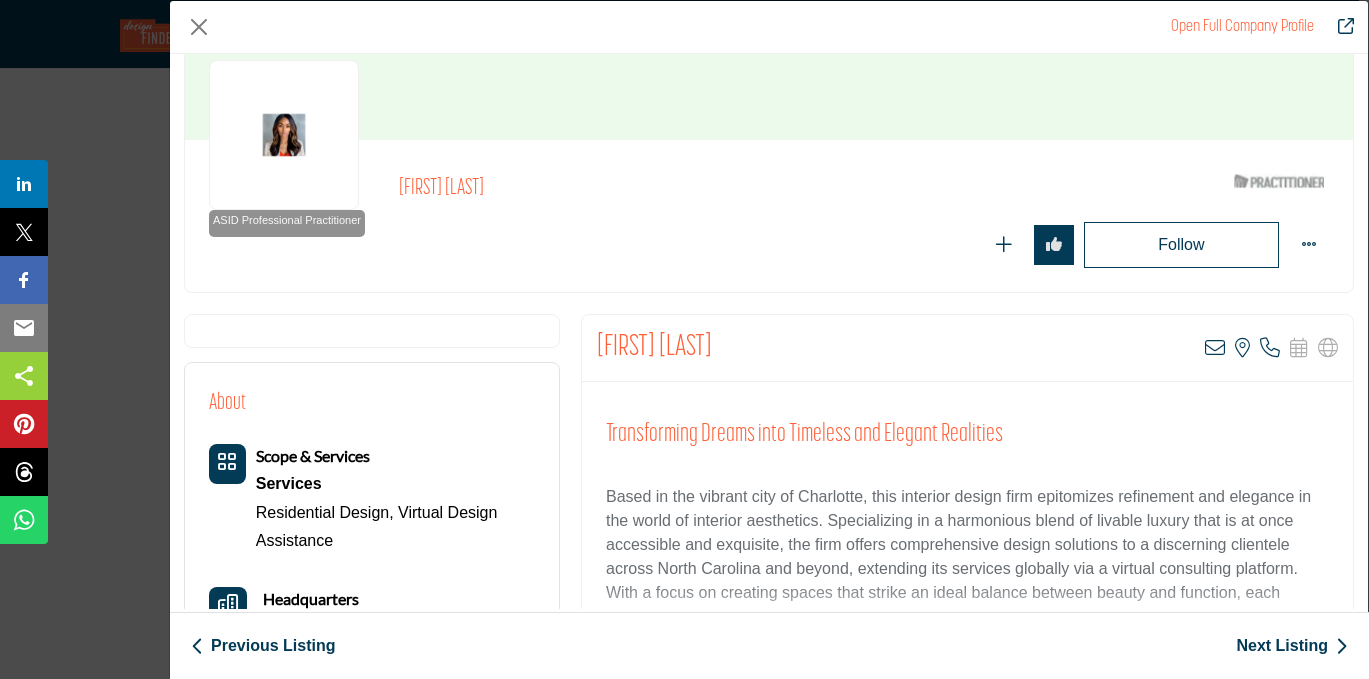 drag, startPoint x: 743, startPoint y: 345, endPoint x: 574, endPoint y: 340, distance: 169.07394 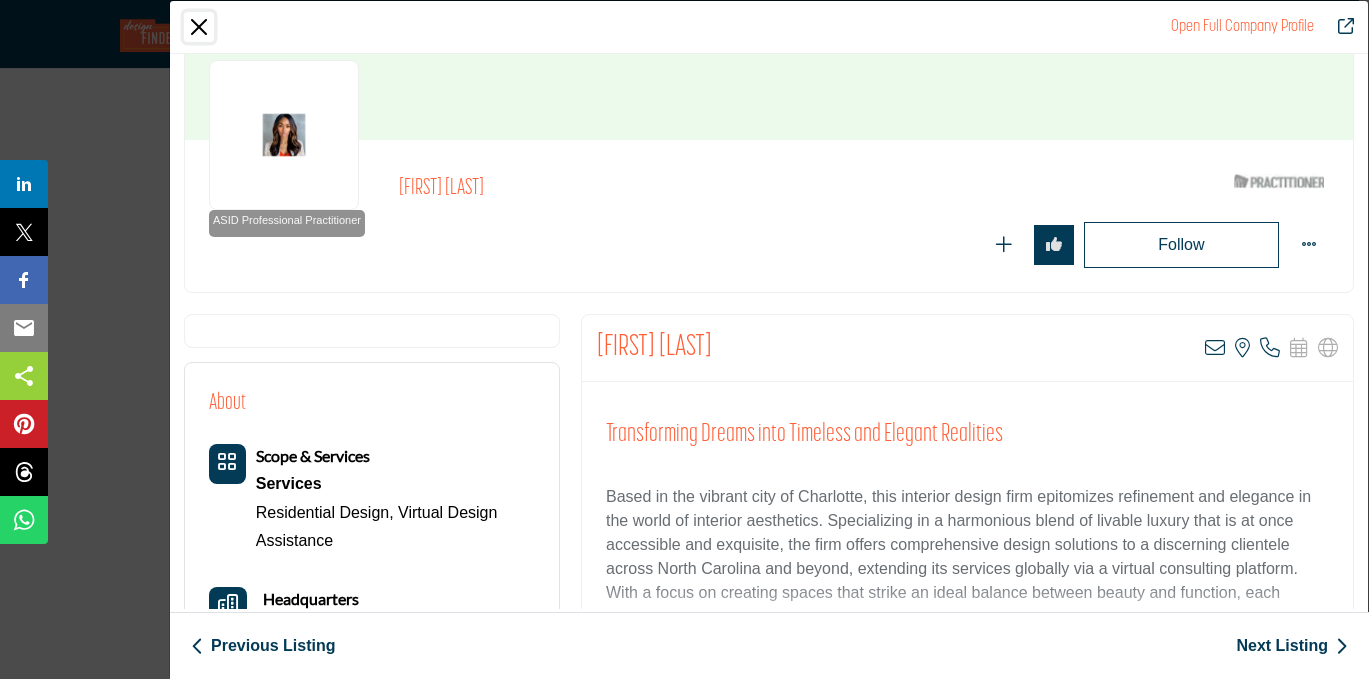 click at bounding box center (199, 27) 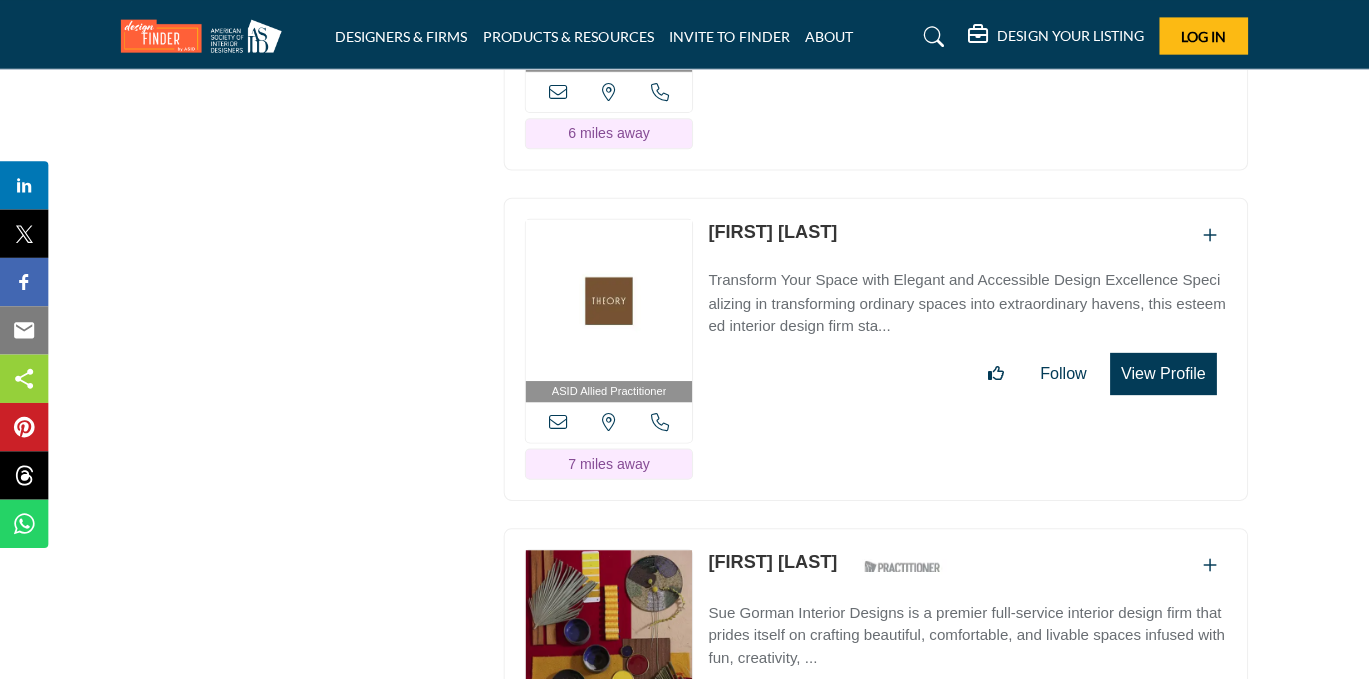 scroll, scrollTop: 5067, scrollLeft: 0, axis: vertical 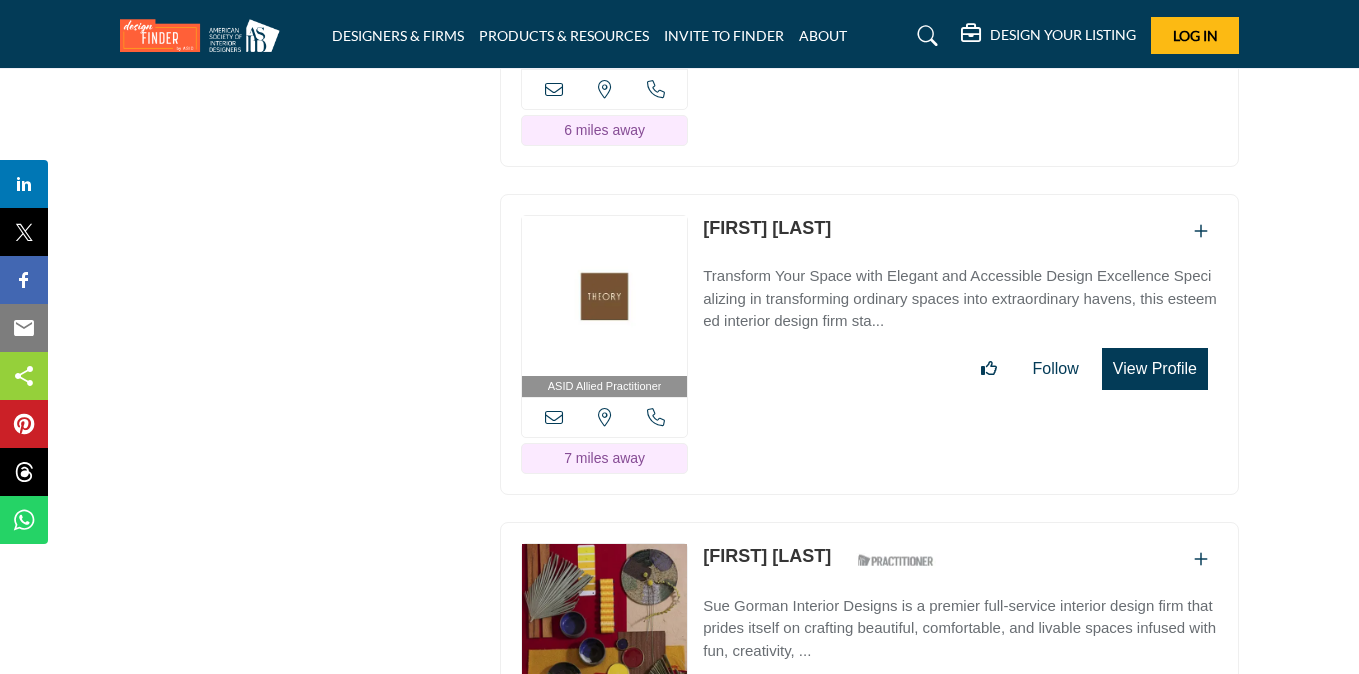 click on "View Profile" at bounding box center [1155, 369] 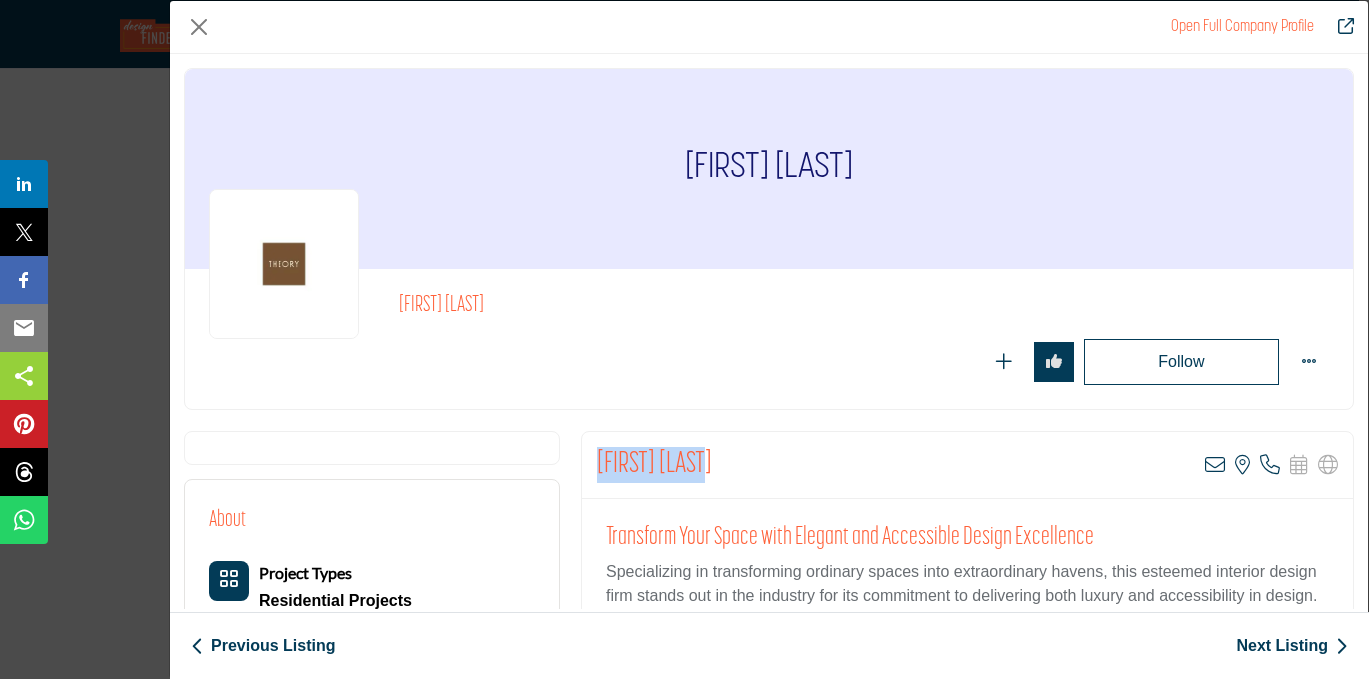 drag, startPoint x: 715, startPoint y: 465, endPoint x: 580, endPoint y: 453, distance: 135.53229 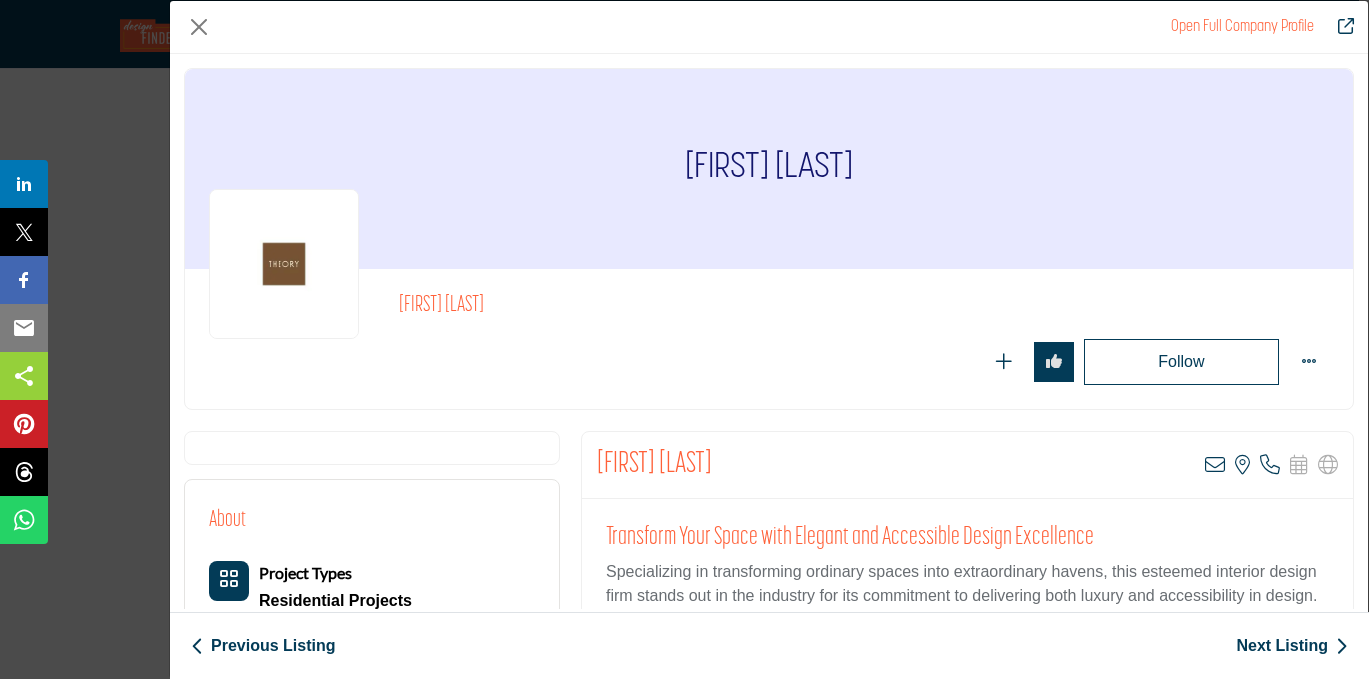 click on "Emily Hudgens
View email address of this listing
View the location of this listing
Call Number" at bounding box center (967, 465) 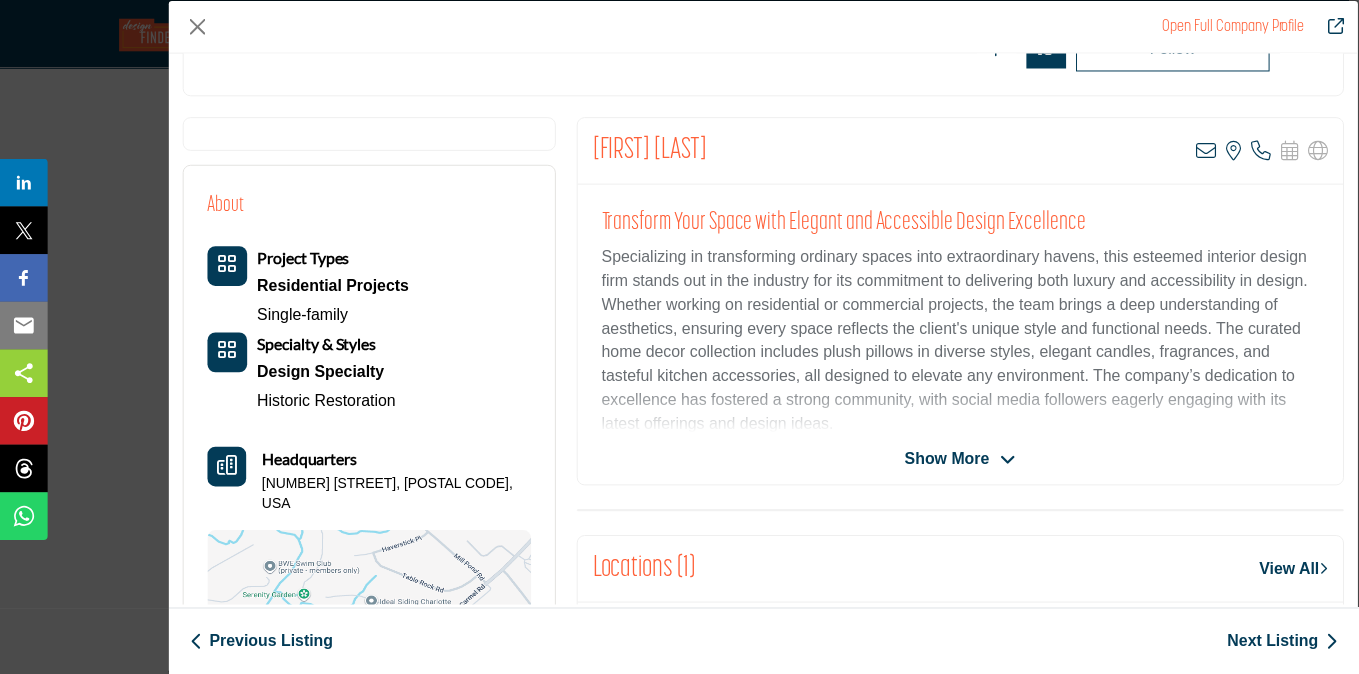 scroll, scrollTop: 316, scrollLeft: 0, axis: vertical 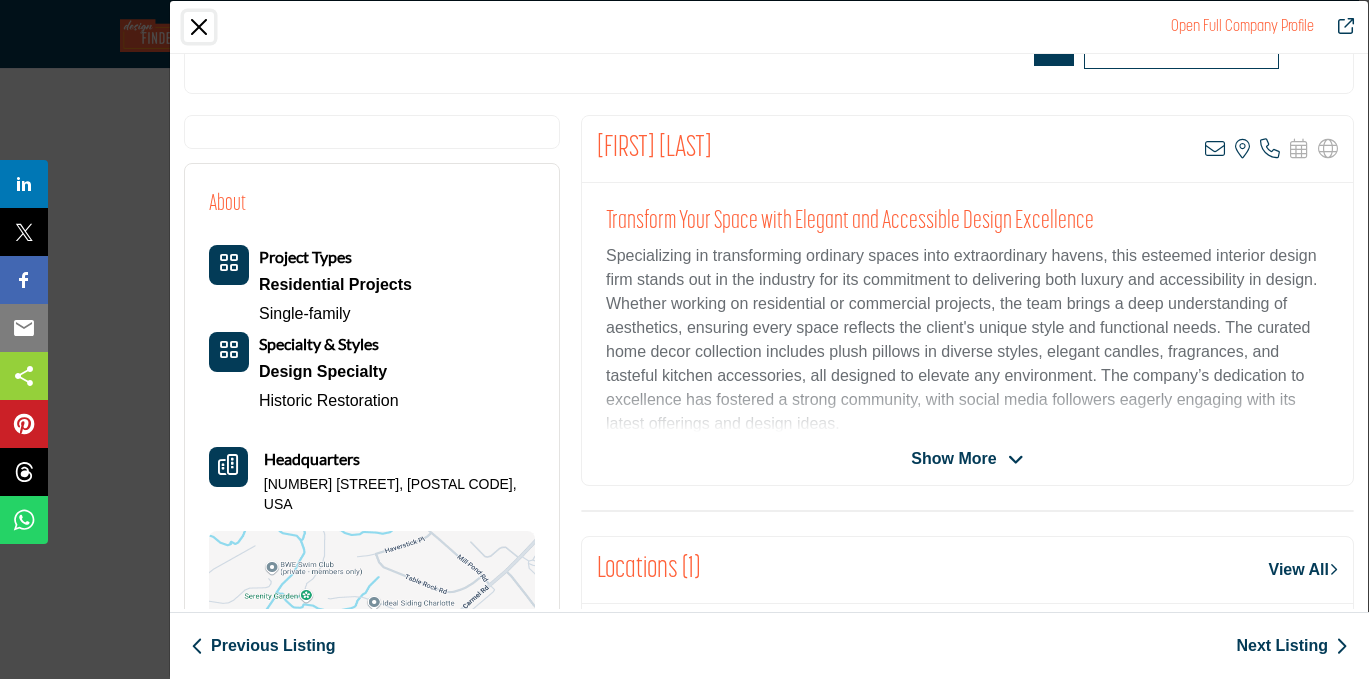 click at bounding box center [199, 27] 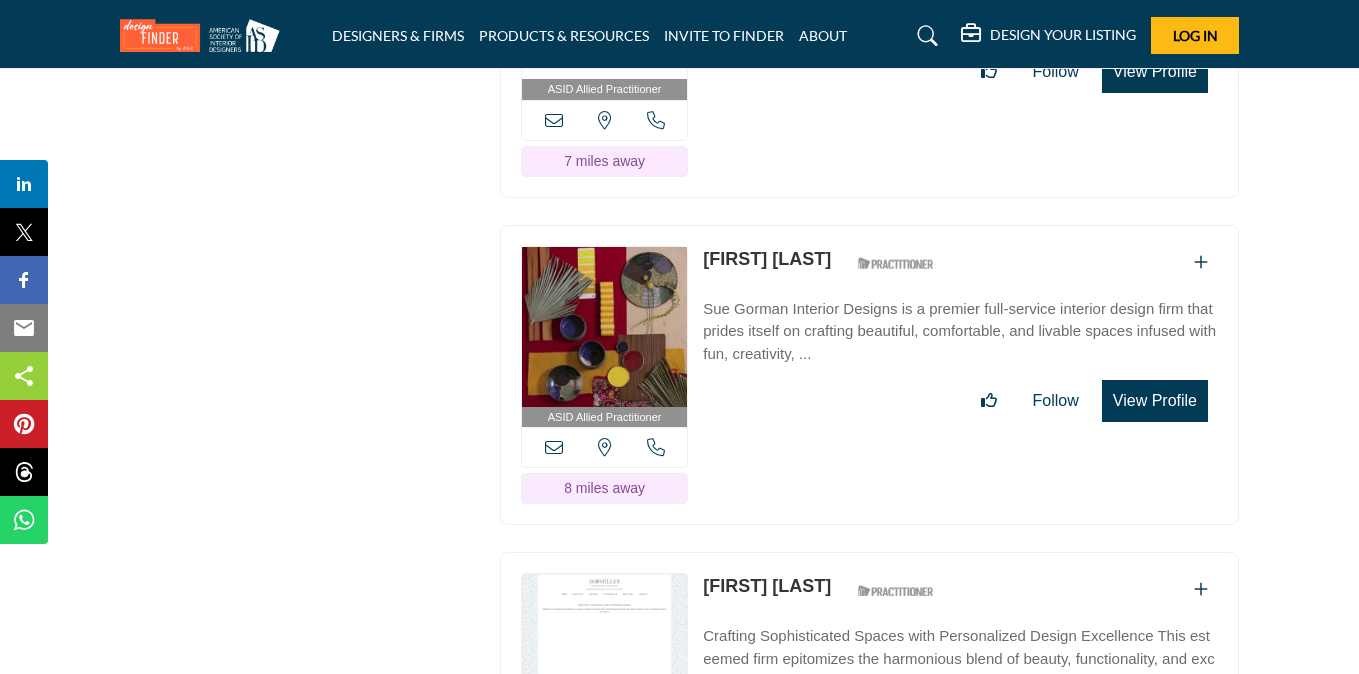 scroll, scrollTop: 5372, scrollLeft: 0, axis: vertical 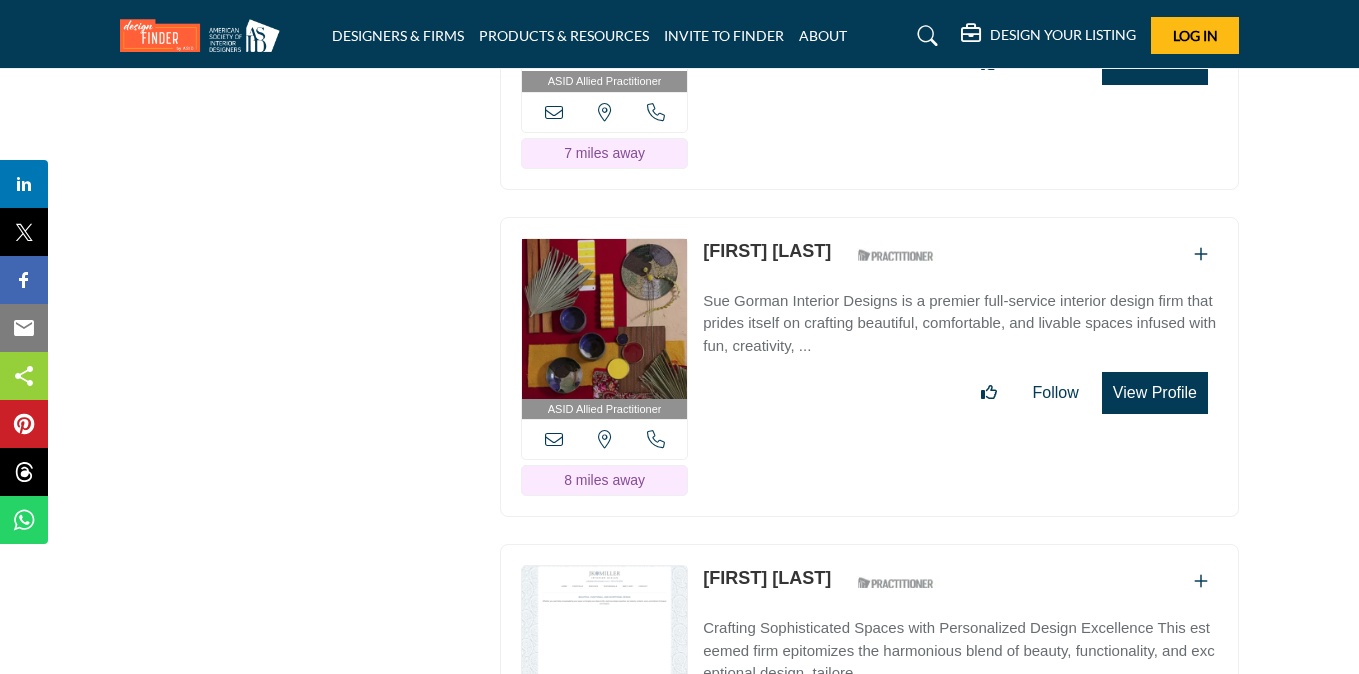 click on "View Profile" at bounding box center (1155, 393) 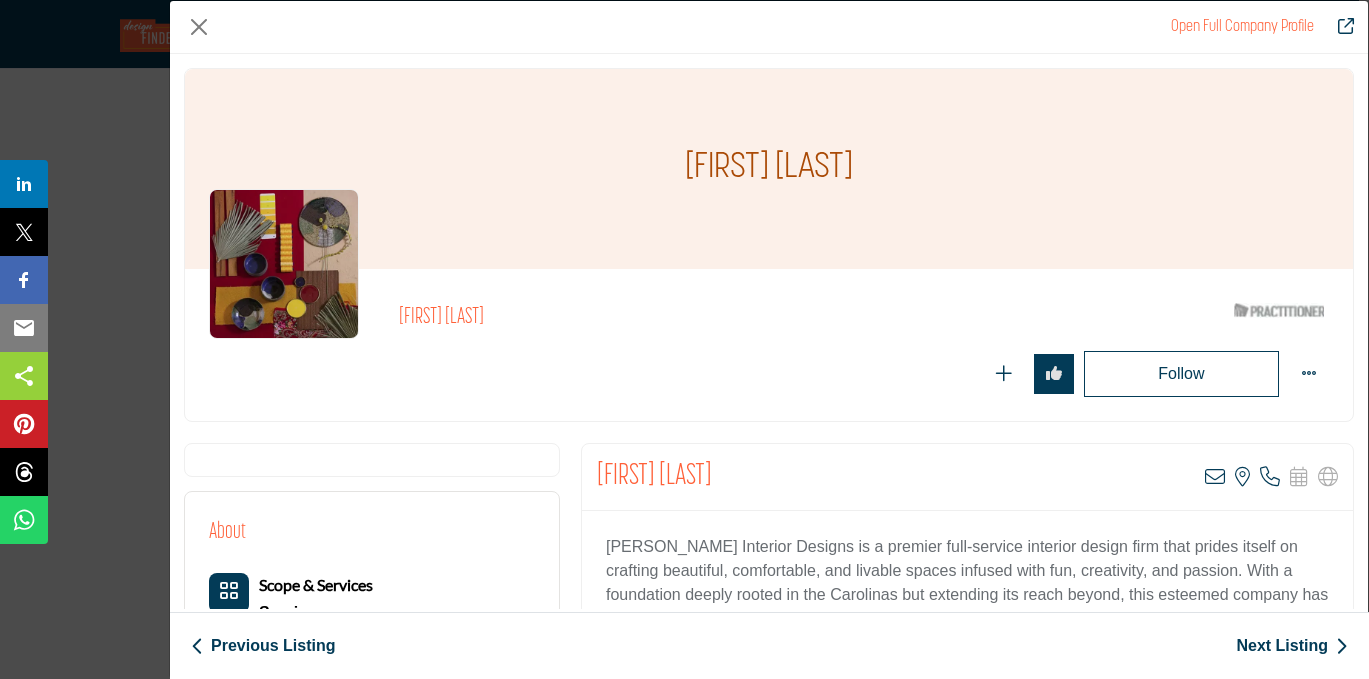 click on "Sue Gorman
View email address of this listing
View the location of this listing
Call Number" at bounding box center (967, 477) 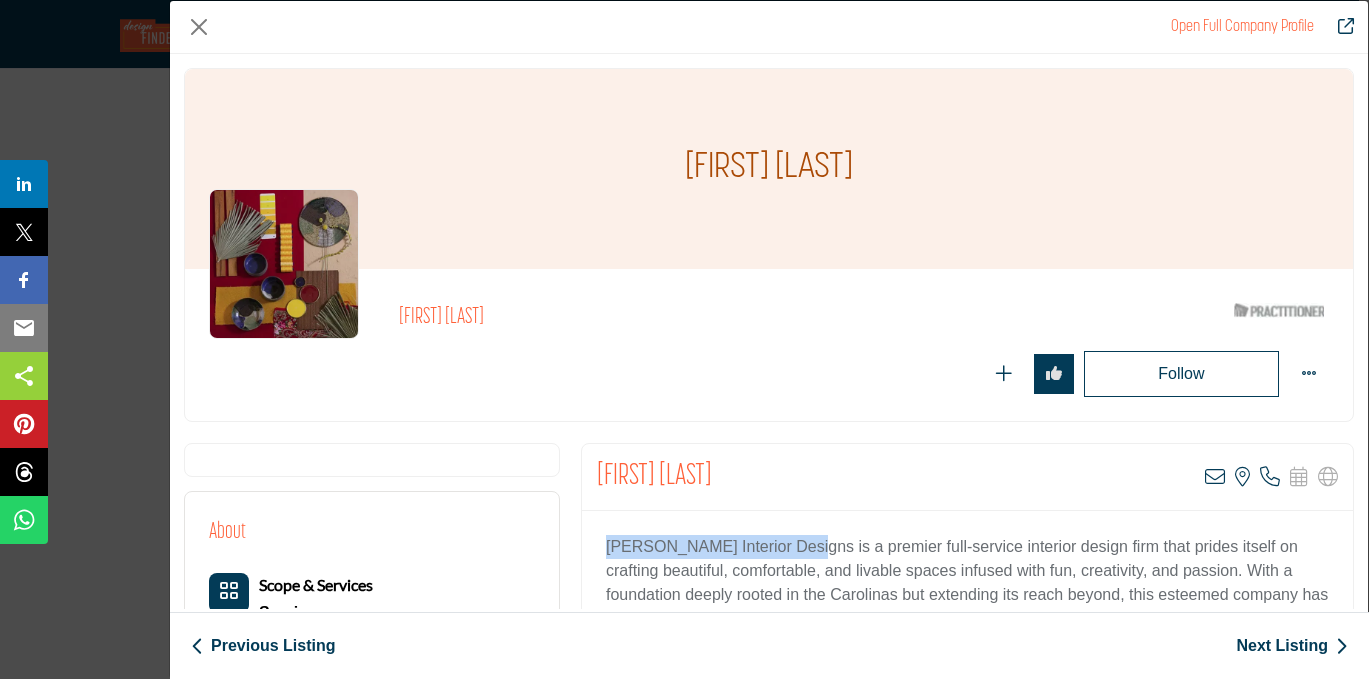 drag, startPoint x: 808, startPoint y: 544, endPoint x: 594, endPoint y: 545, distance: 214.00233 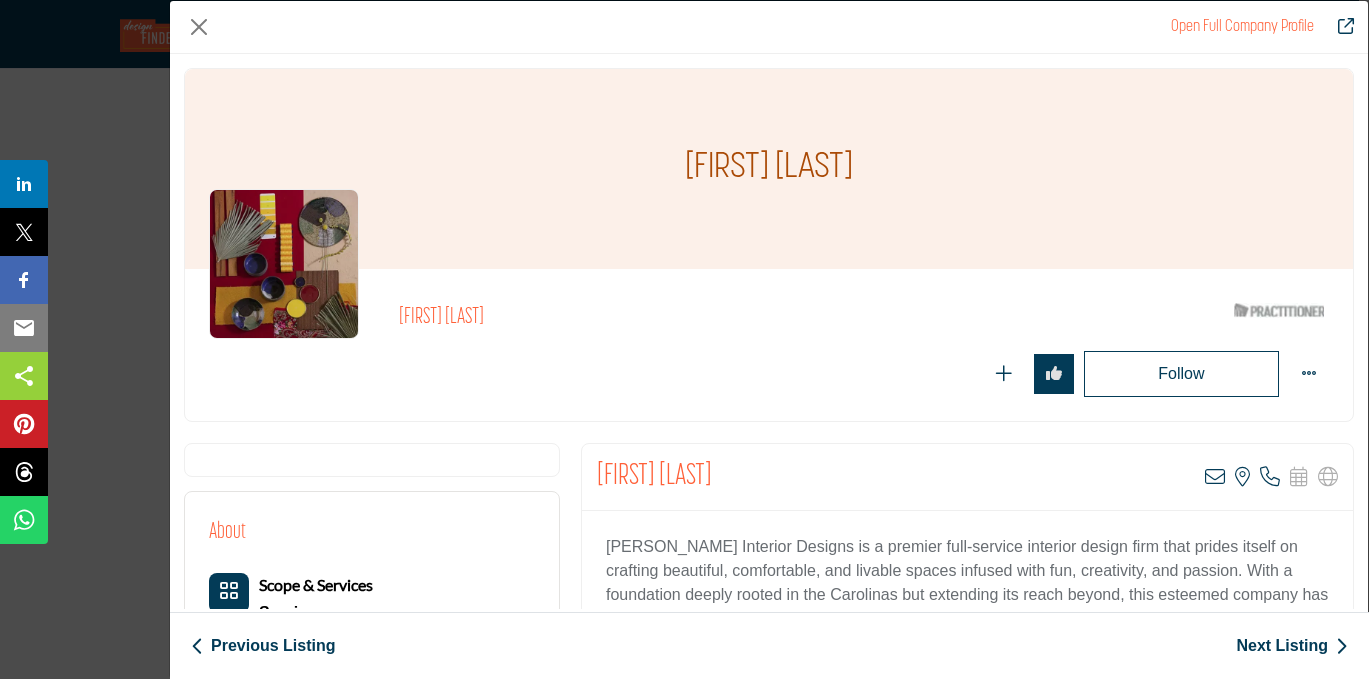 click on "Sue Gorman
View email address of this listing
View the location of this listing
Call Number" at bounding box center (967, 477) 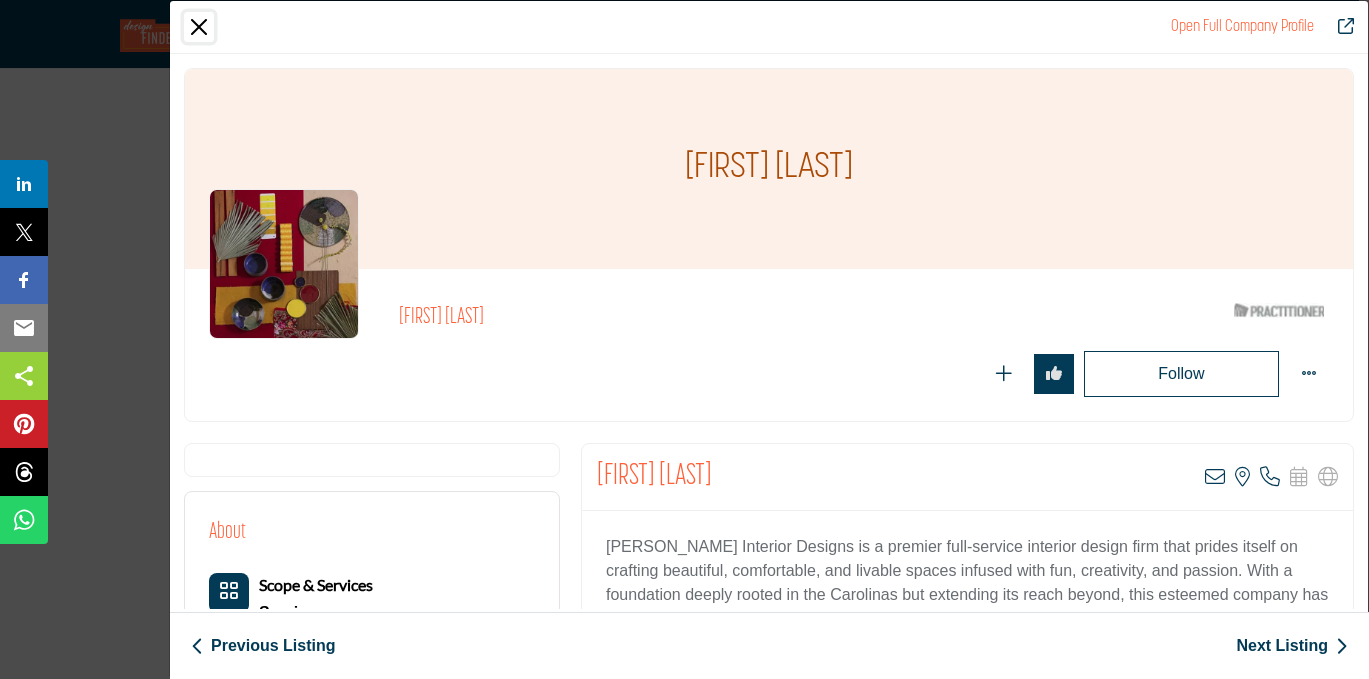 click at bounding box center [199, 27] 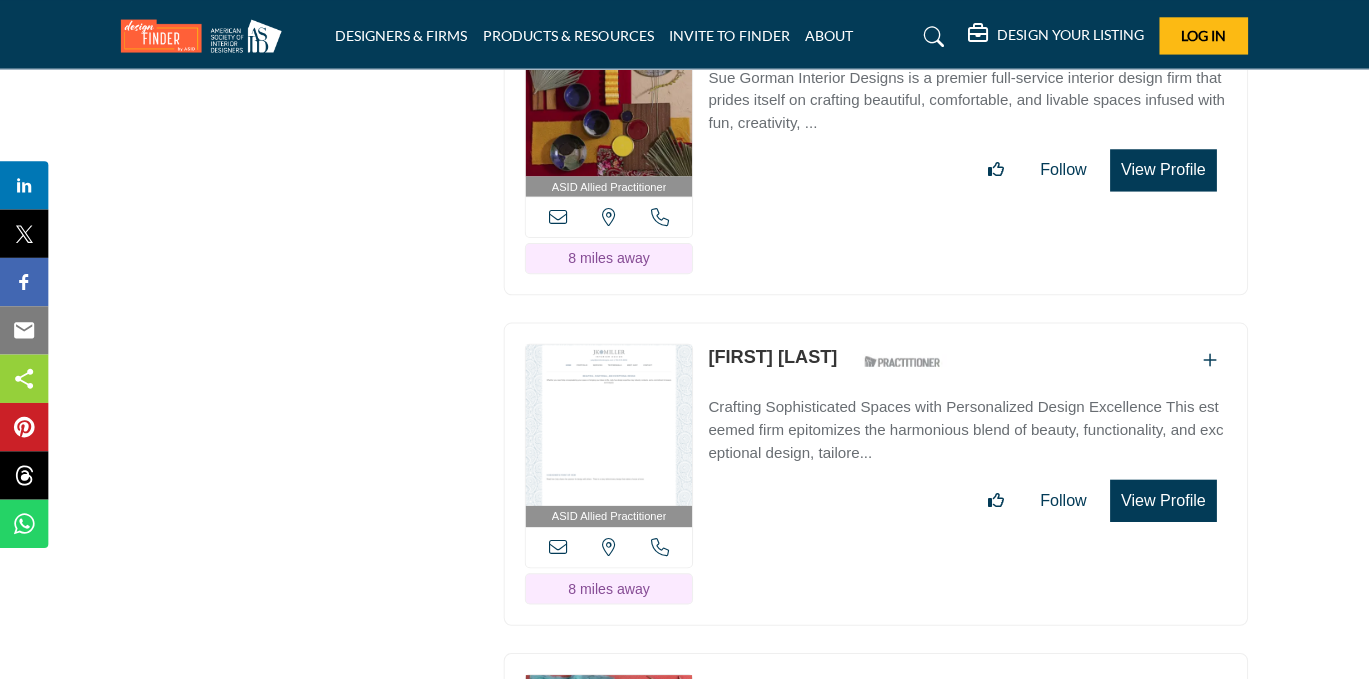scroll, scrollTop: 5644, scrollLeft: 0, axis: vertical 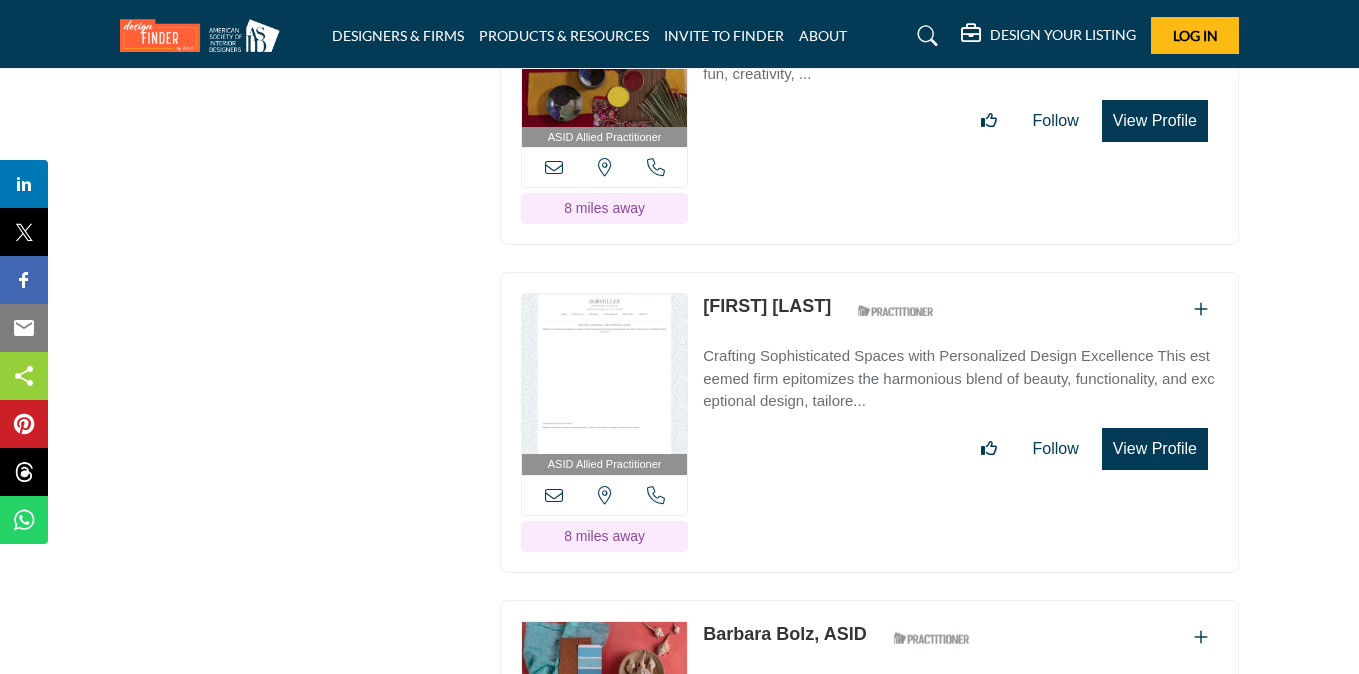 click on "View Profile" at bounding box center (1155, 449) 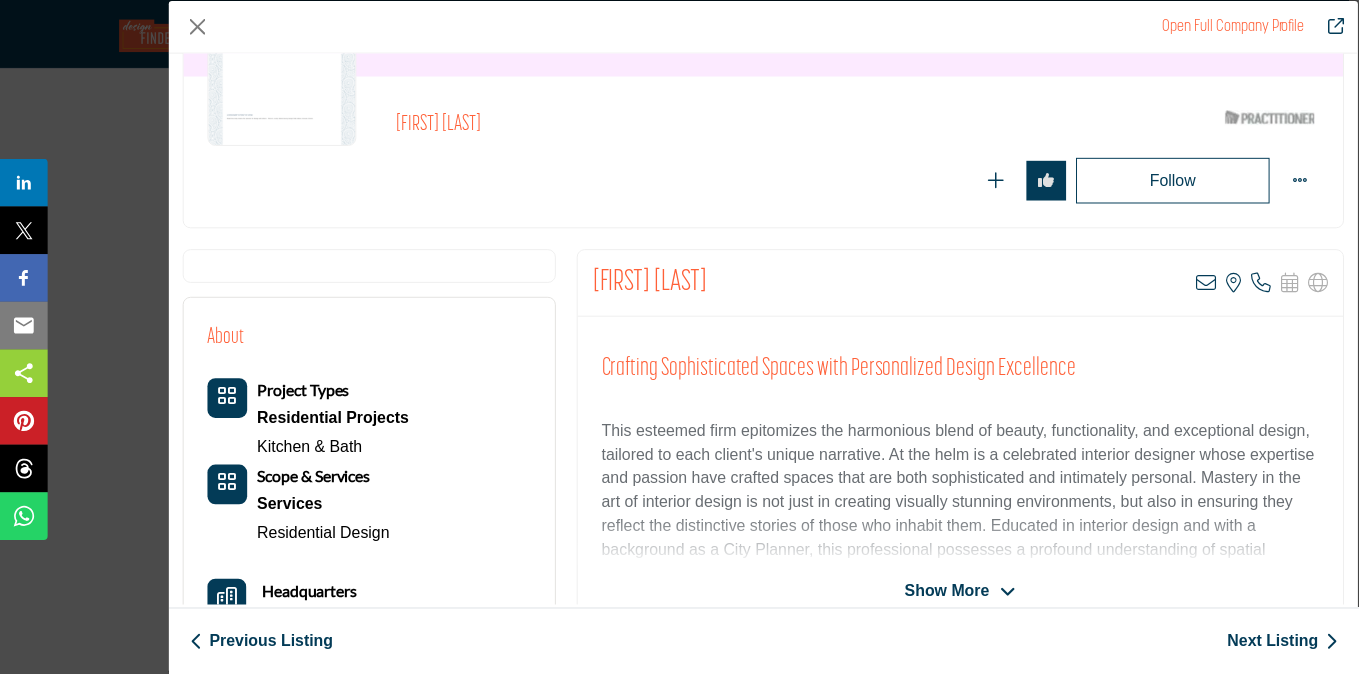 scroll, scrollTop: 193, scrollLeft: 0, axis: vertical 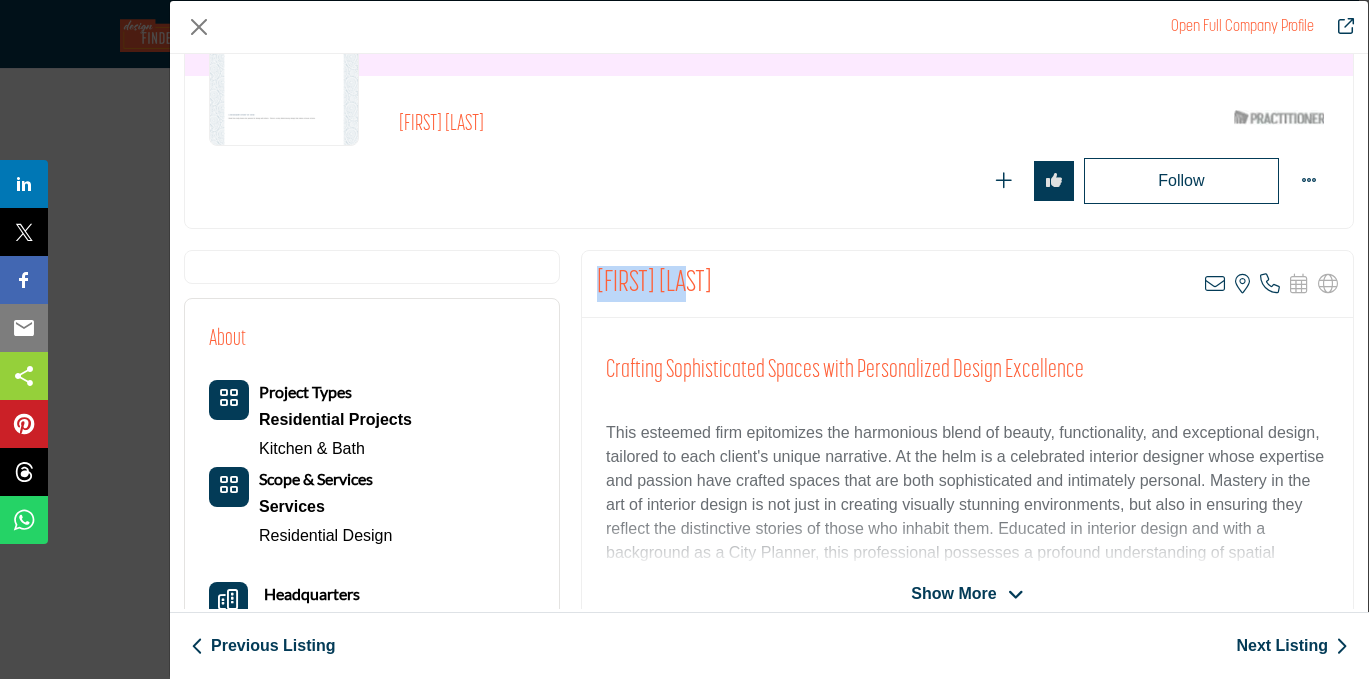 drag, startPoint x: 687, startPoint y: 282, endPoint x: 582, endPoint y: 280, distance: 105.01904 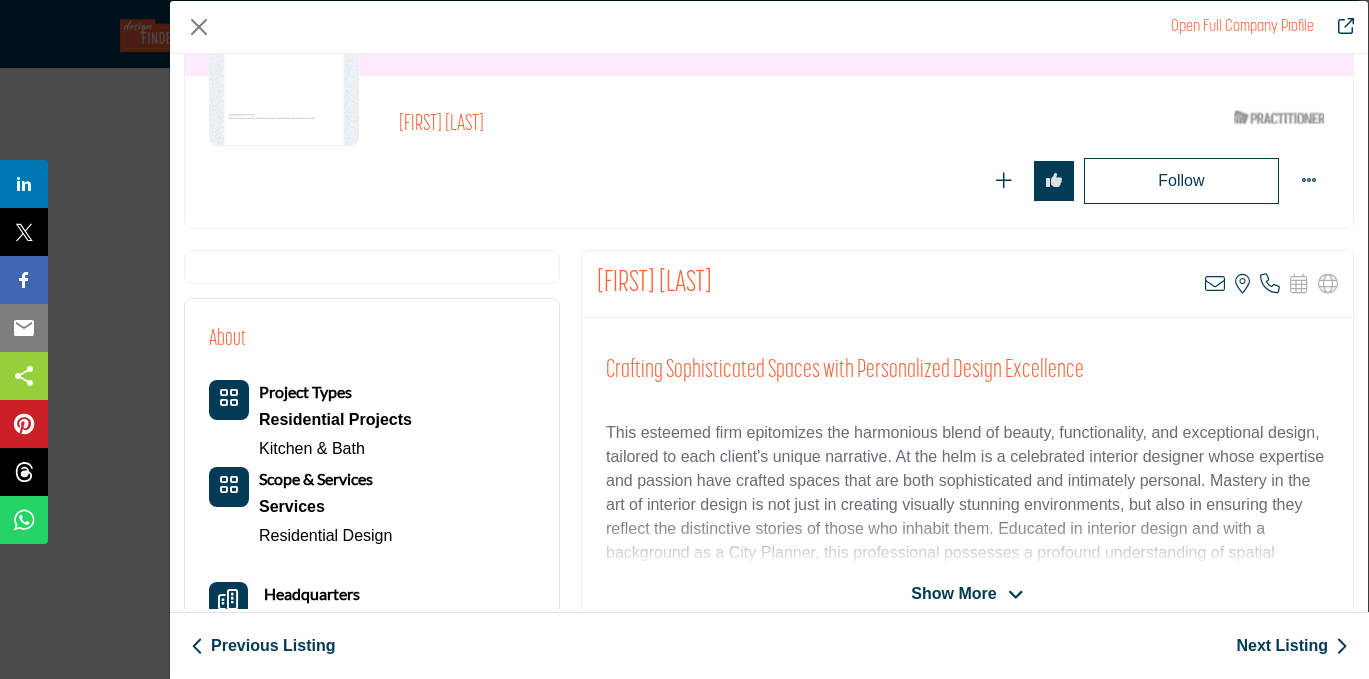 click on "Judy Miller
View email address of this listing
View the location of this listing
Call Number" at bounding box center [967, 284] 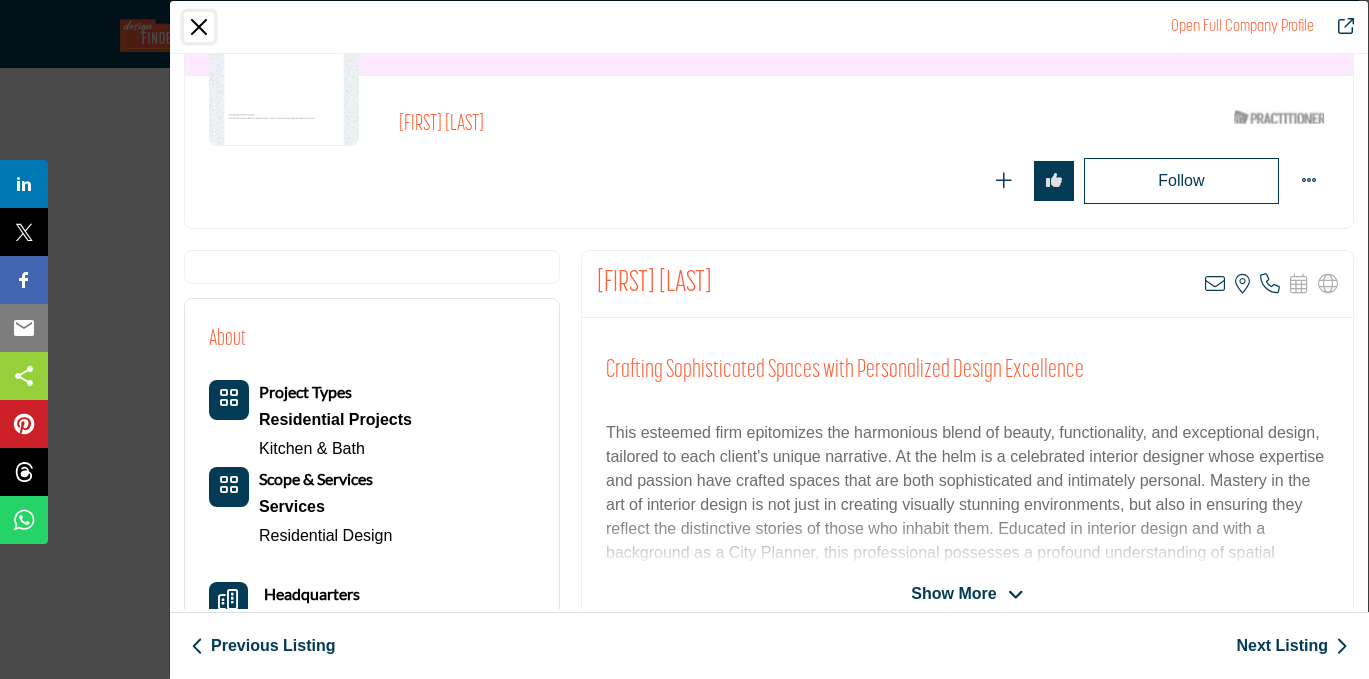 click at bounding box center [199, 27] 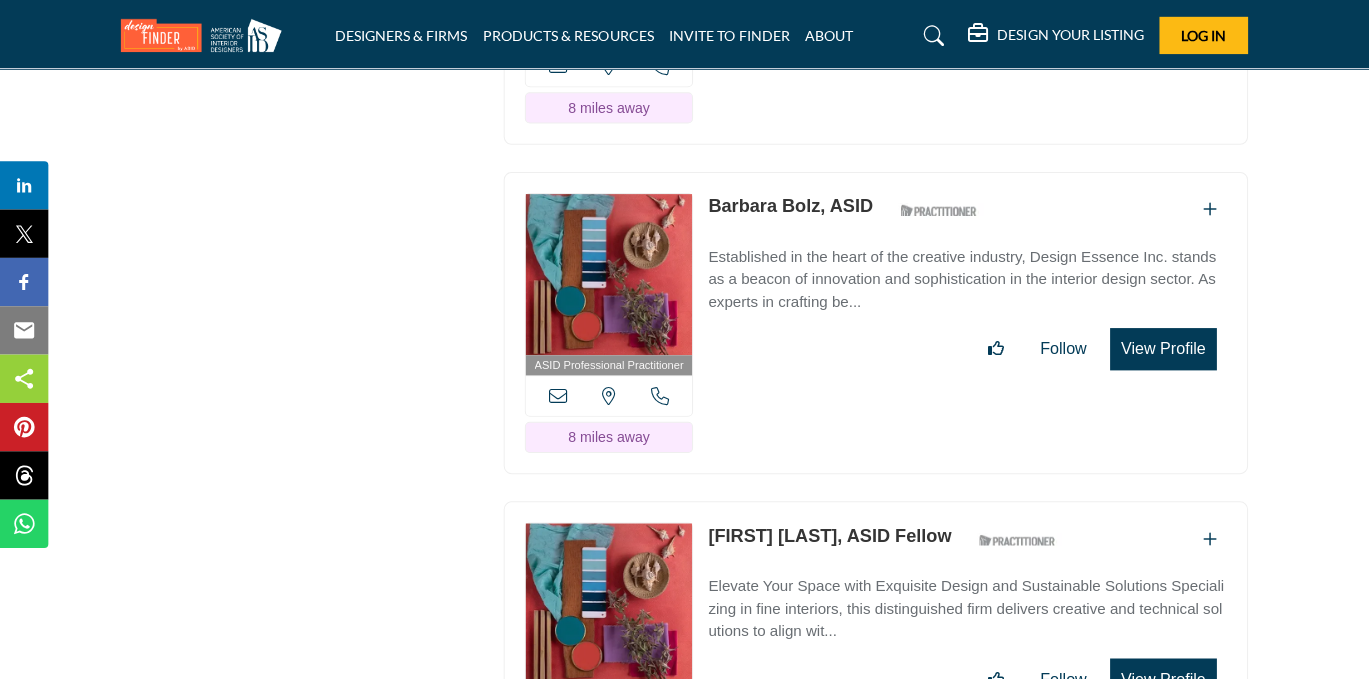 scroll, scrollTop: 6077, scrollLeft: 0, axis: vertical 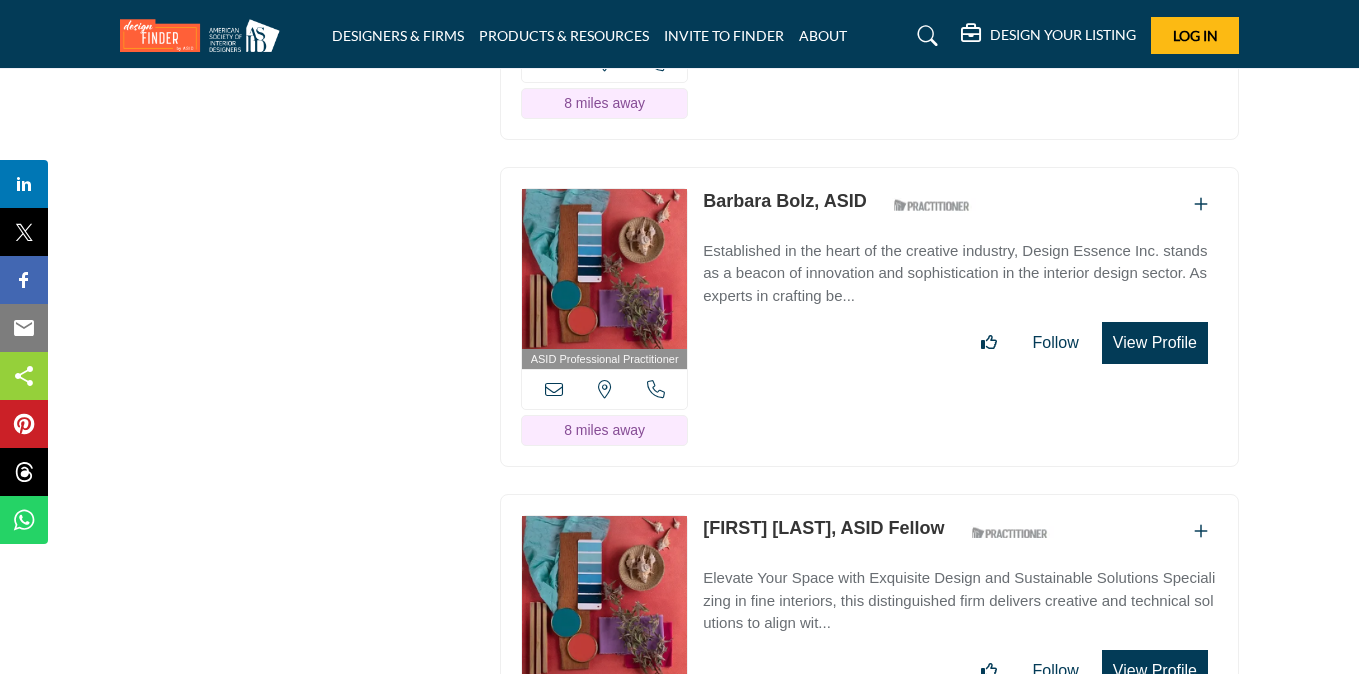 click on "View Profile" at bounding box center [1155, 343] 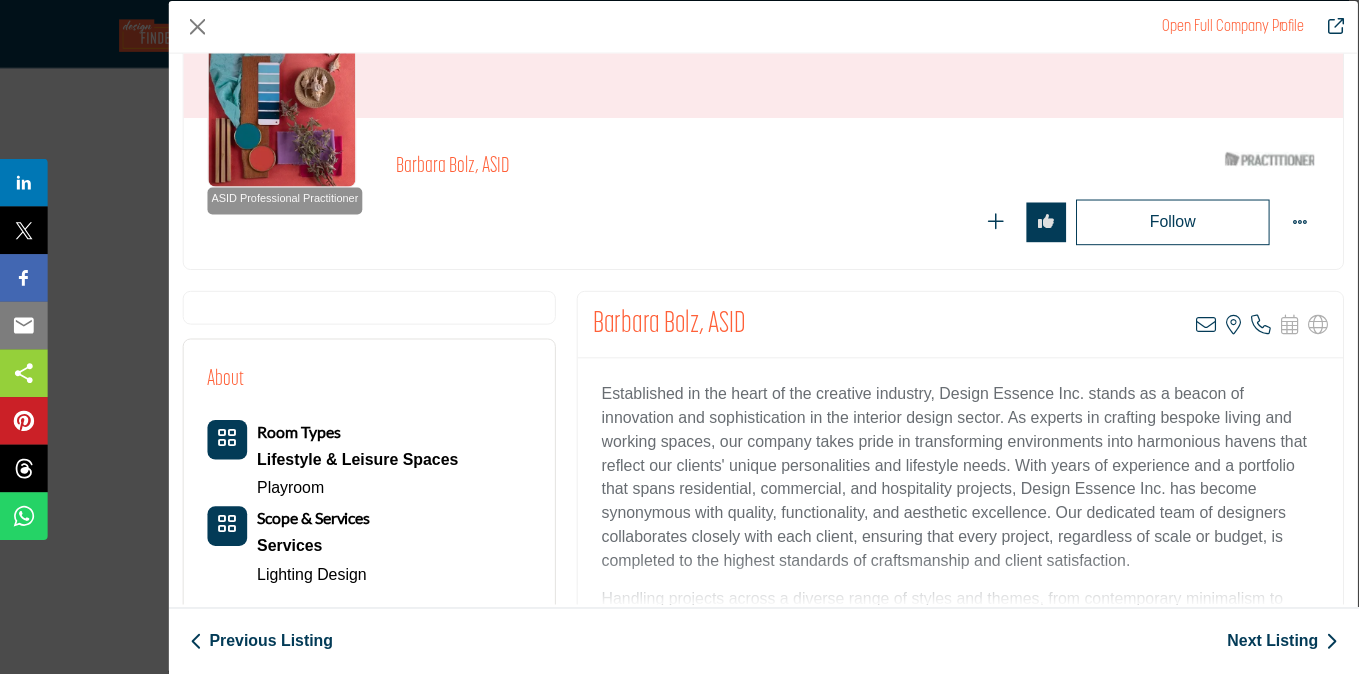 scroll, scrollTop: 157, scrollLeft: 0, axis: vertical 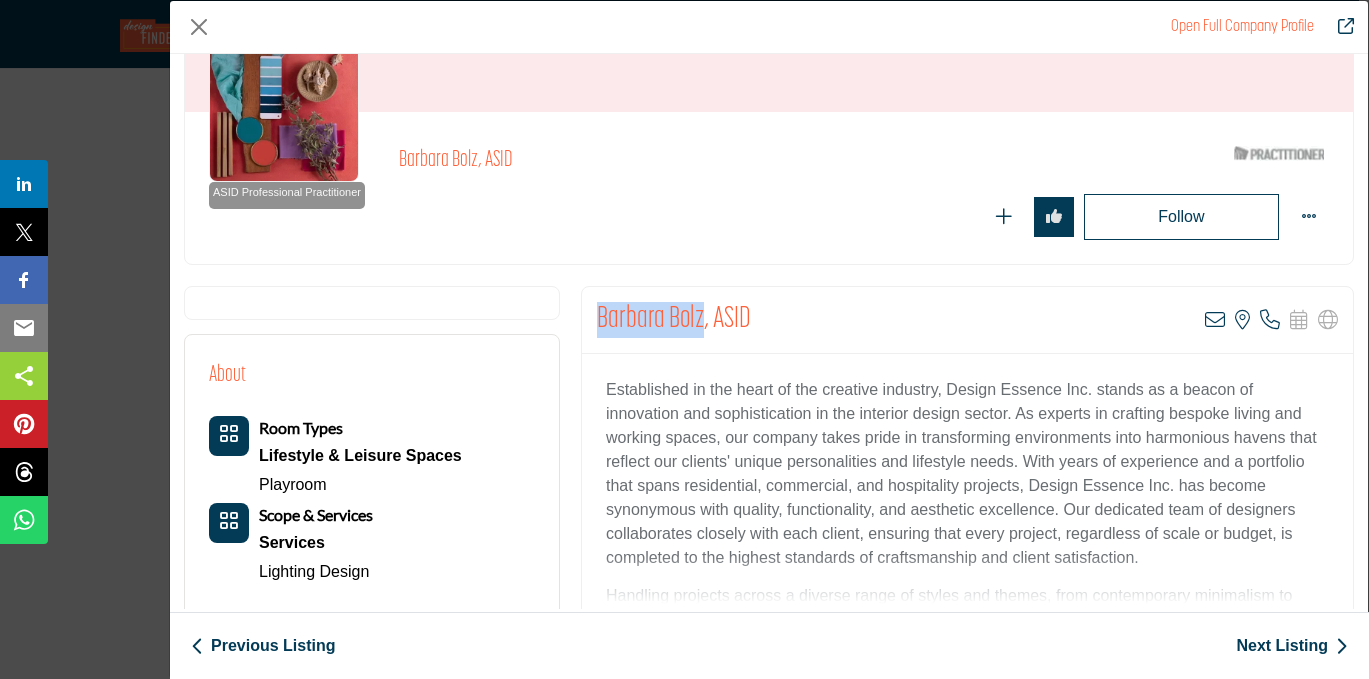 drag, startPoint x: 696, startPoint y: 319, endPoint x: 577, endPoint y: 313, distance: 119.15116 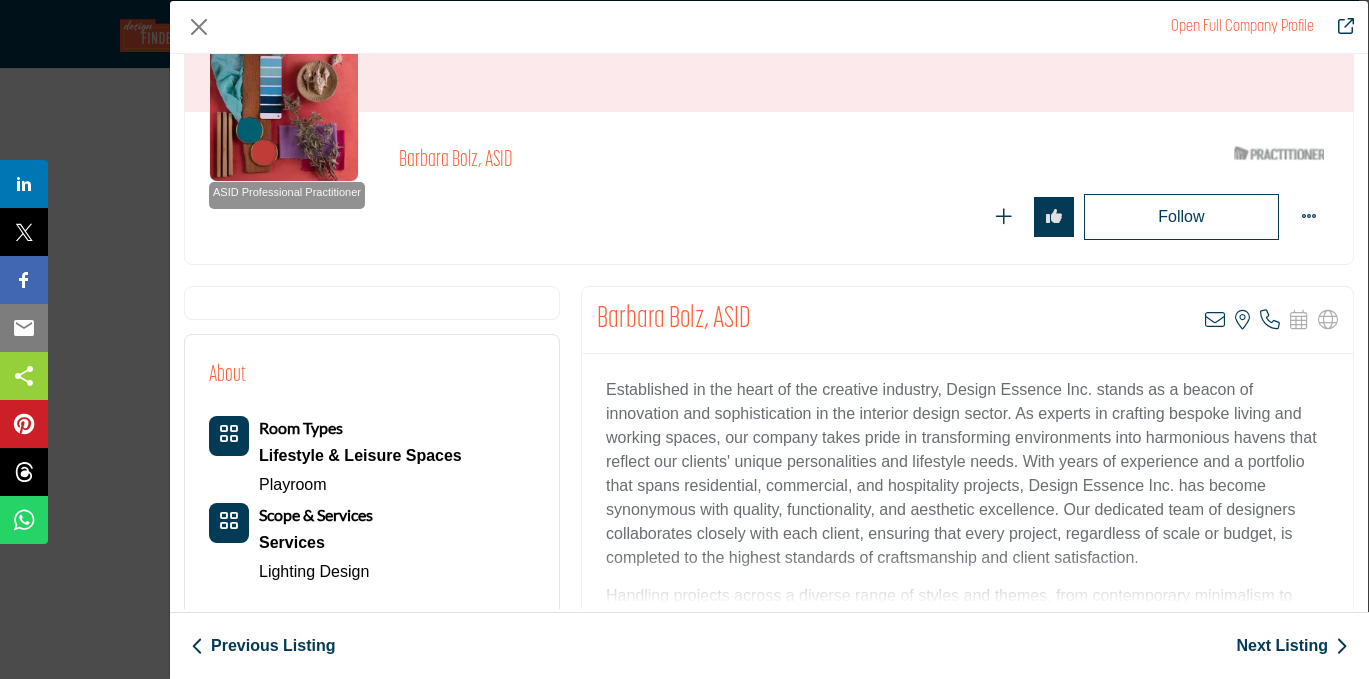click on "Barbara Bolz, ASID
View email address of this listing
View the location of this listing
Call Number" at bounding box center (967, 320) 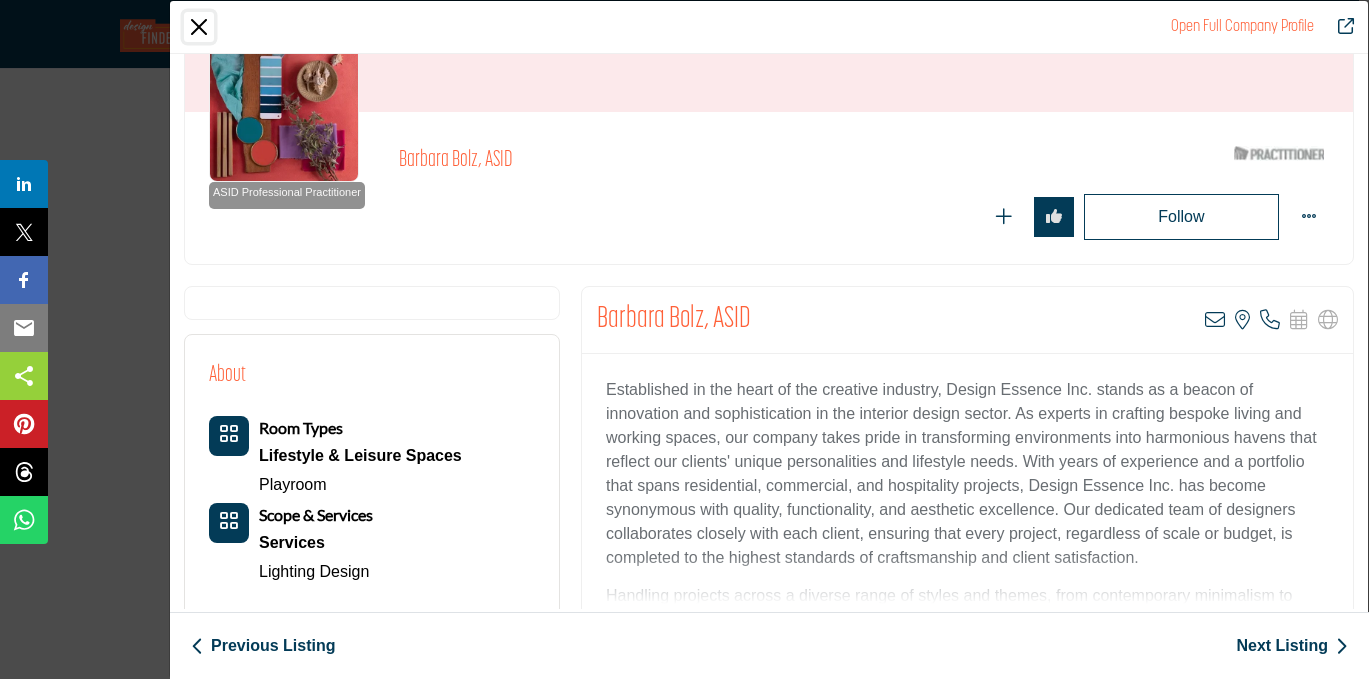 click at bounding box center [199, 27] 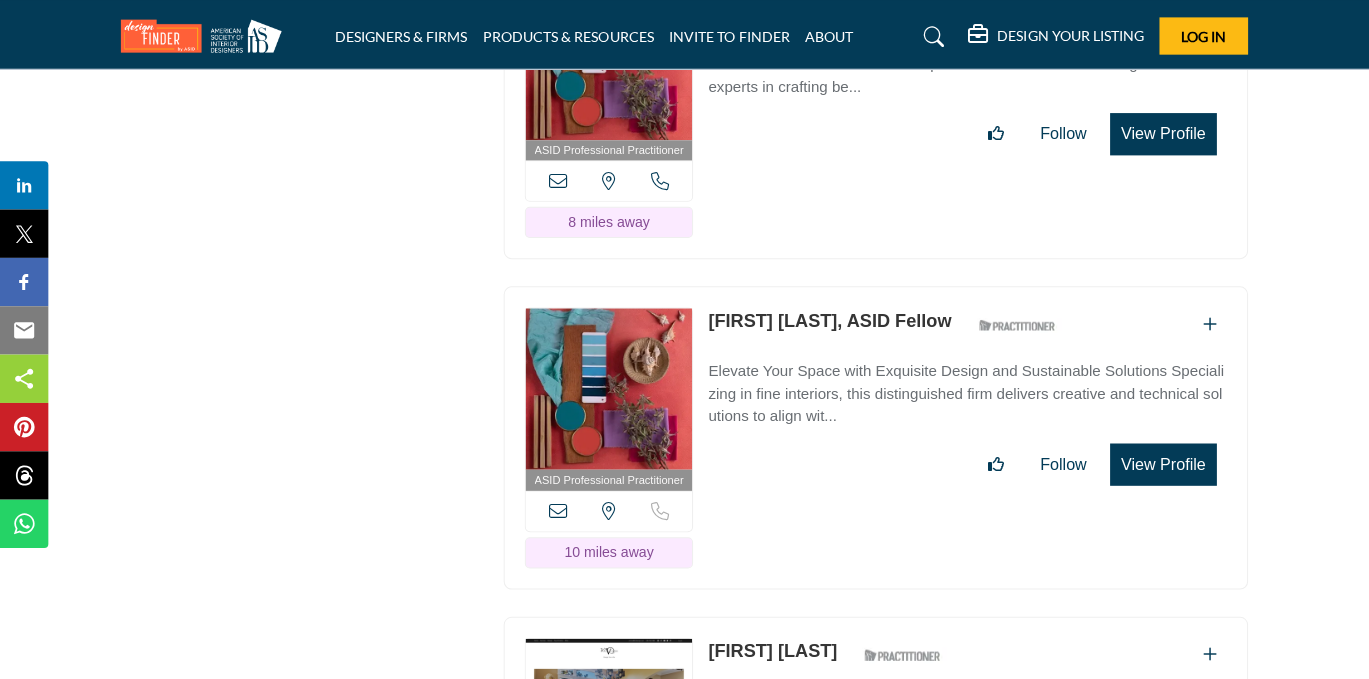 scroll, scrollTop: 6288, scrollLeft: 0, axis: vertical 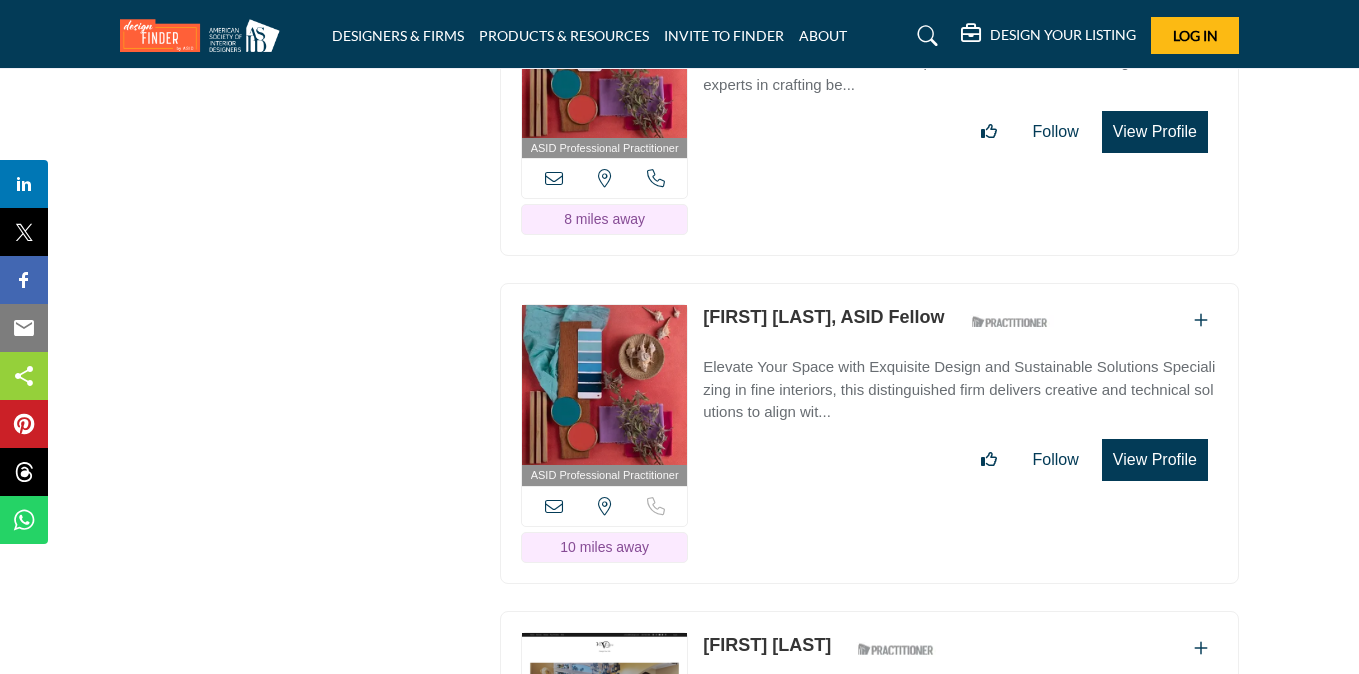 click on "View Profile" at bounding box center [1155, 460] 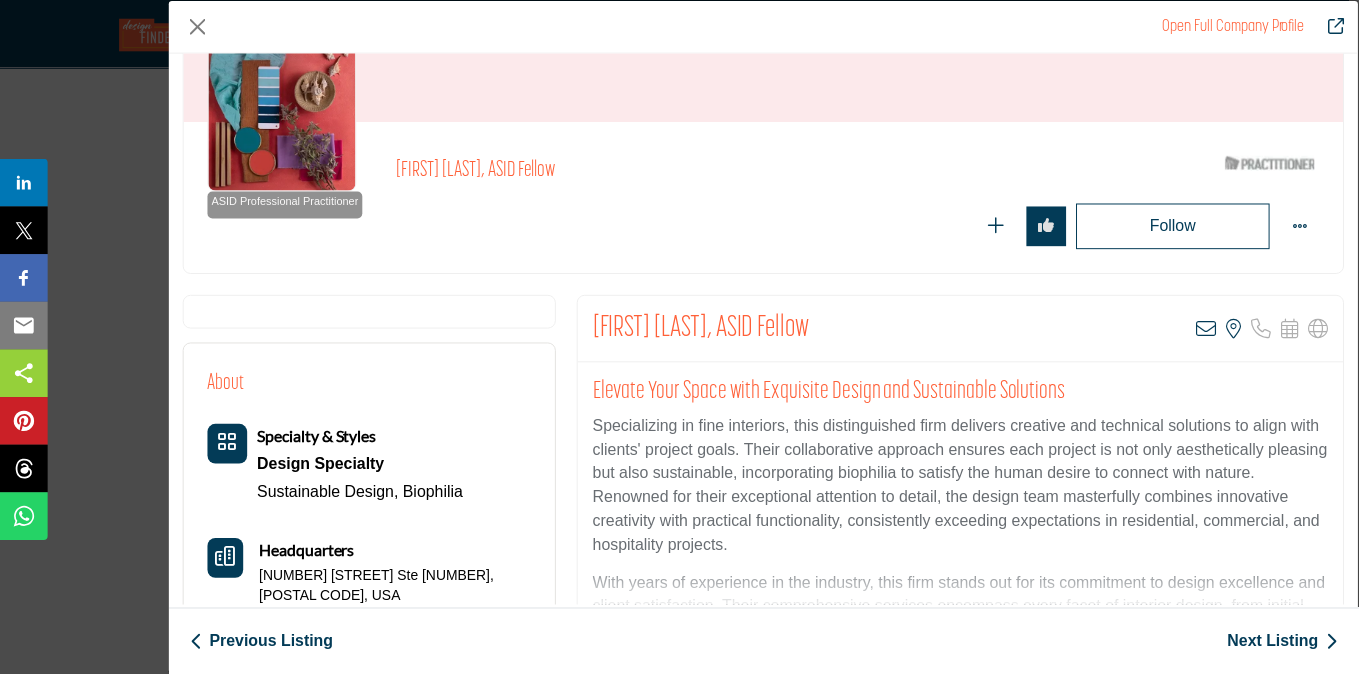 scroll, scrollTop: 165, scrollLeft: 0, axis: vertical 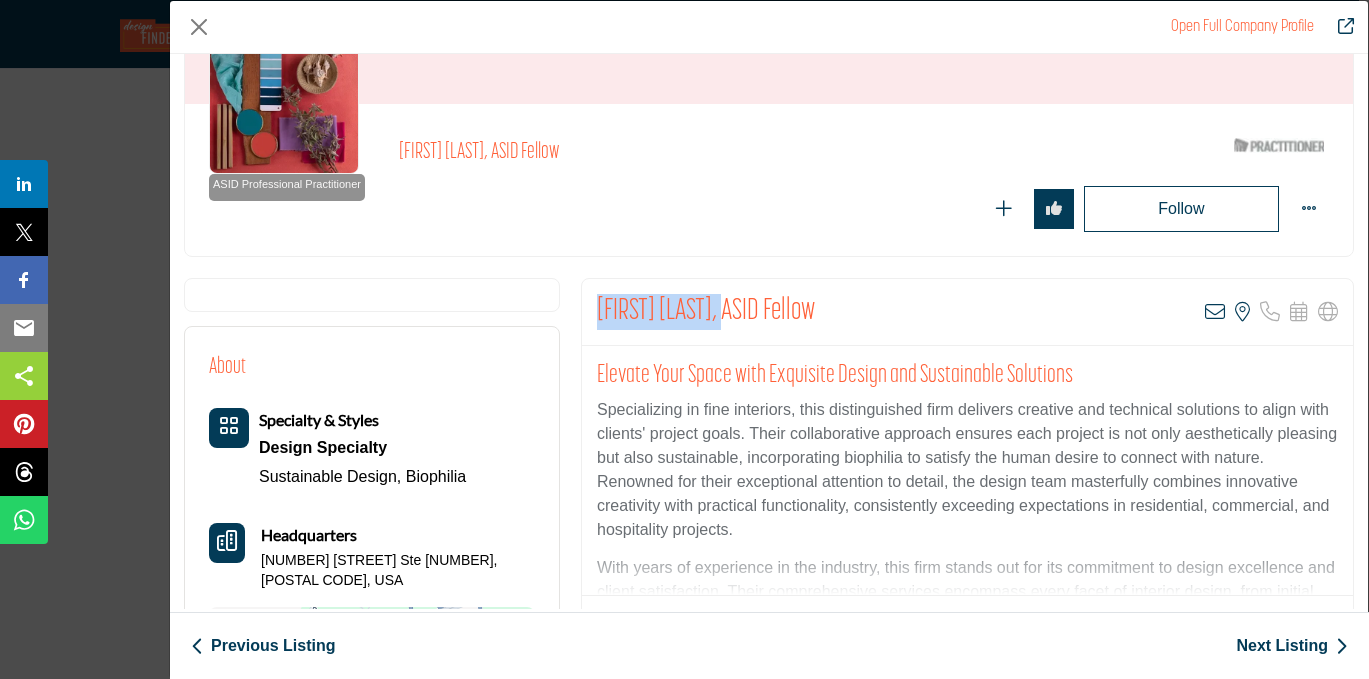 drag, startPoint x: 747, startPoint y: 309, endPoint x: 579, endPoint y: 300, distance: 168.2409 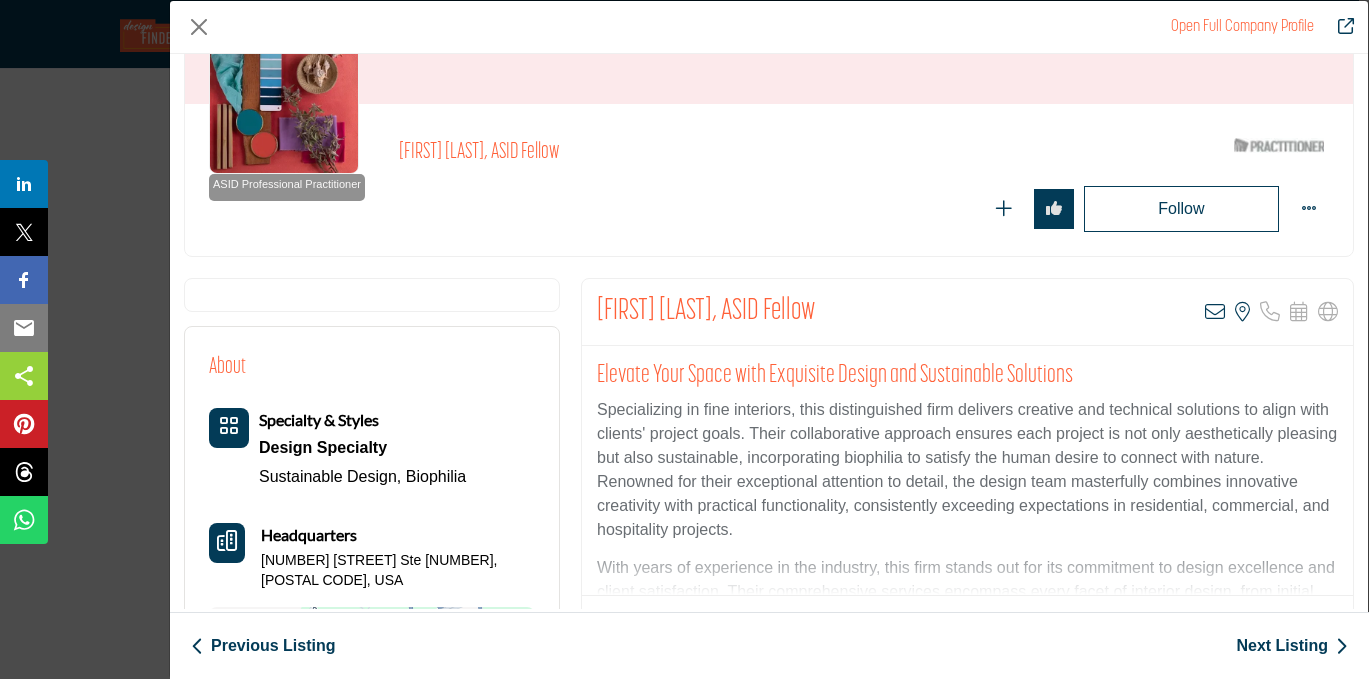 click on "ASID Professional Practitioner
ASID Professional Practitioners have successfully passed an ASID-approved qualification examination.
Annmarie Jackson, ASID Fellow" at bounding box center [769, 180] 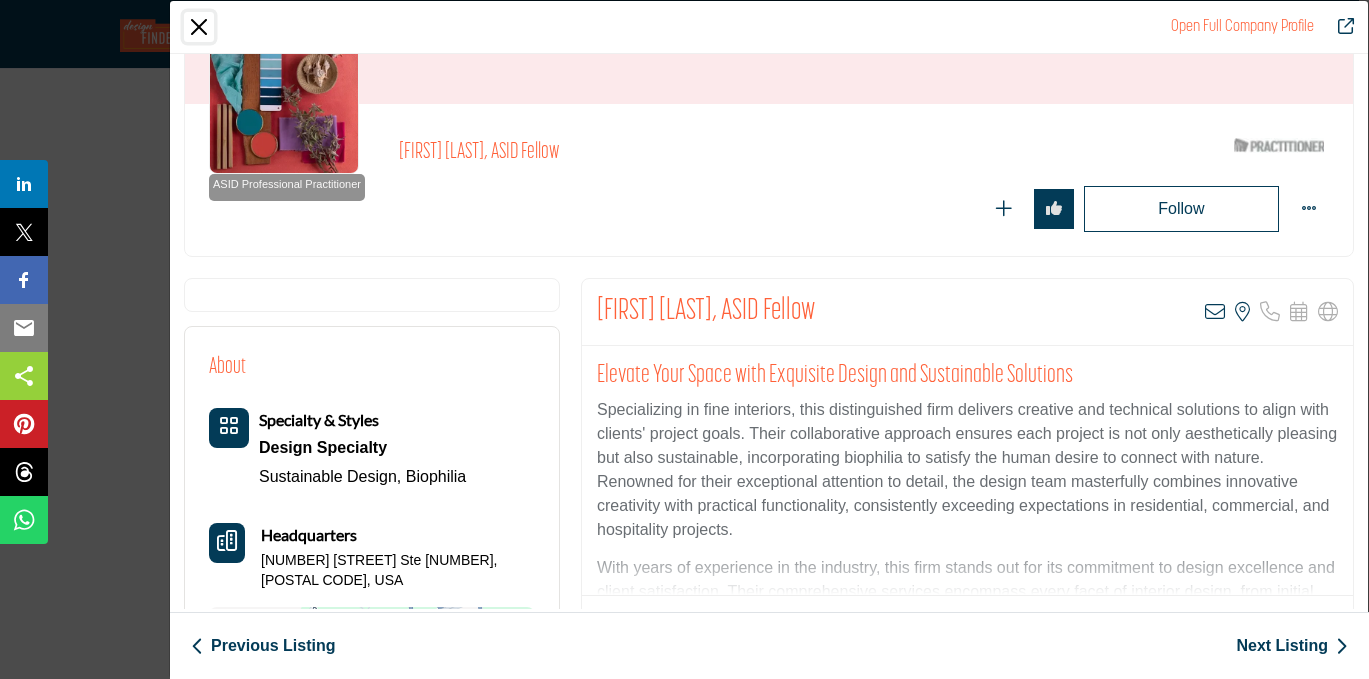 click at bounding box center [199, 27] 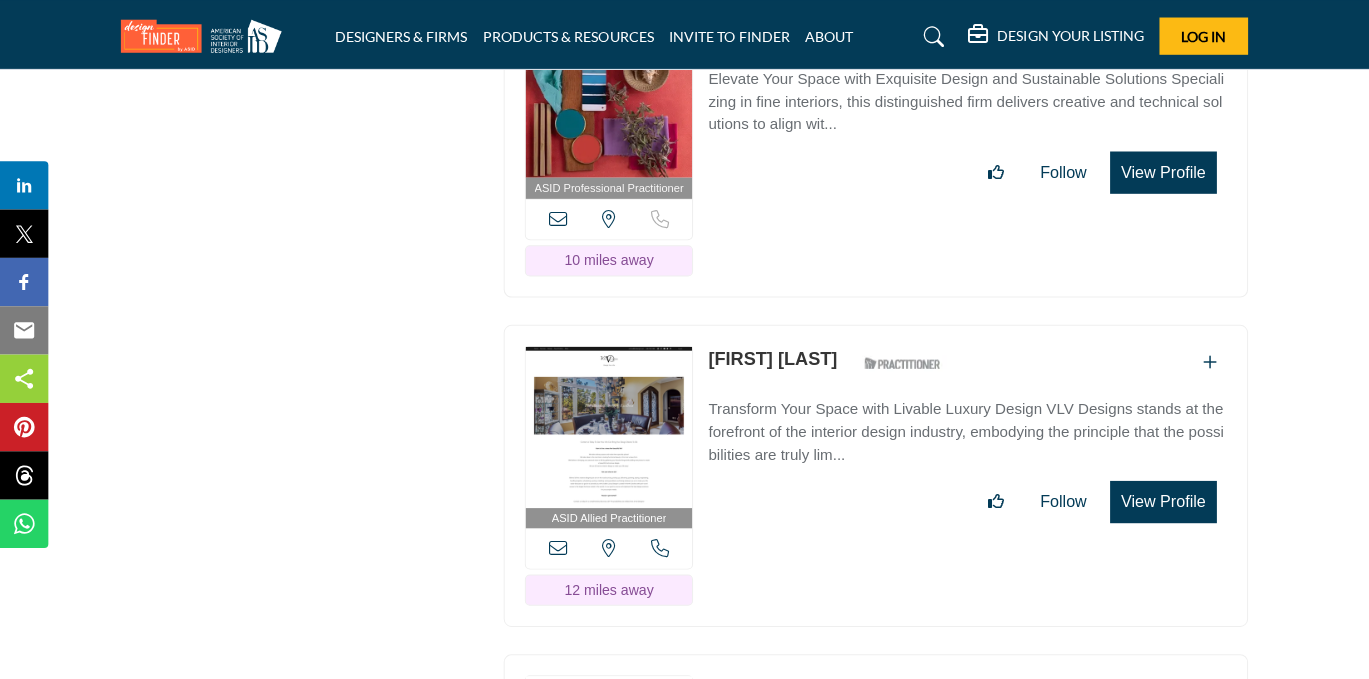 scroll, scrollTop: 6578, scrollLeft: 0, axis: vertical 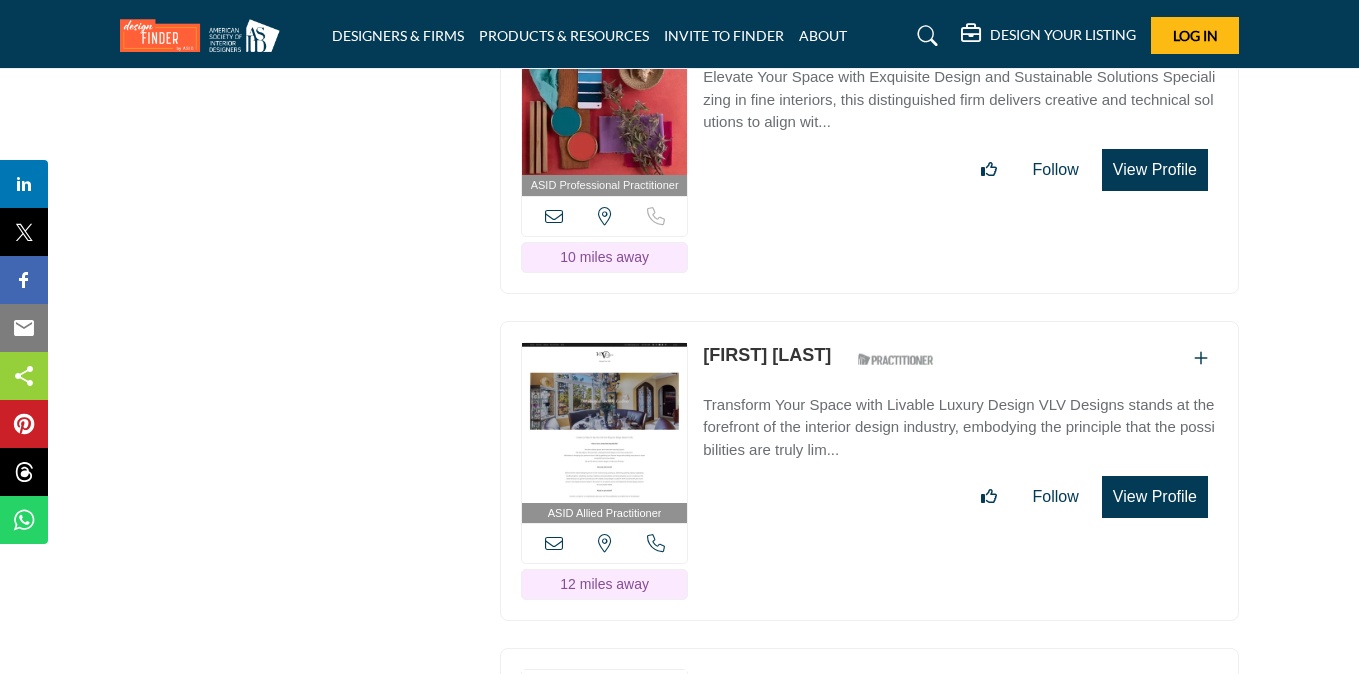 click on "View Profile" at bounding box center (1155, 497) 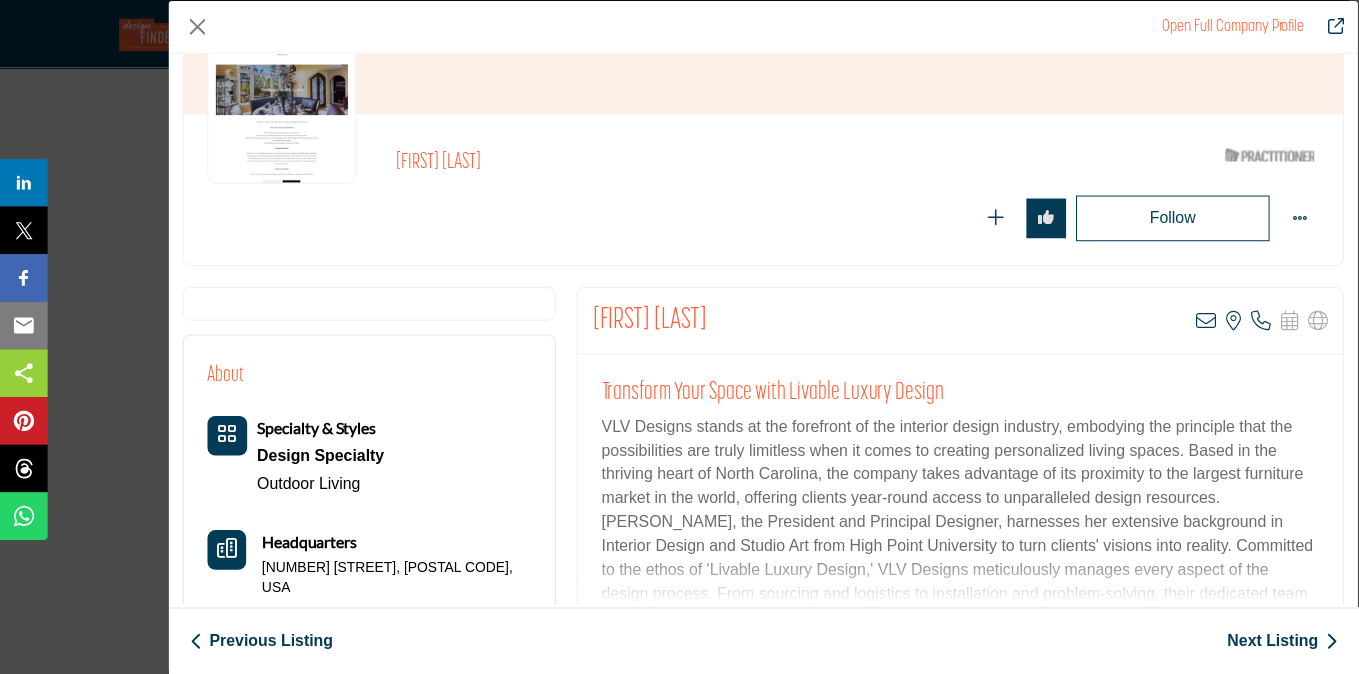 scroll, scrollTop: 162, scrollLeft: 0, axis: vertical 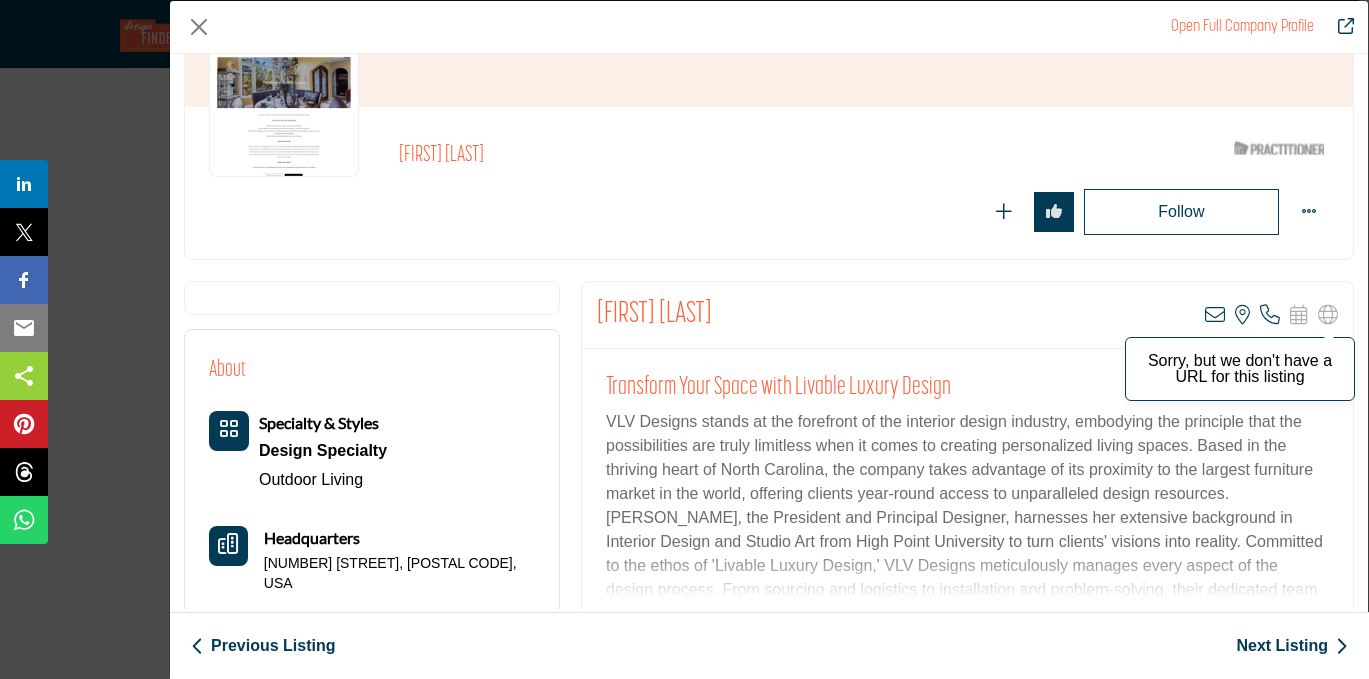 click at bounding box center [1328, 315] 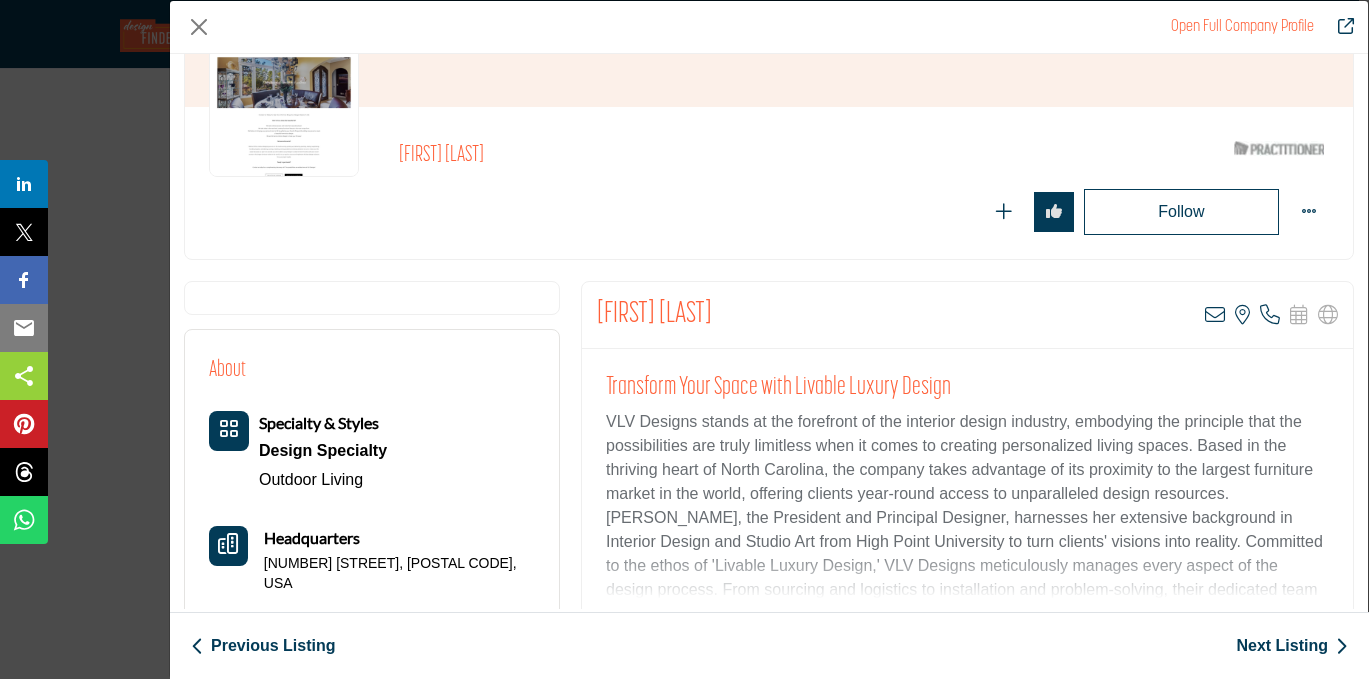 click on "Victoria Valentinas
View email address of this listing
View the location of this listing
Call Number" at bounding box center [967, 315] 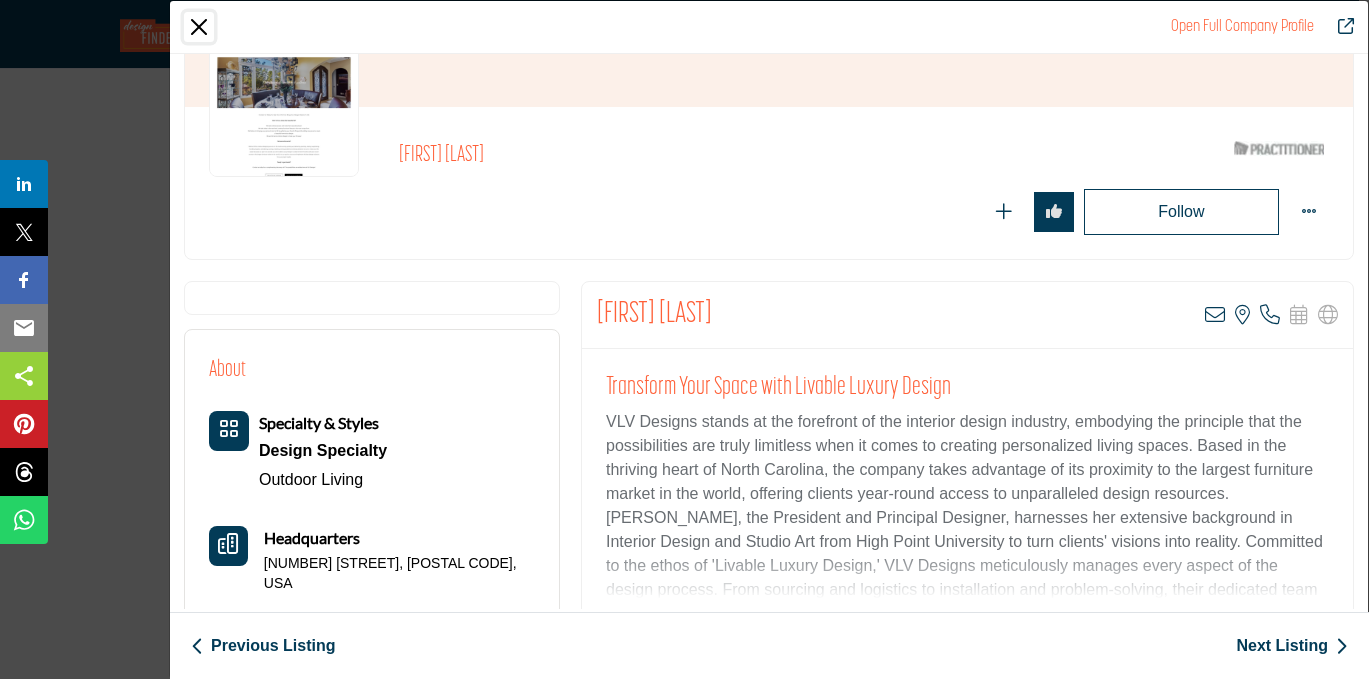 click at bounding box center [199, 27] 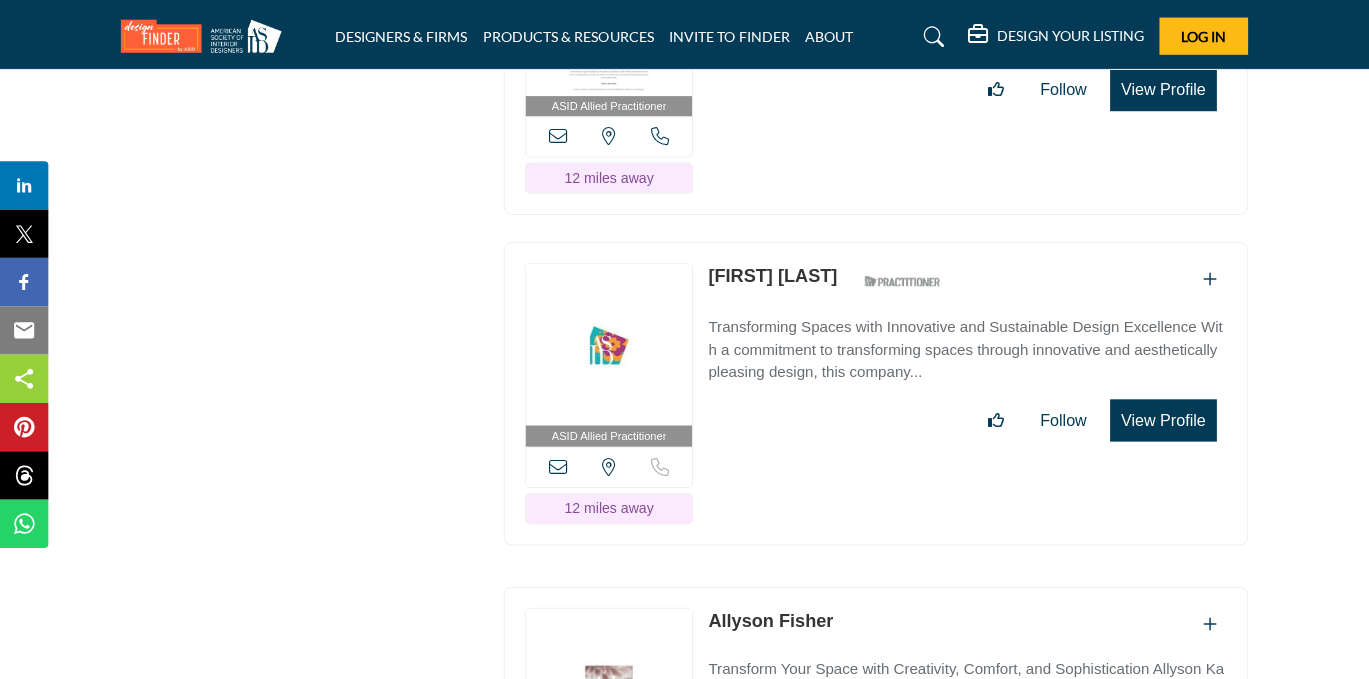 scroll, scrollTop: 6982, scrollLeft: 0, axis: vertical 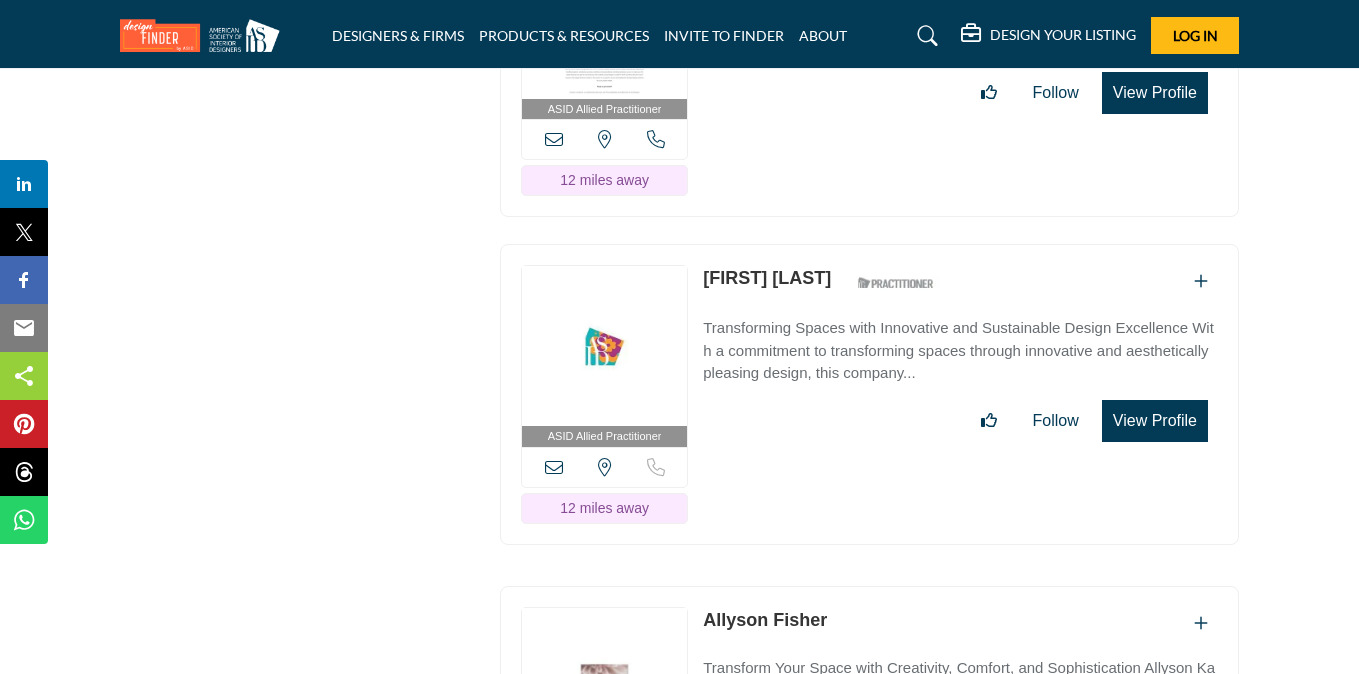 click on "View Profile" at bounding box center (1155, 421) 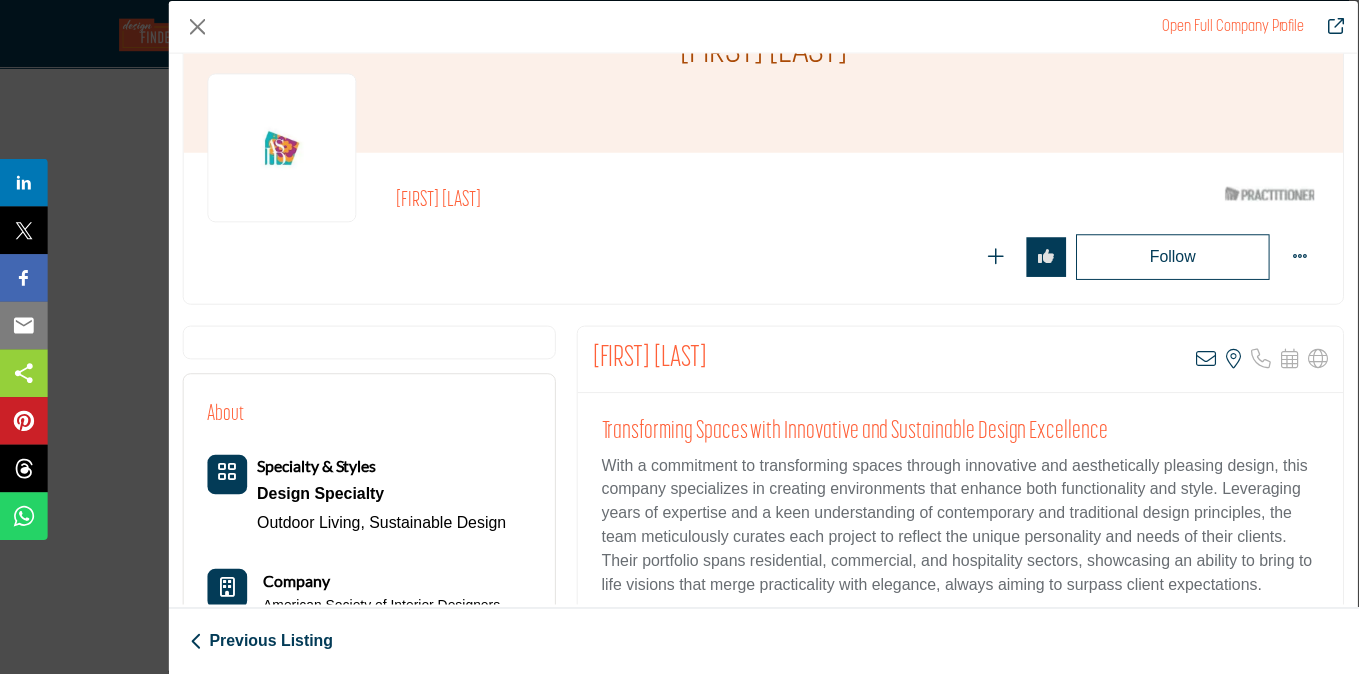 scroll, scrollTop: 123, scrollLeft: 0, axis: vertical 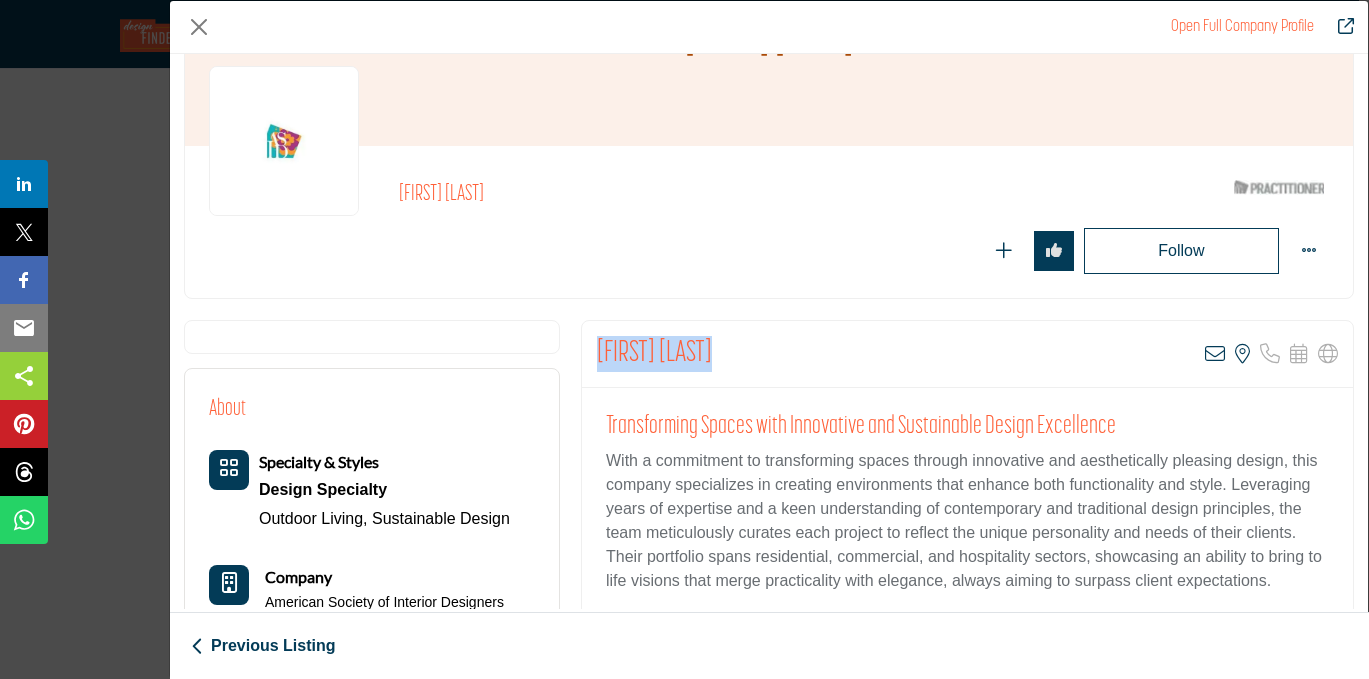 drag, startPoint x: 718, startPoint y: 359, endPoint x: 591, endPoint y: 361, distance: 127.01575 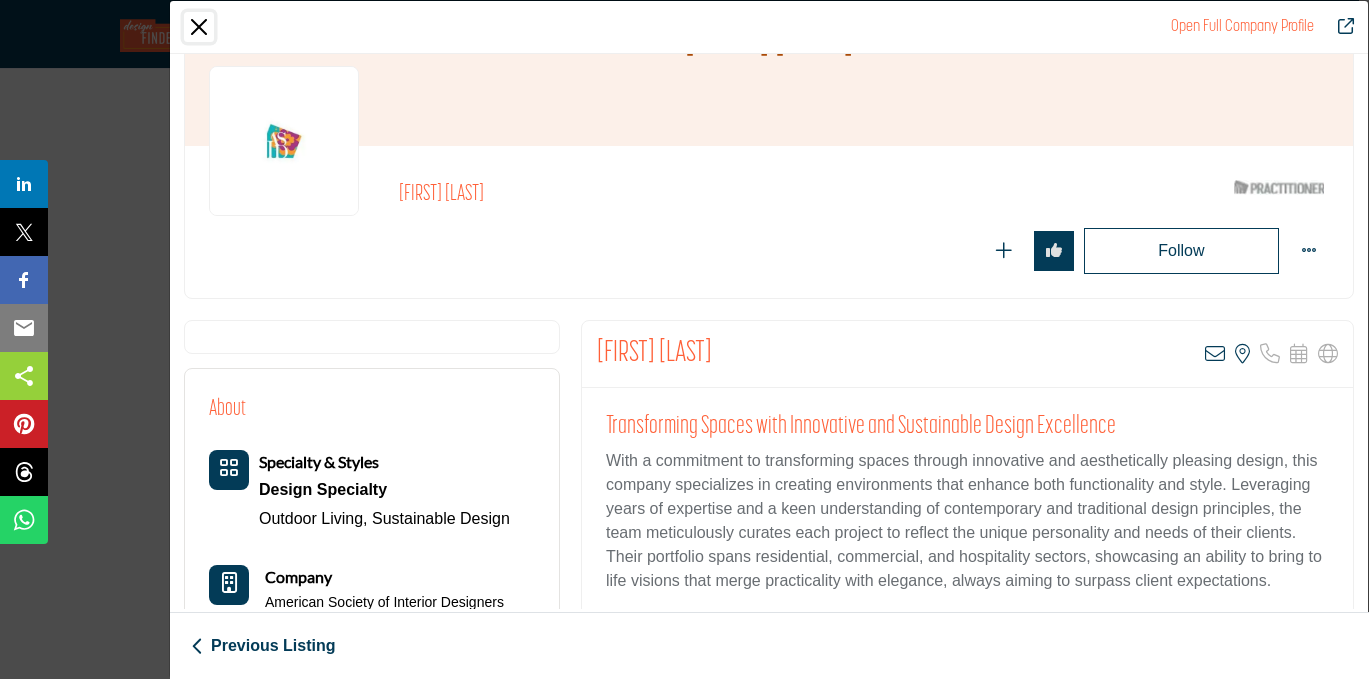click at bounding box center (199, 27) 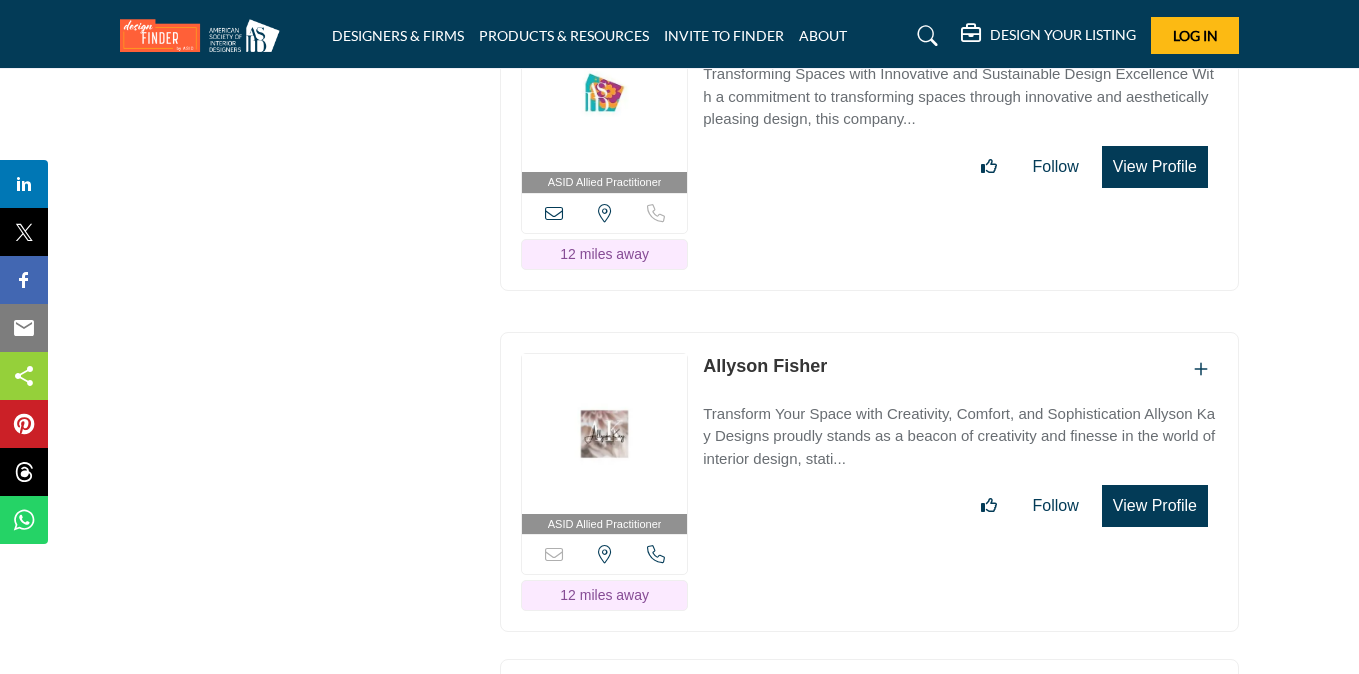 scroll, scrollTop: 7235, scrollLeft: 0, axis: vertical 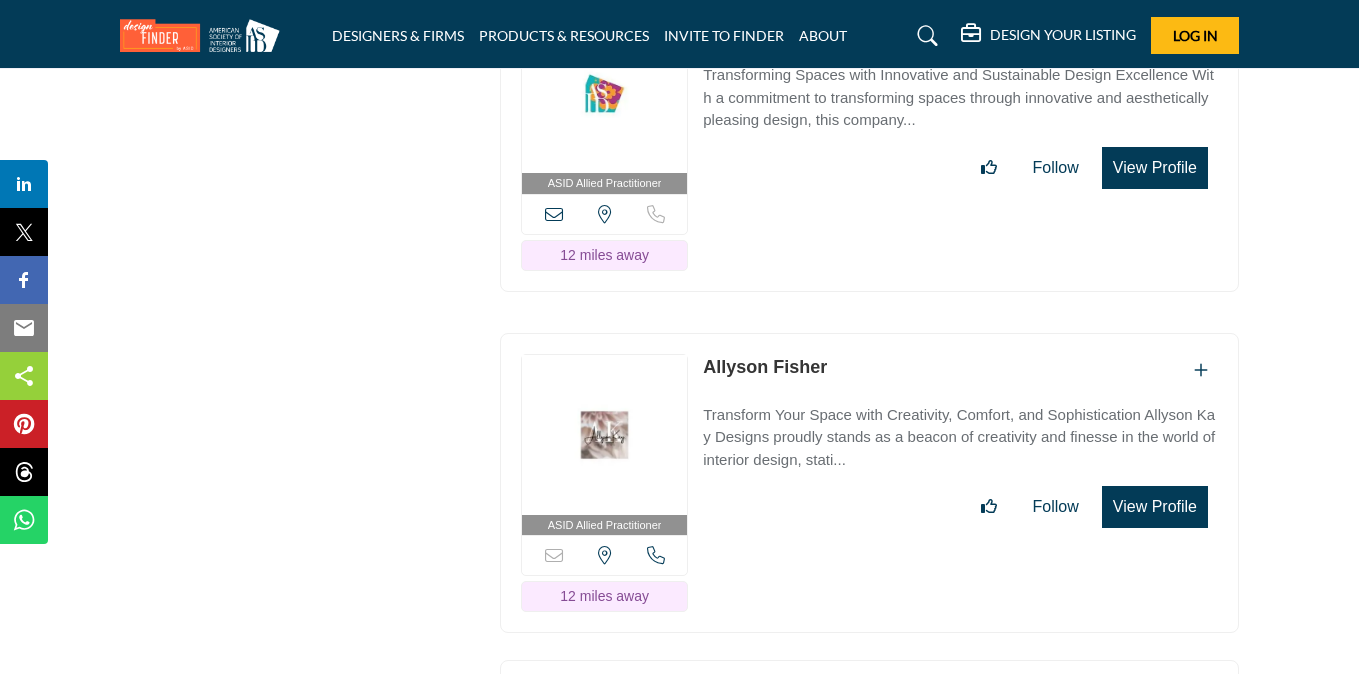 click on "View Profile" at bounding box center (1155, 507) 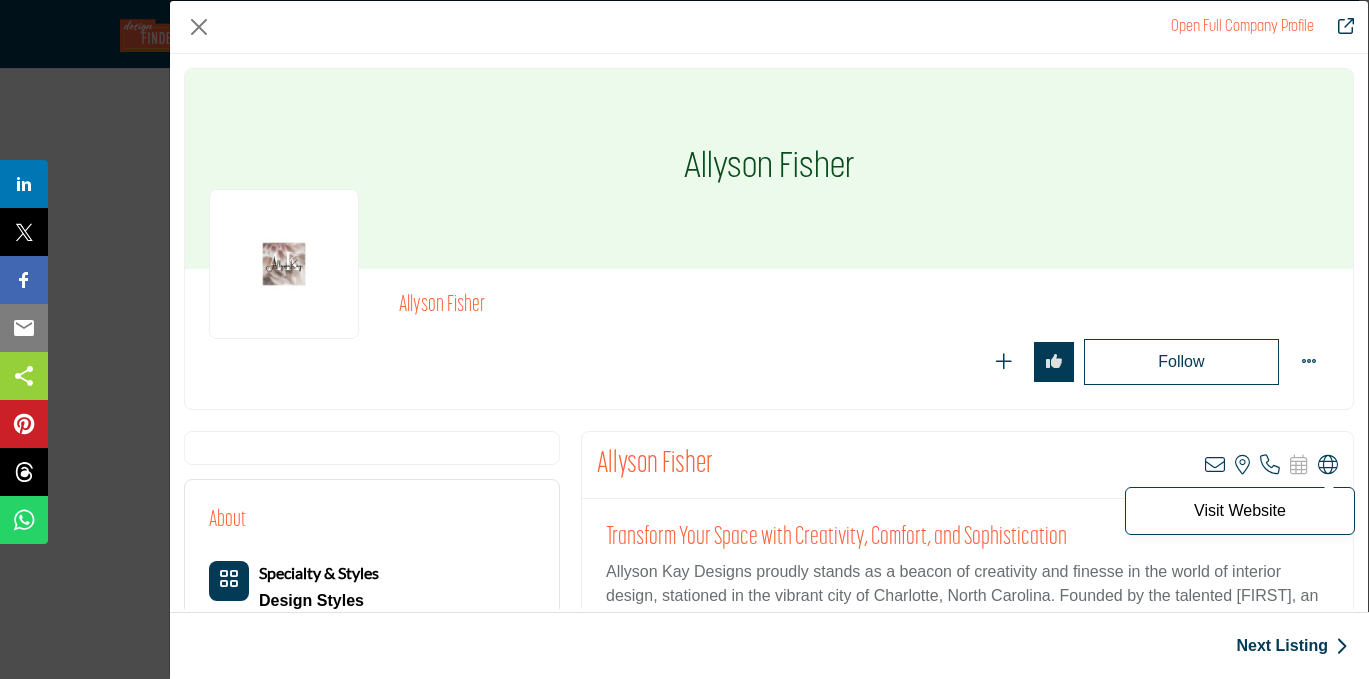 click at bounding box center (1328, 465) 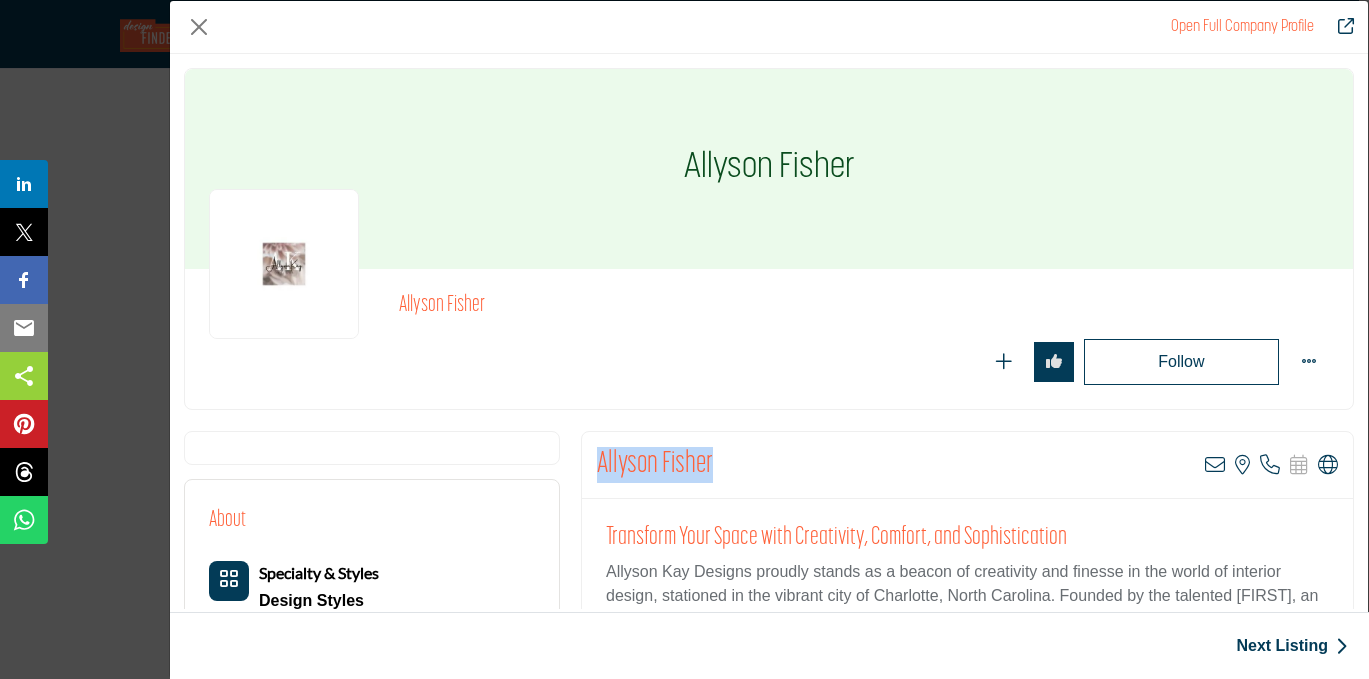 drag, startPoint x: 718, startPoint y: 467, endPoint x: 593, endPoint y: 455, distance: 125.57468 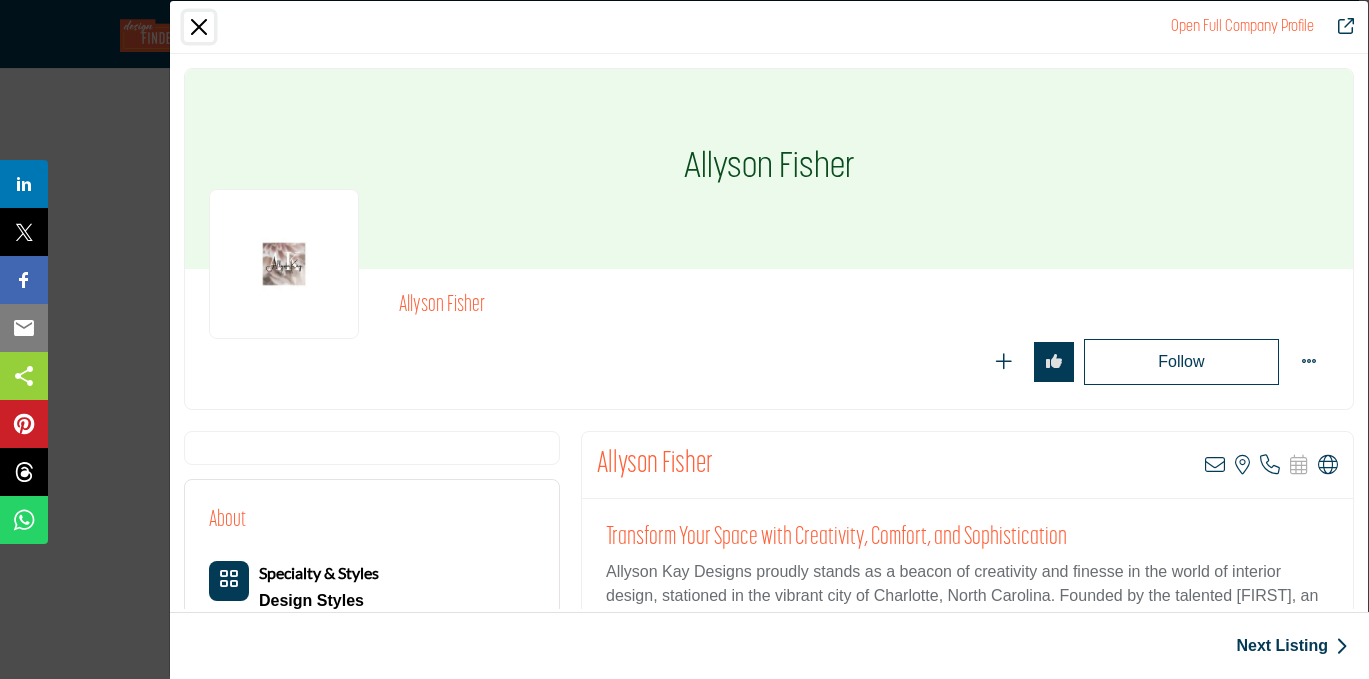 click at bounding box center (199, 27) 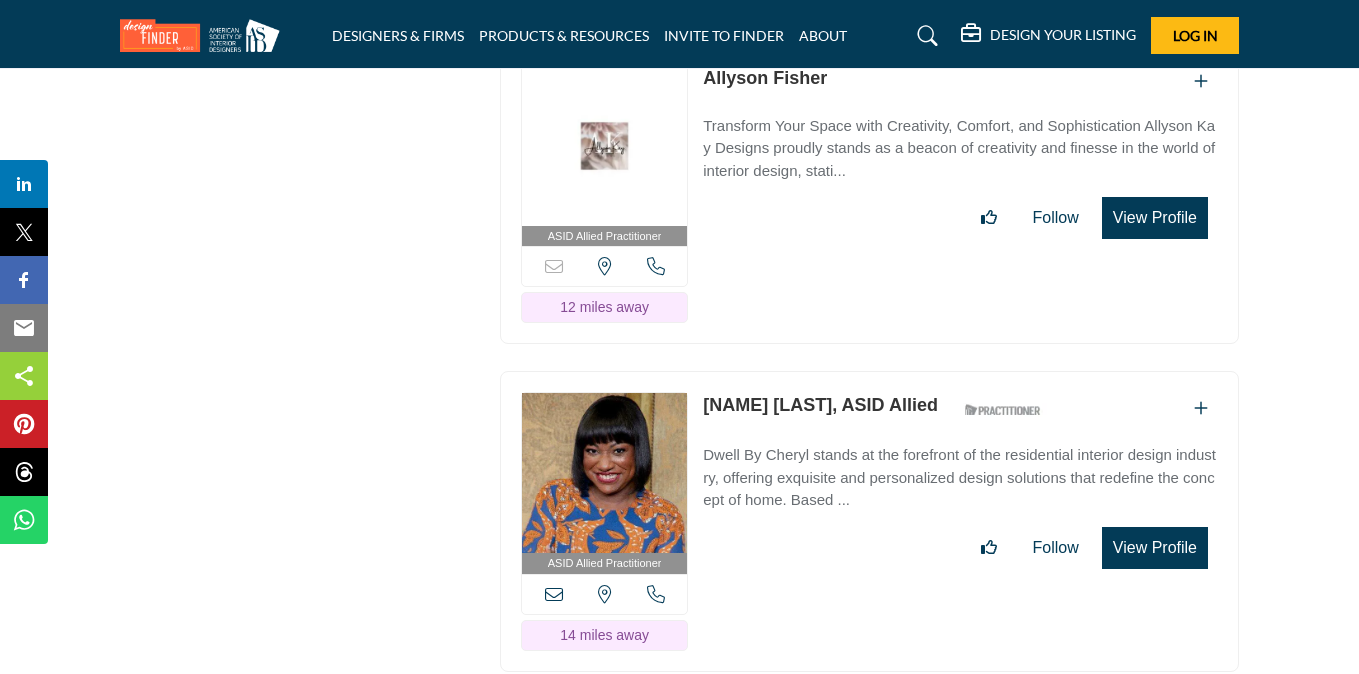scroll, scrollTop: 7573, scrollLeft: 0, axis: vertical 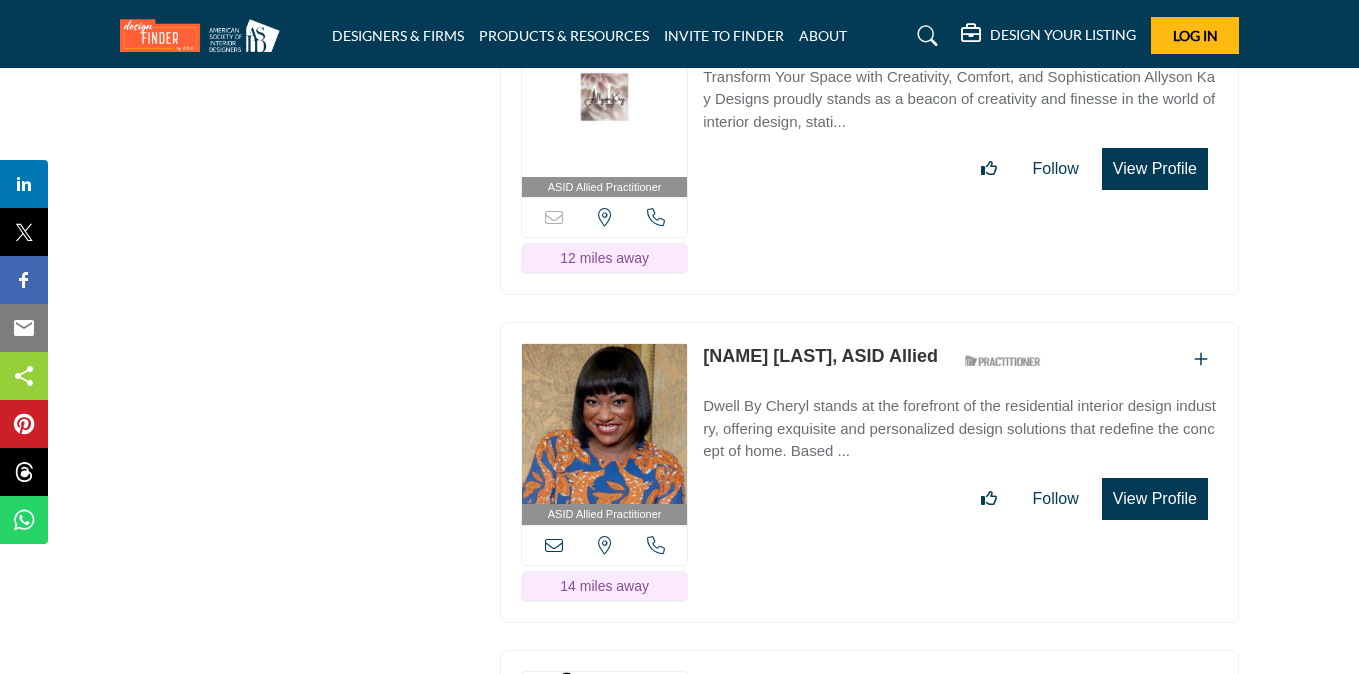 click on "View Profile" at bounding box center (1155, 499) 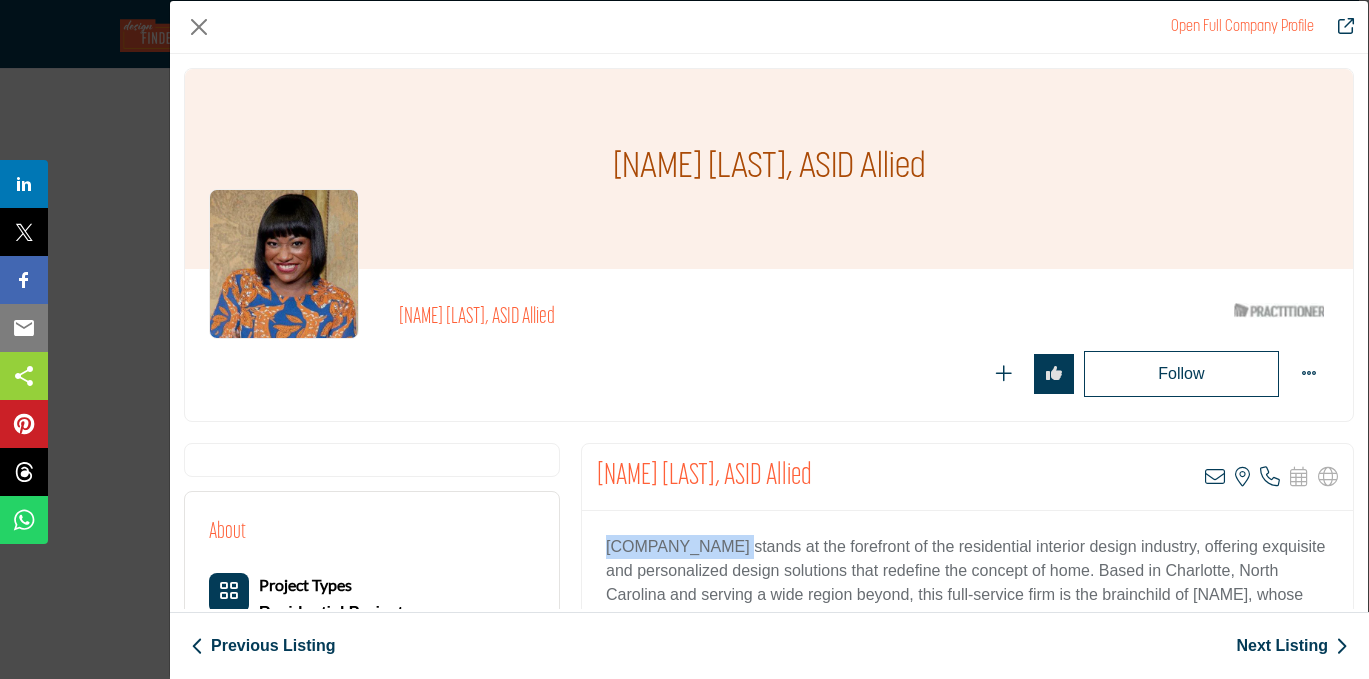 drag, startPoint x: 717, startPoint y: 546, endPoint x: 599, endPoint y: 543, distance: 118.03813 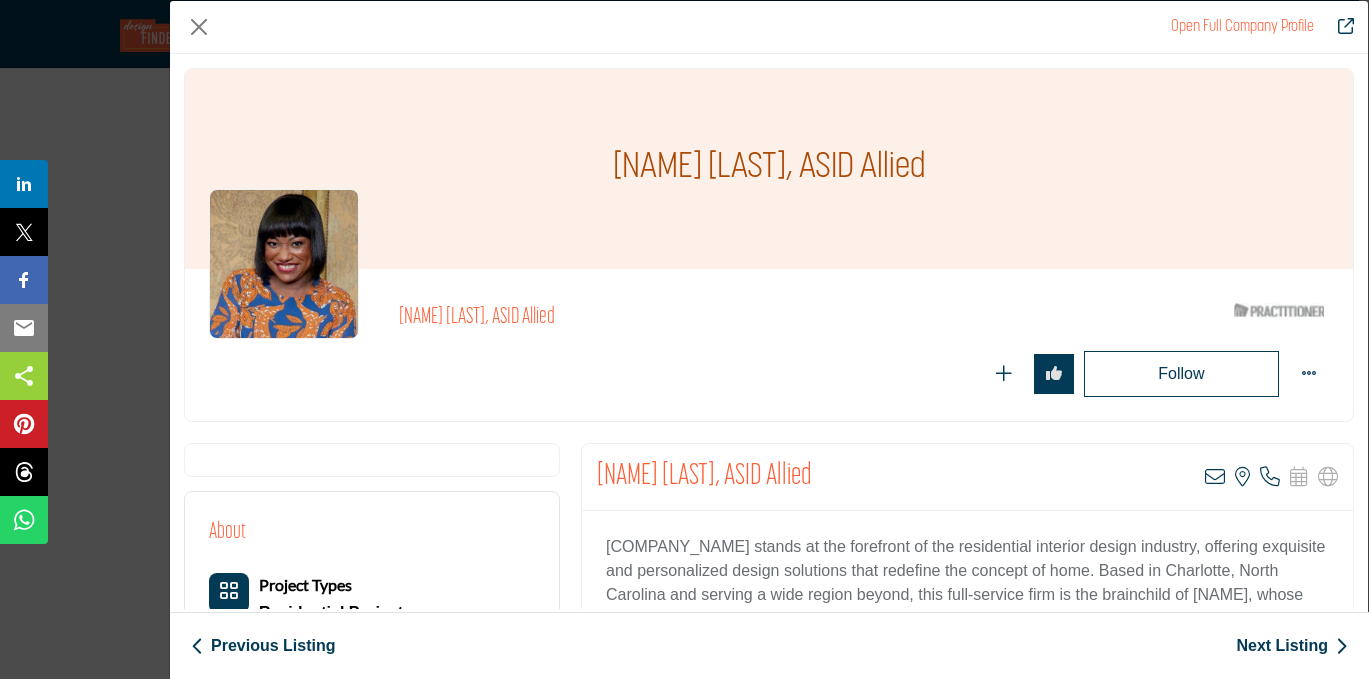 click on "Follow
Following" at bounding box center [864, 374] 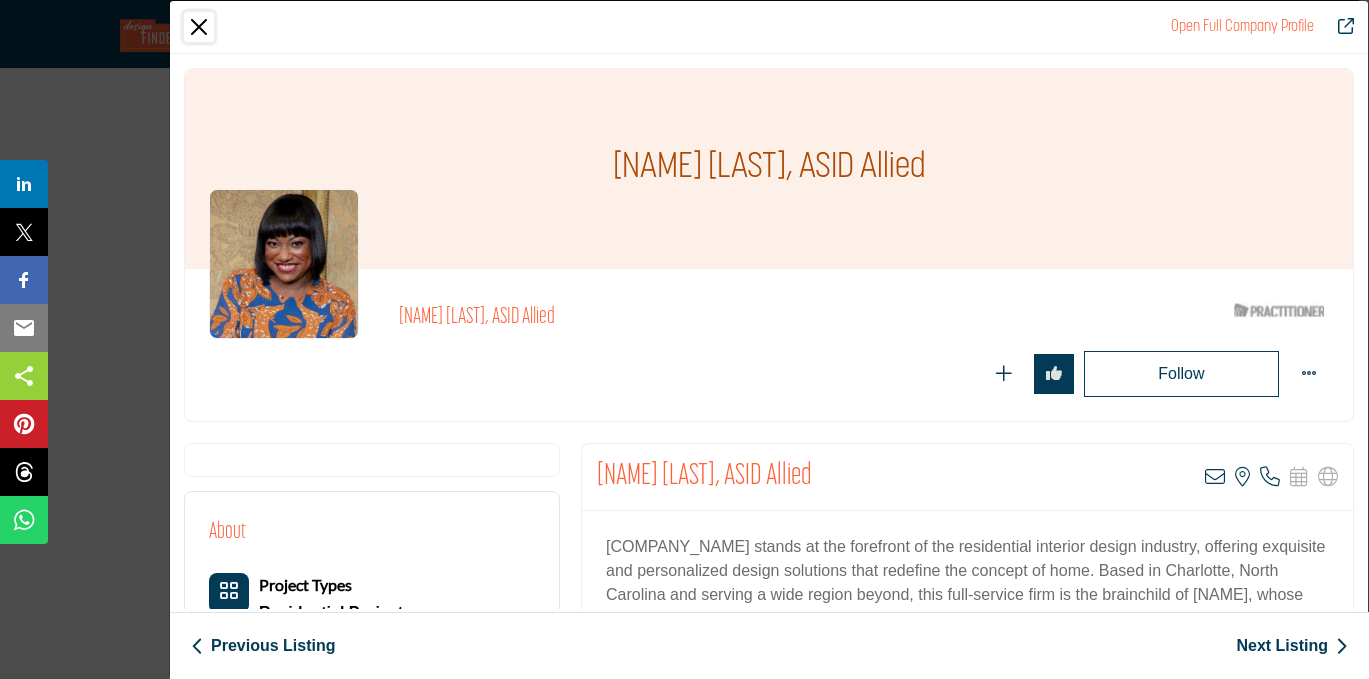 click at bounding box center [199, 27] 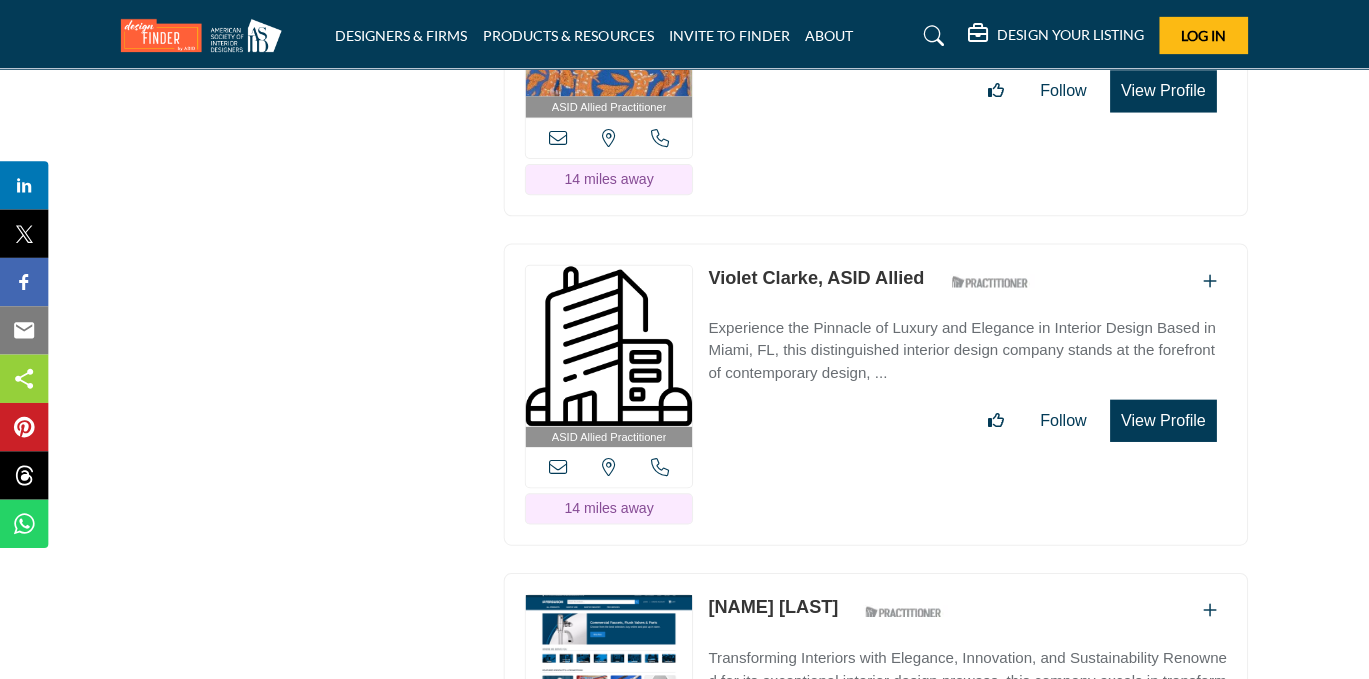 scroll, scrollTop: 7987, scrollLeft: 0, axis: vertical 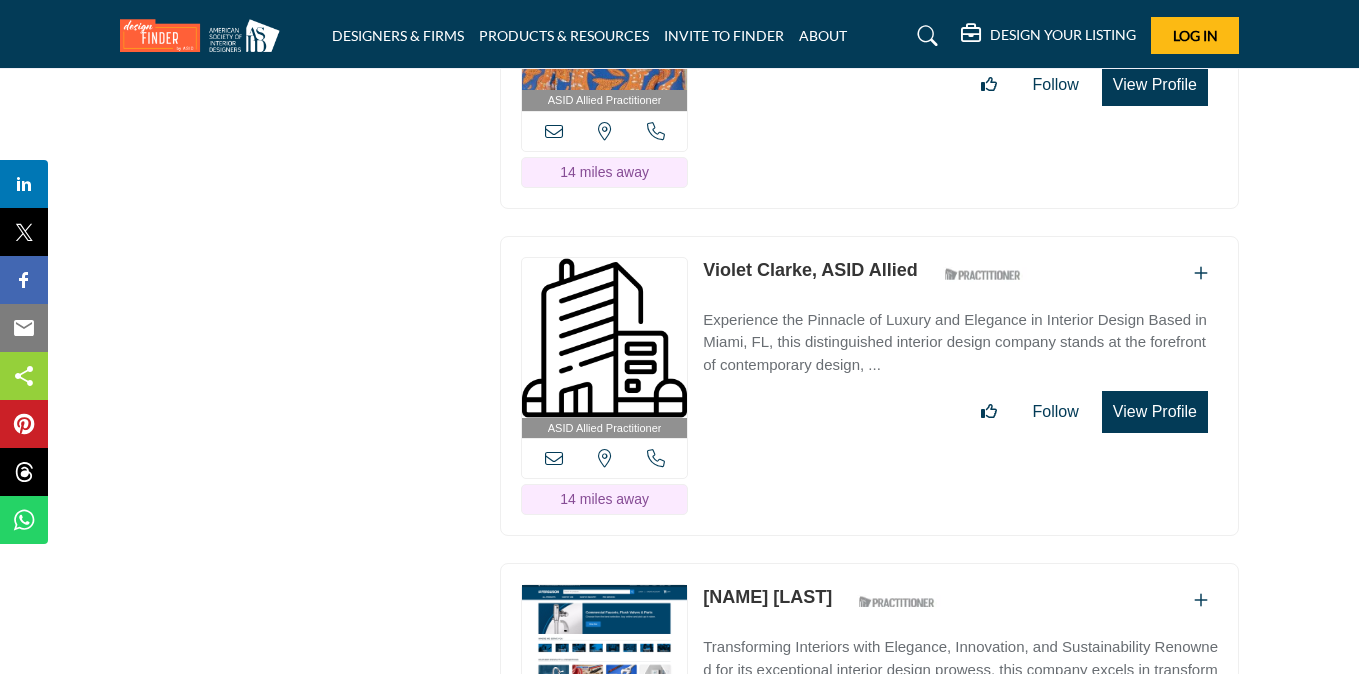 click on "View Profile" at bounding box center (1155, 412) 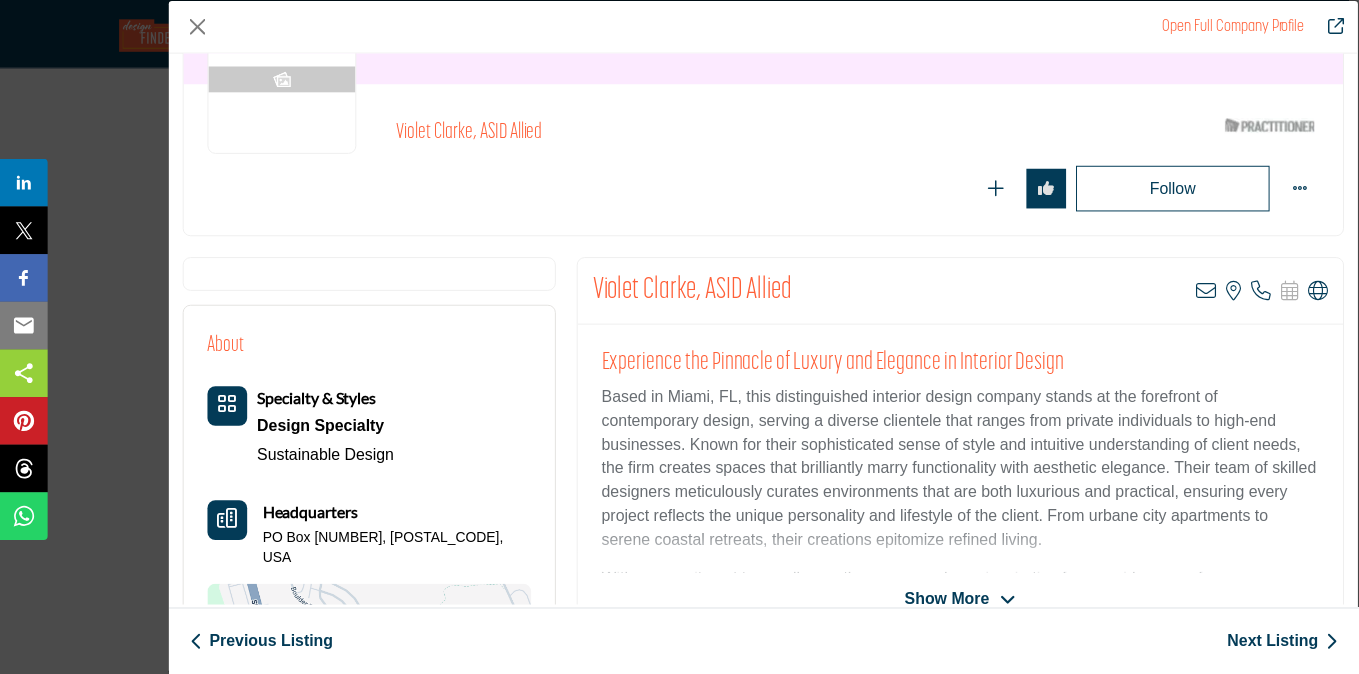 scroll, scrollTop: 203, scrollLeft: 0, axis: vertical 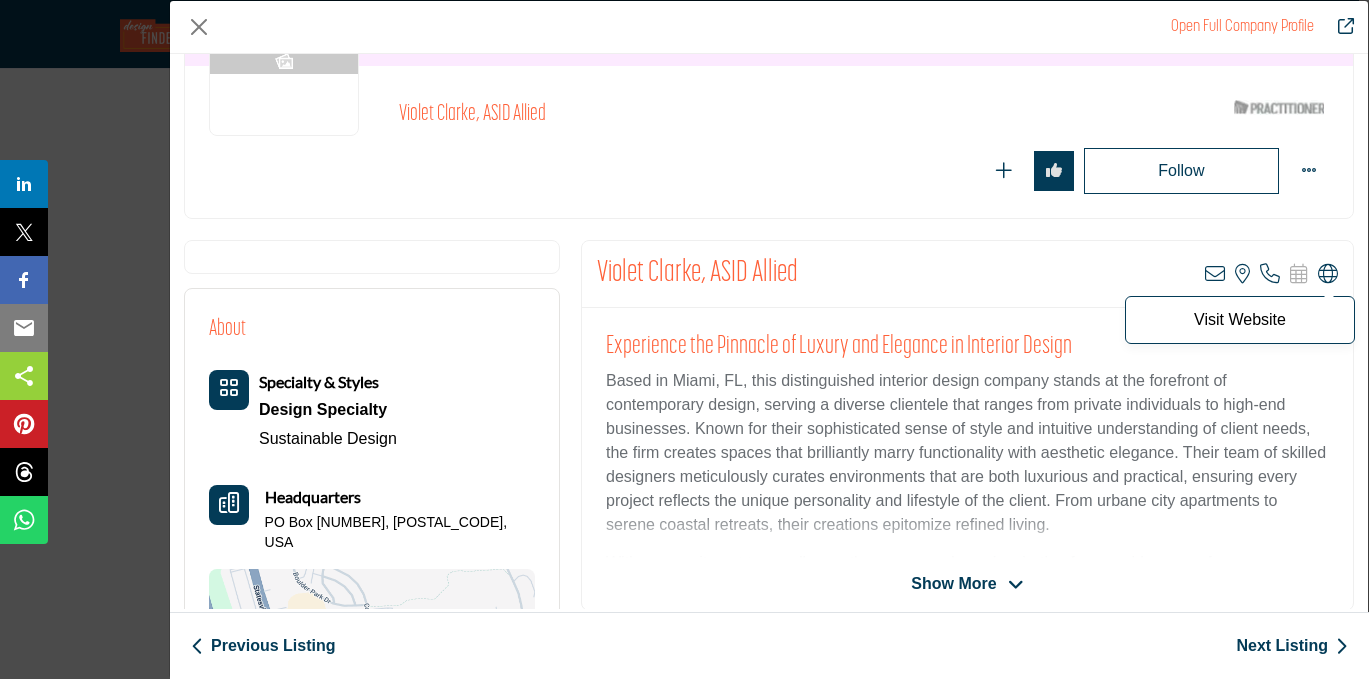 click at bounding box center [1328, 274] 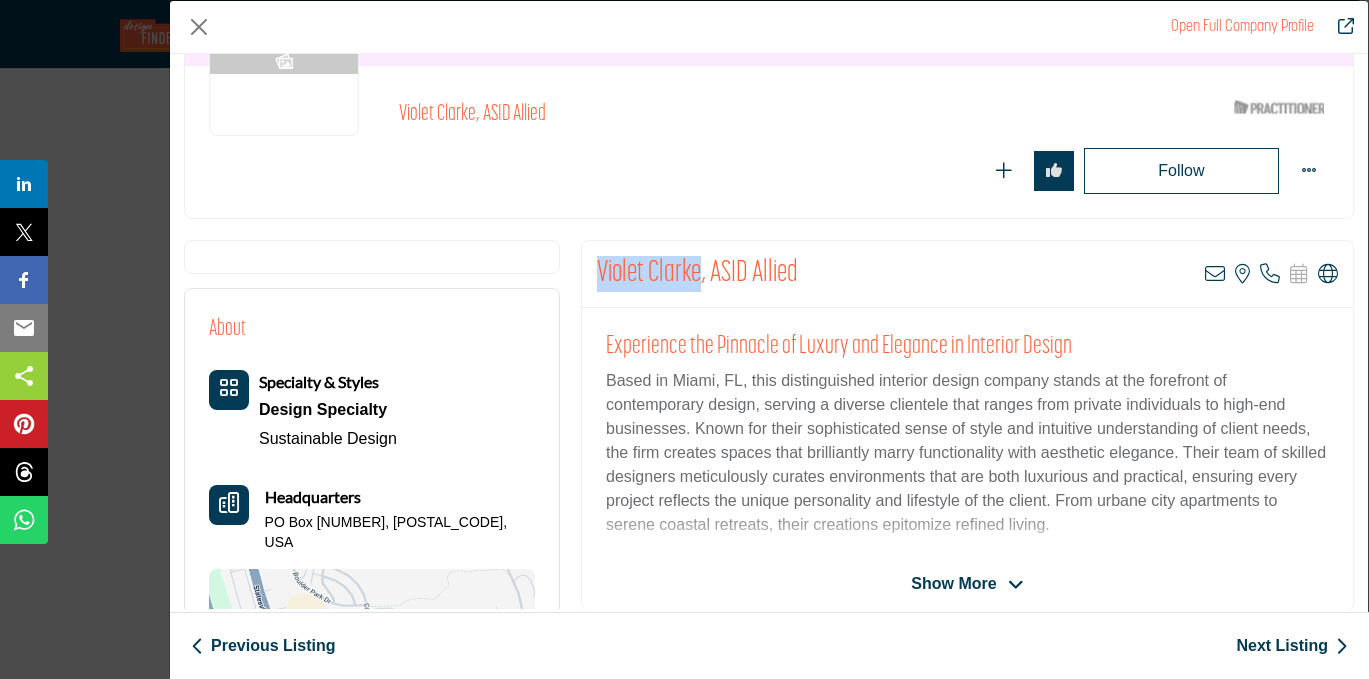 drag, startPoint x: 696, startPoint y: 274, endPoint x: 581, endPoint y: 273, distance: 115.00435 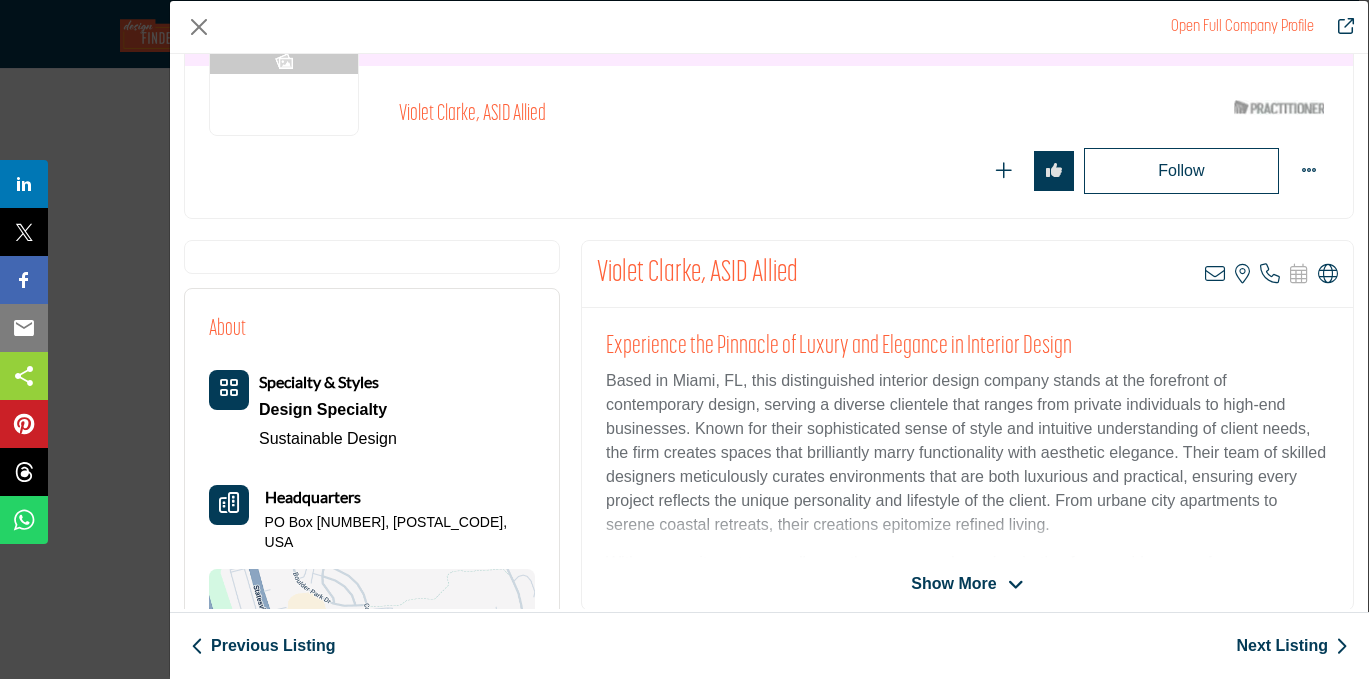 click on "Violet Clarke, ASID Allied
View email address of this listing
View the location of this listing
Call Number" at bounding box center [967, 274] 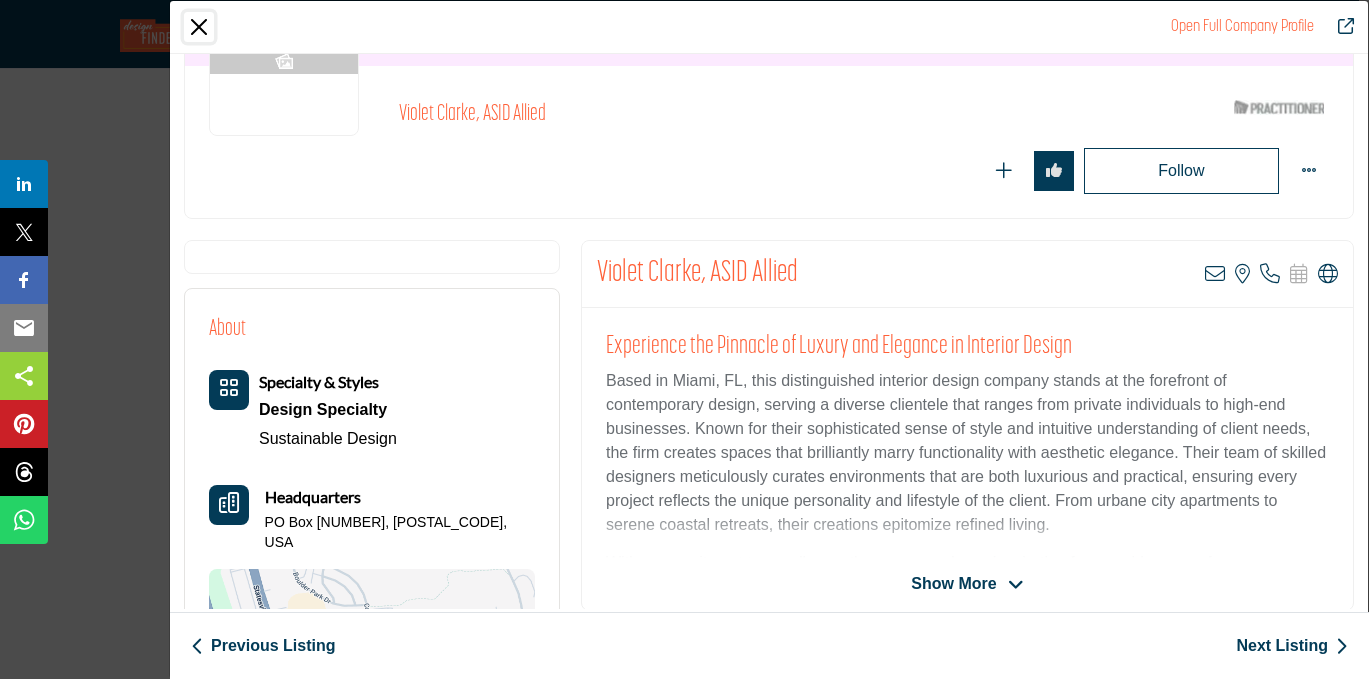 click at bounding box center (199, 27) 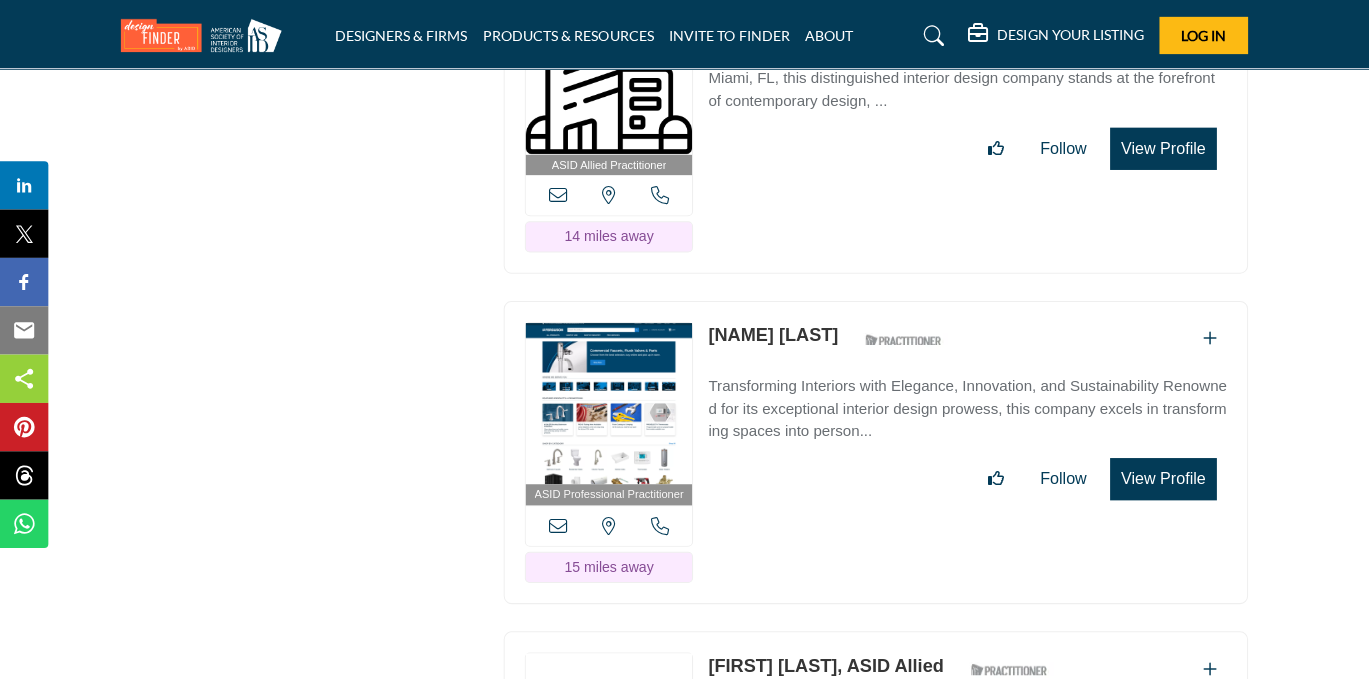 scroll, scrollTop: 8255, scrollLeft: 0, axis: vertical 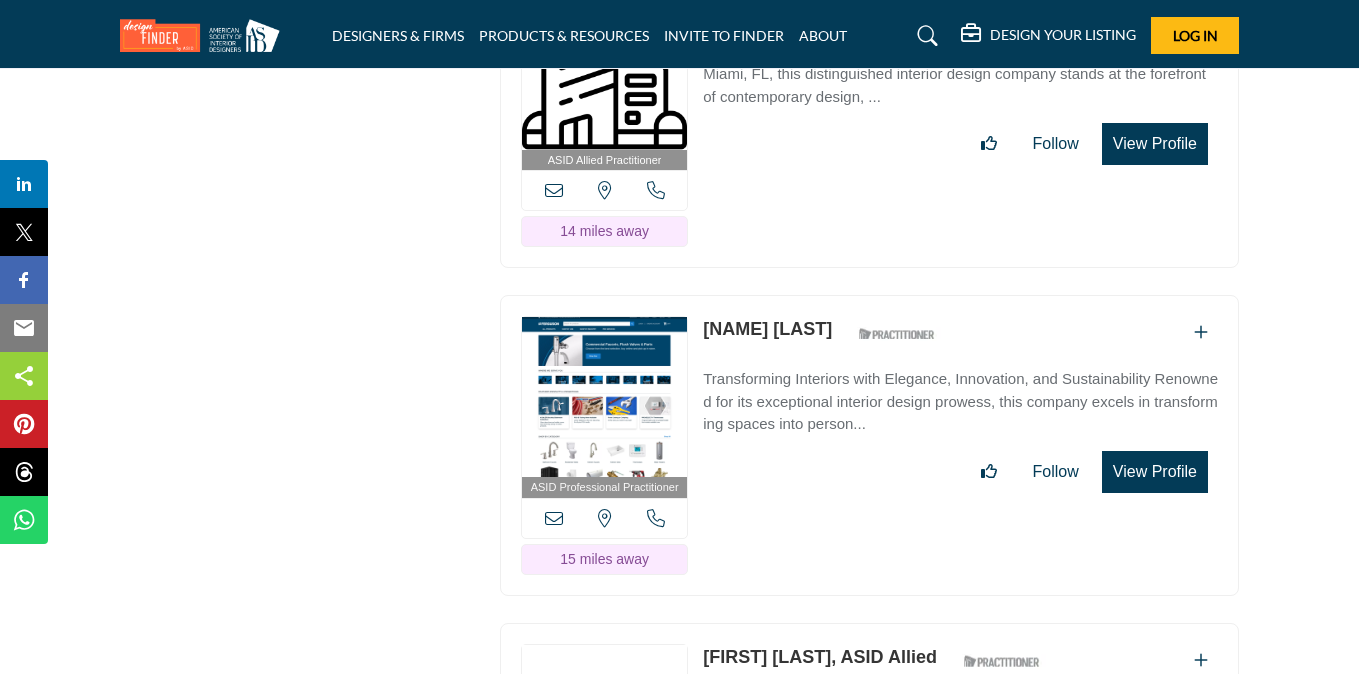 click on "View Profile" at bounding box center (1155, 472) 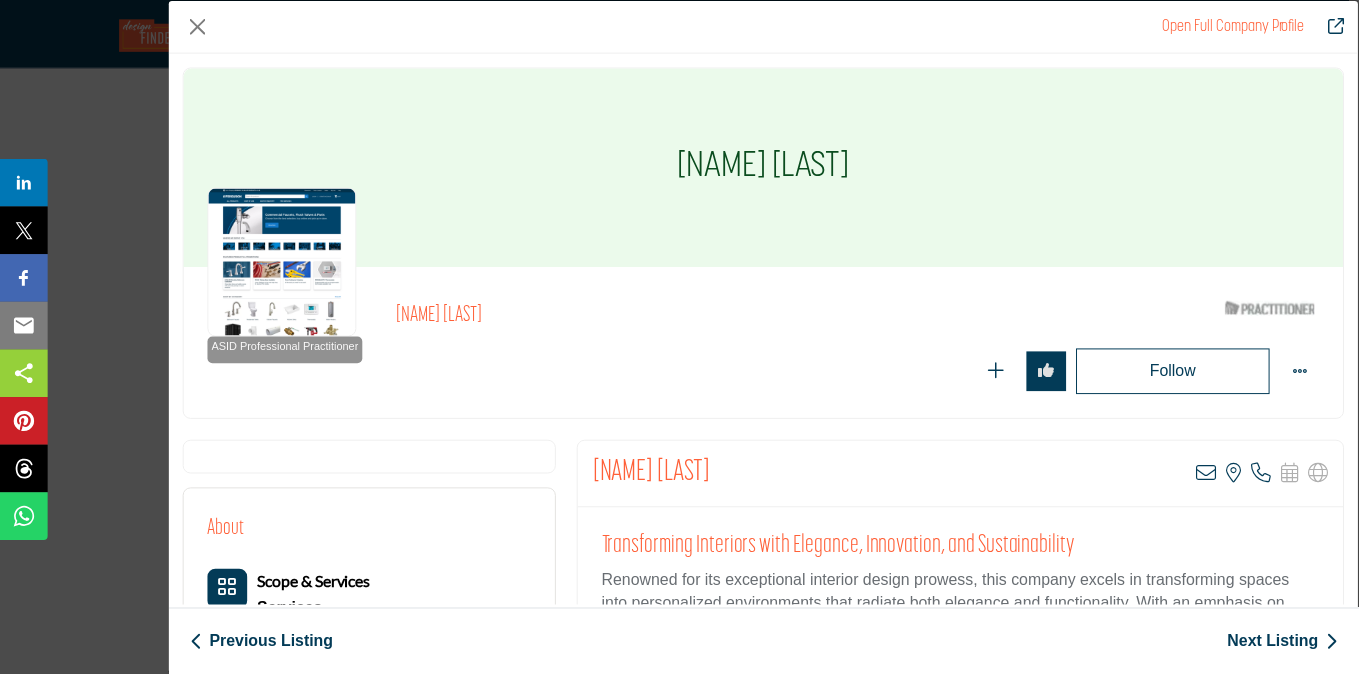 scroll, scrollTop: 112, scrollLeft: 0, axis: vertical 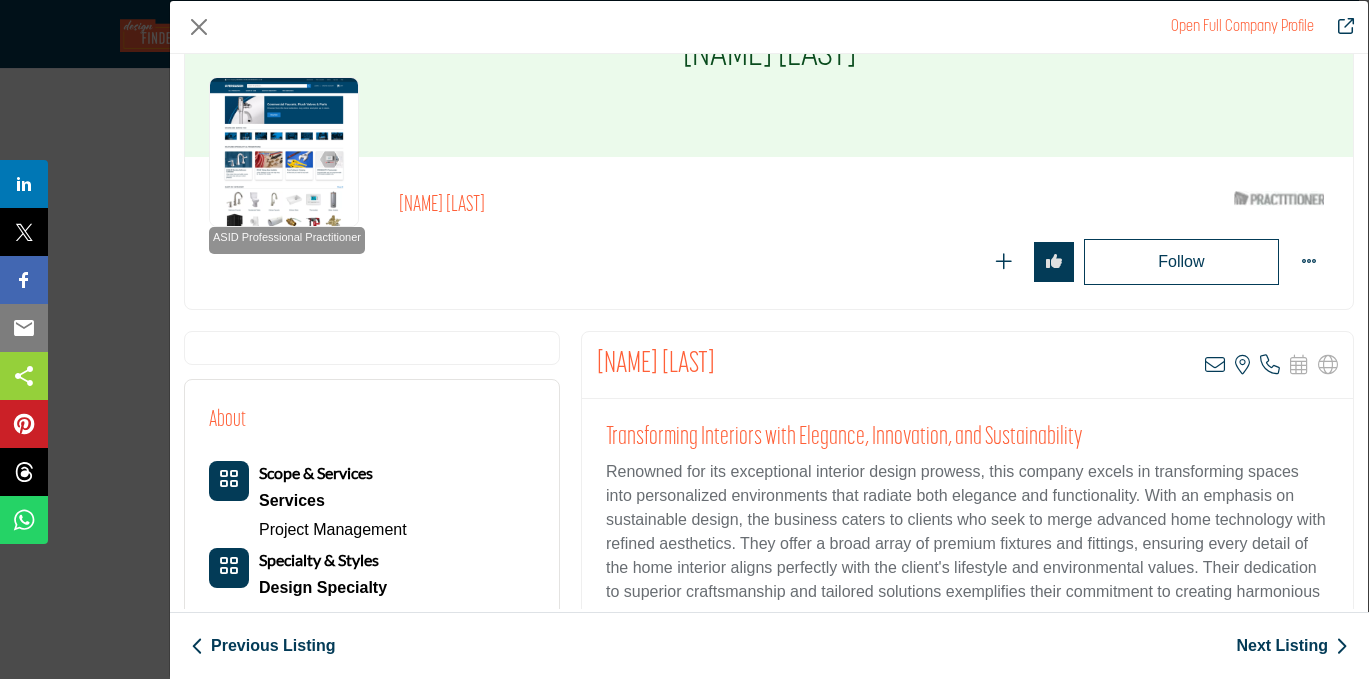 drag, startPoint x: 729, startPoint y: 357, endPoint x: 569, endPoint y: 355, distance: 160.0125 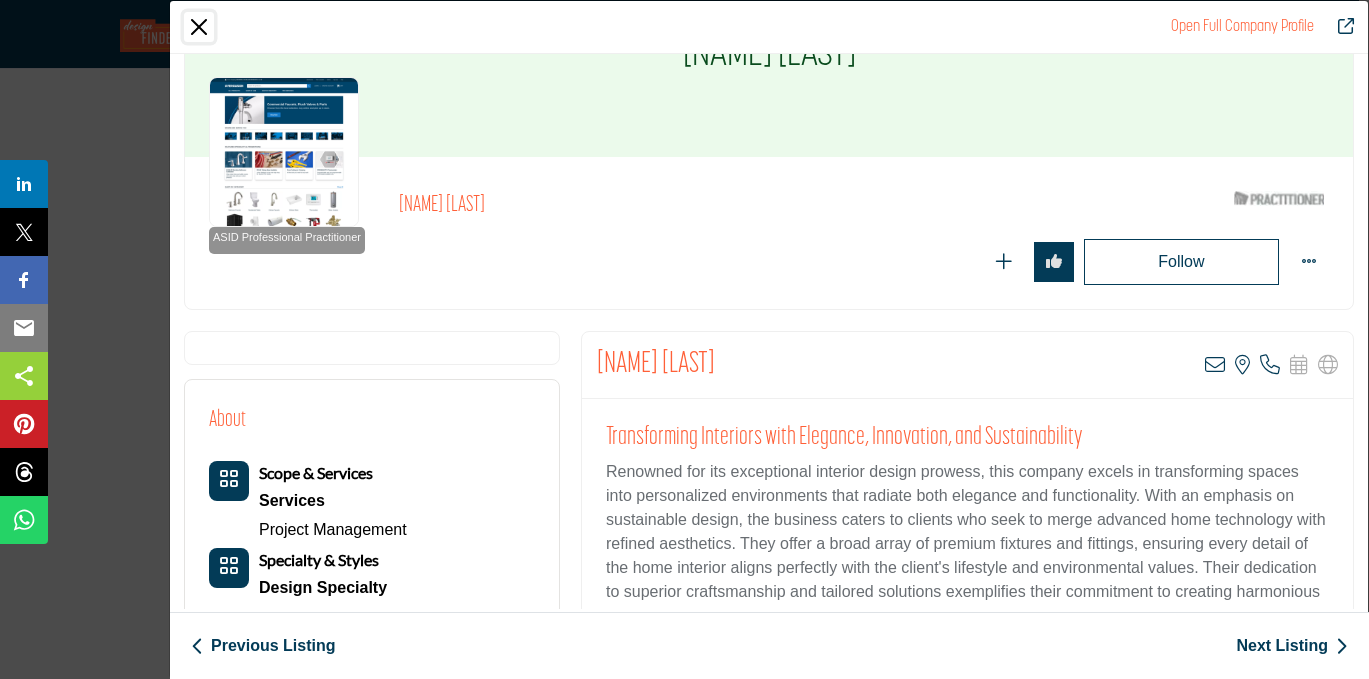 click at bounding box center [199, 27] 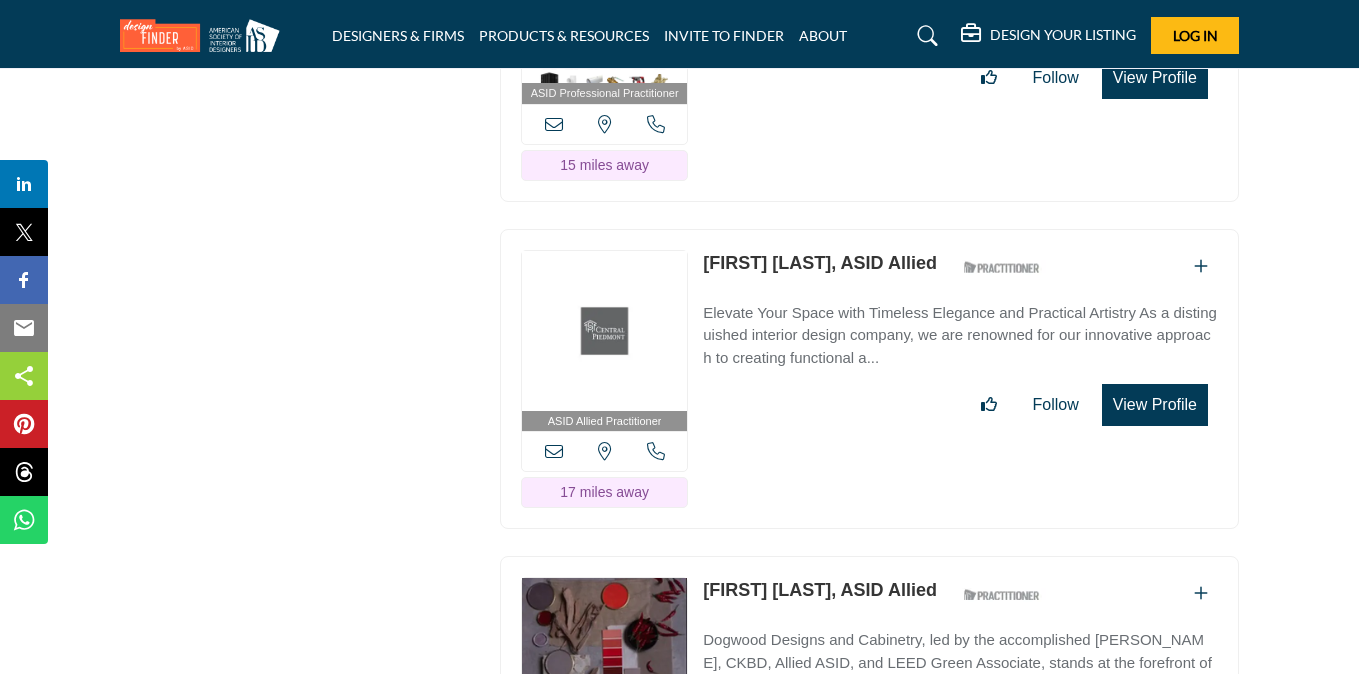 scroll, scrollTop: 8648, scrollLeft: 0, axis: vertical 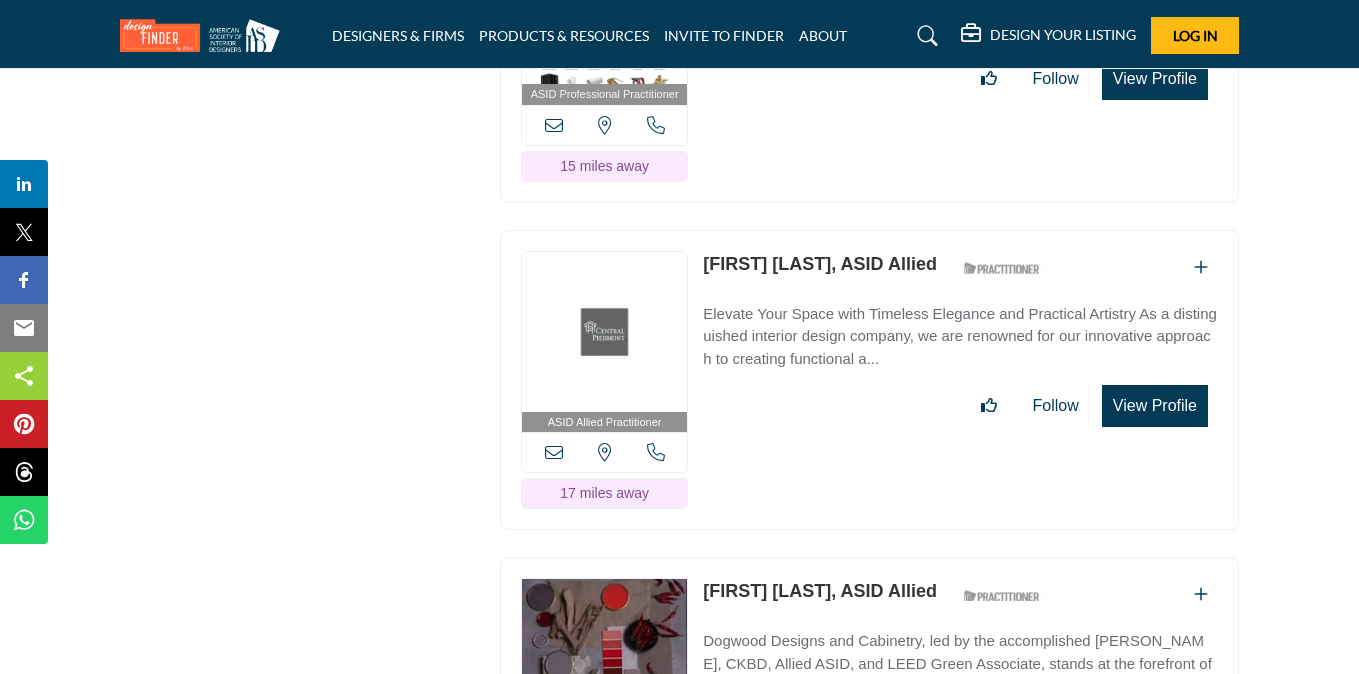 click on "View Profile" at bounding box center (1155, 406) 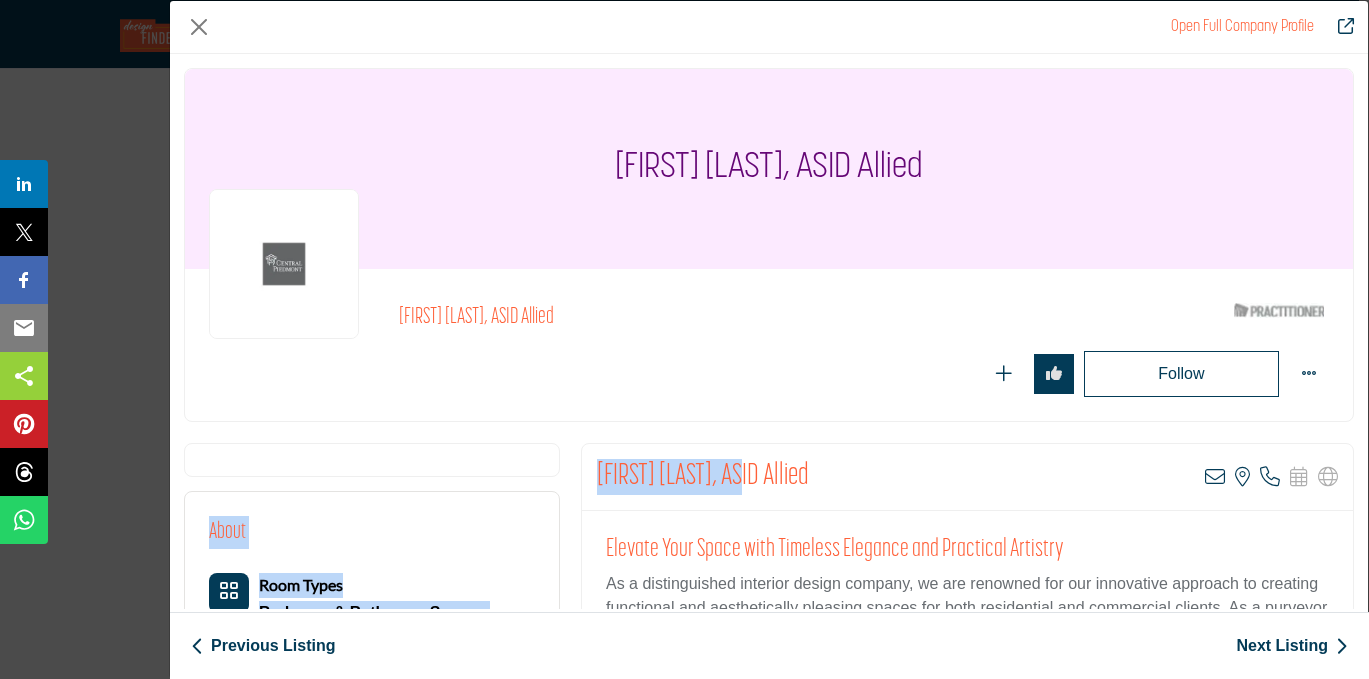 drag, startPoint x: 748, startPoint y: 477, endPoint x: 566, endPoint y: 471, distance: 182.09888 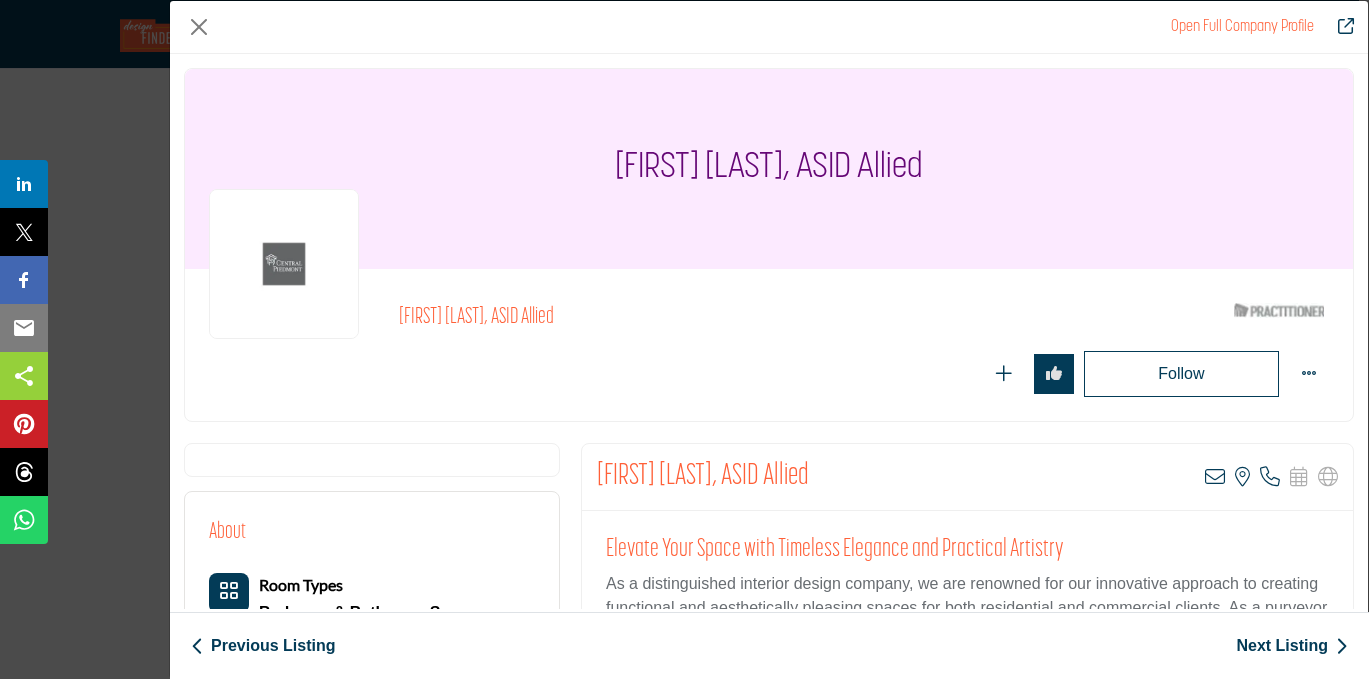 click on "Follow
Following" at bounding box center [1003, 374] 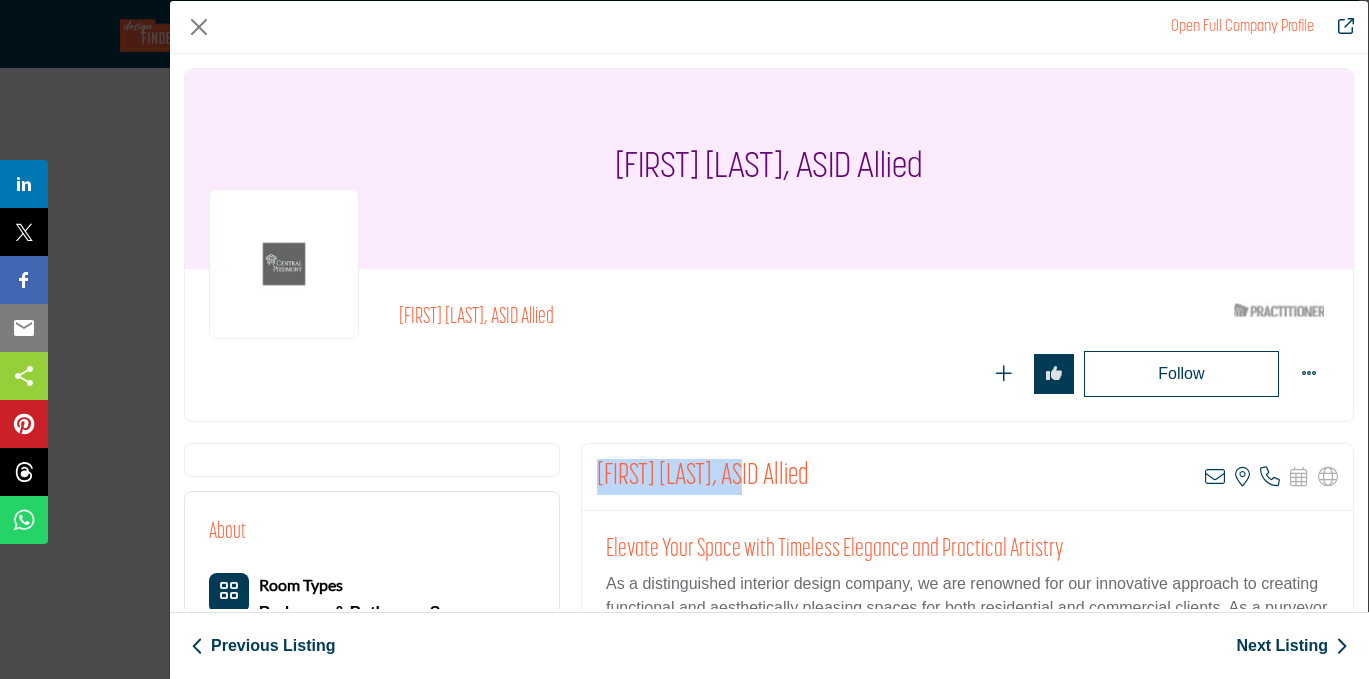 drag, startPoint x: 746, startPoint y: 475, endPoint x: 587, endPoint y: 468, distance: 159.154 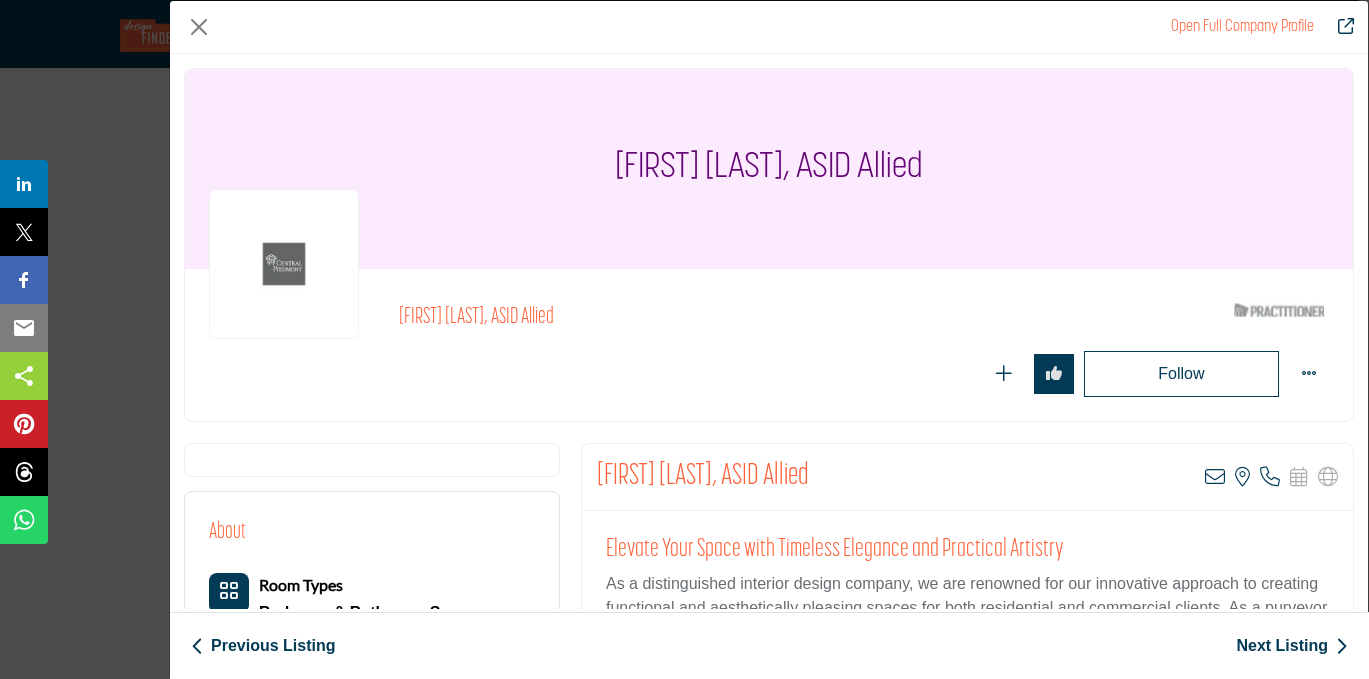 click on "Follow
Following" at bounding box center (1003, 374) 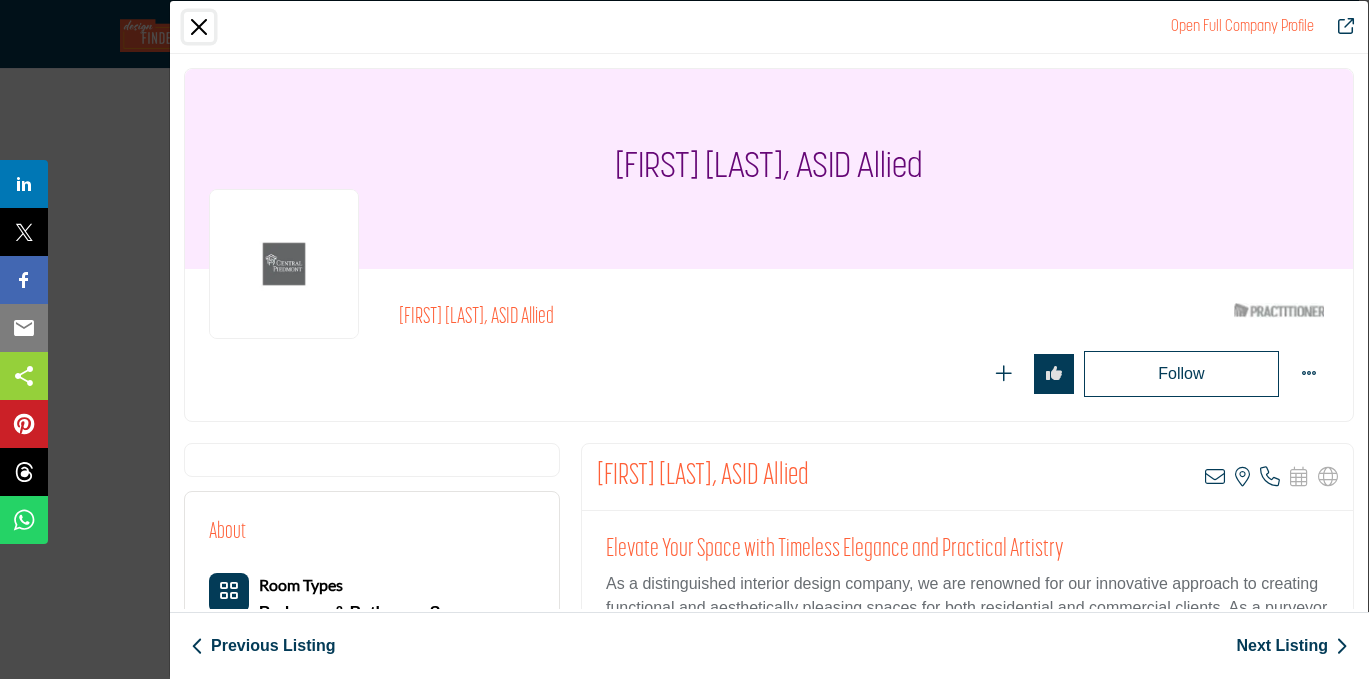 click at bounding box center [199, 27] 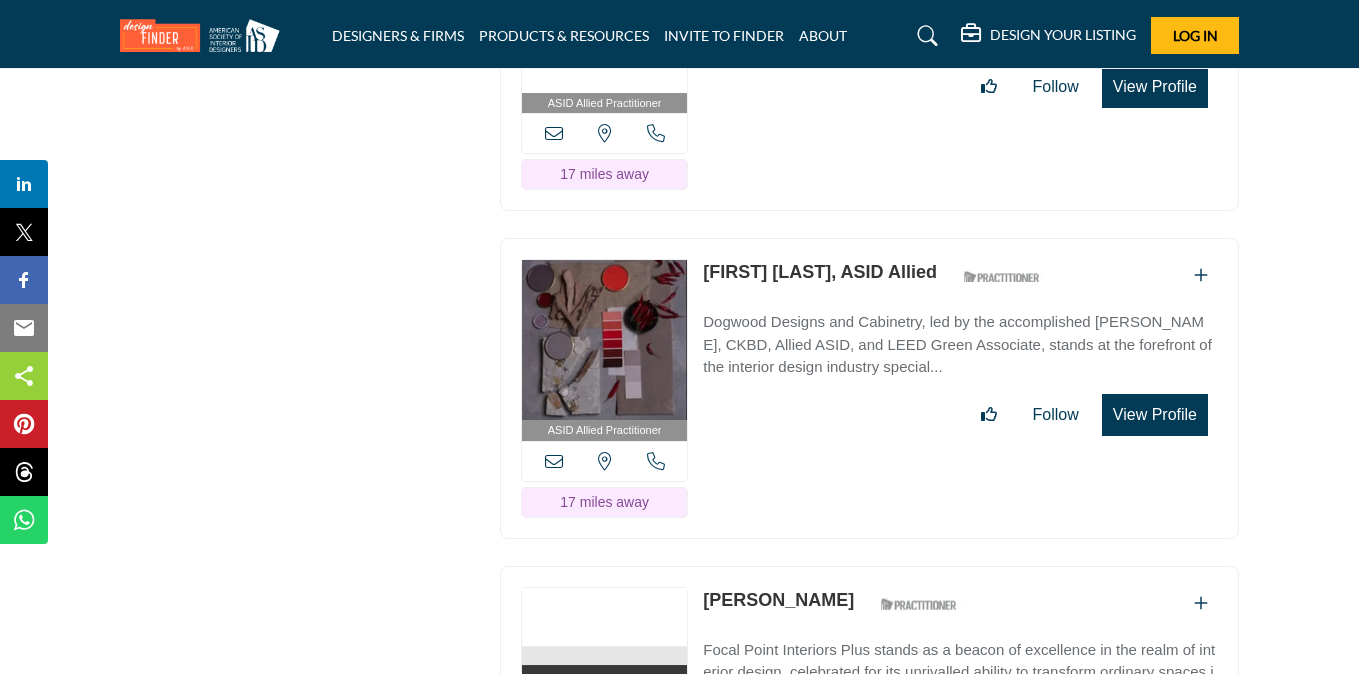 scroll, scrollTop: 8959, scrollLeft: 0, axis: vertical 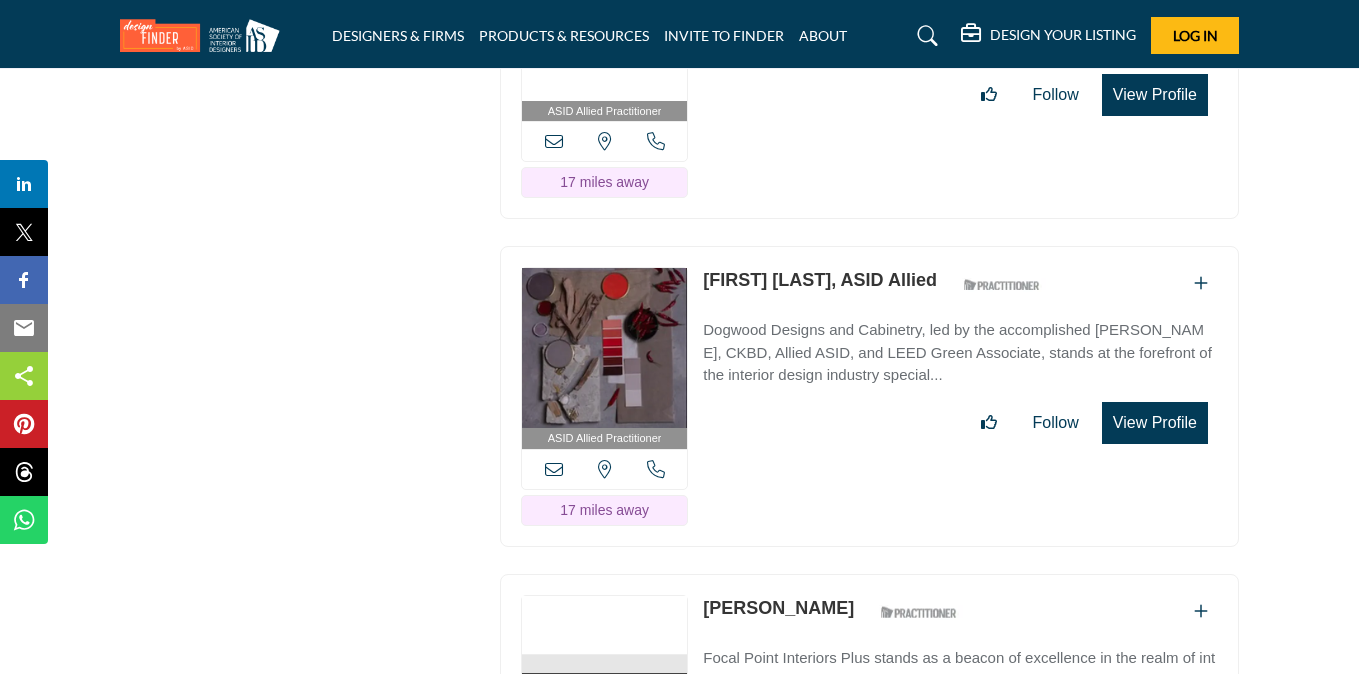 click on "View Profile" at bounding box center [1155, 423] 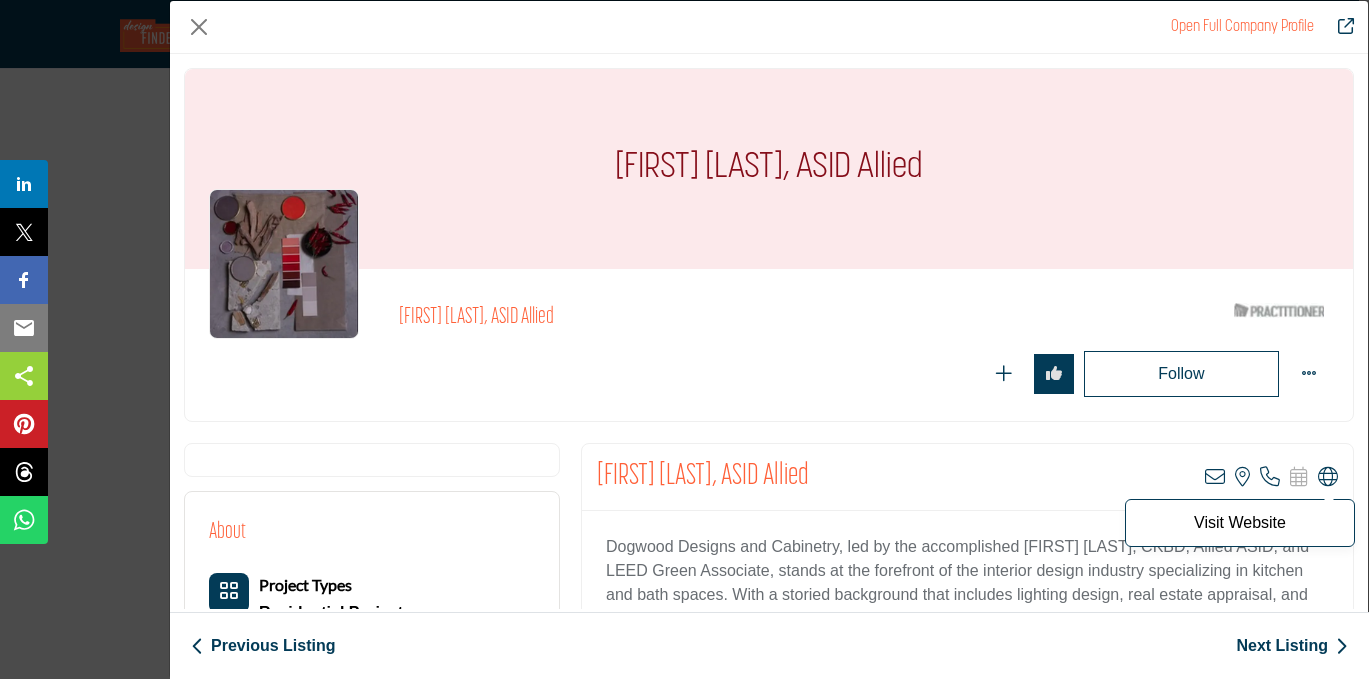 click at bounding box center [1328, 477] 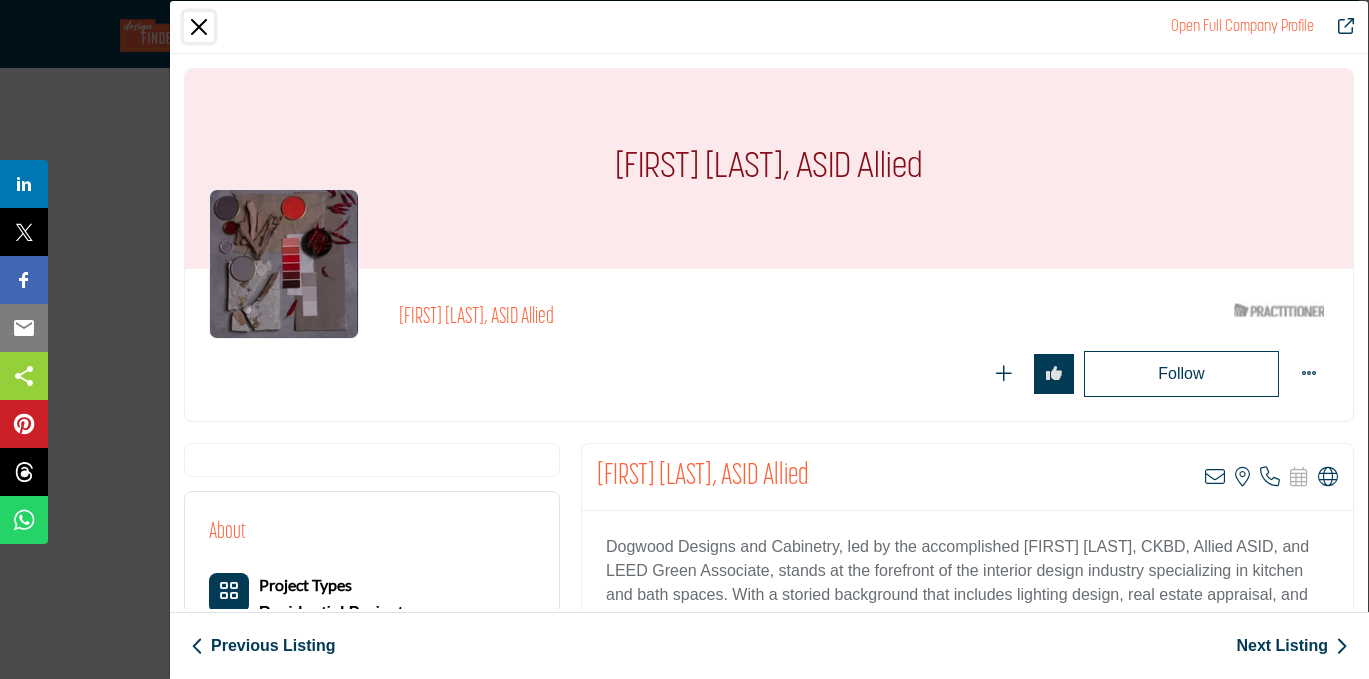 click at bounding box center [199, 27] 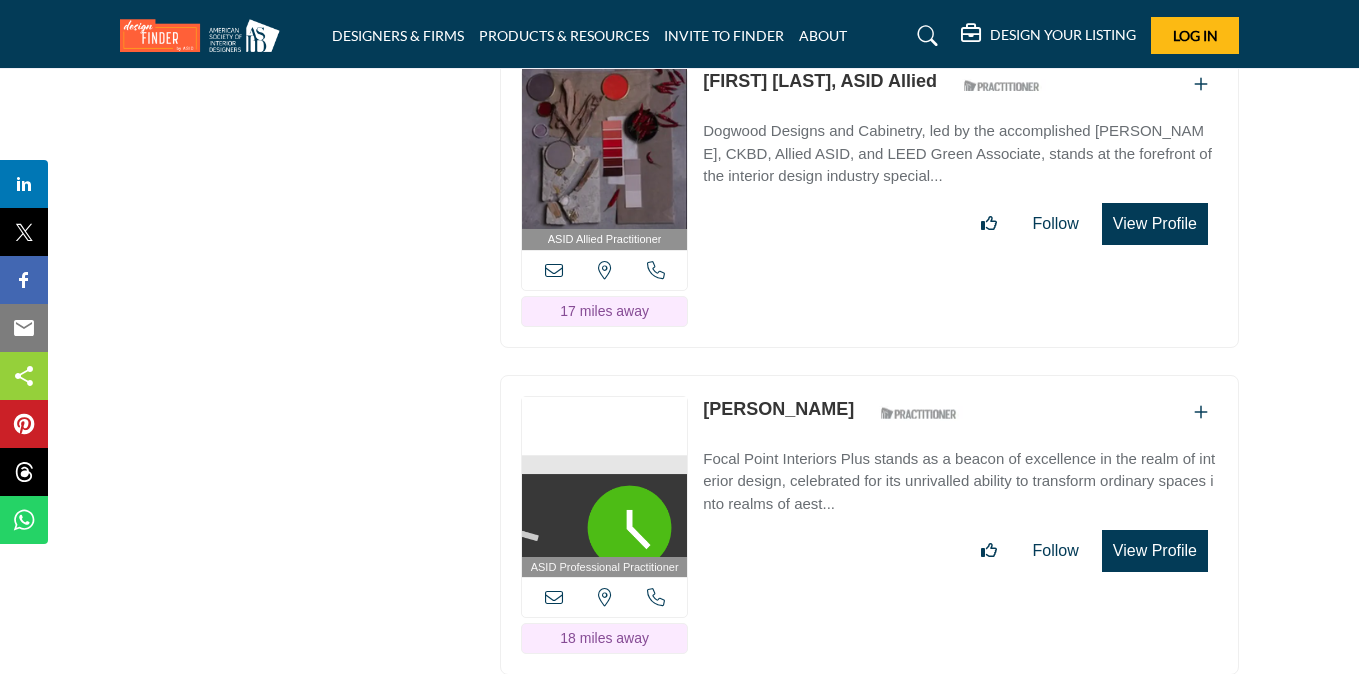 scroll, scrollTop: 9162, scrollLeft: 0, axis: vertical 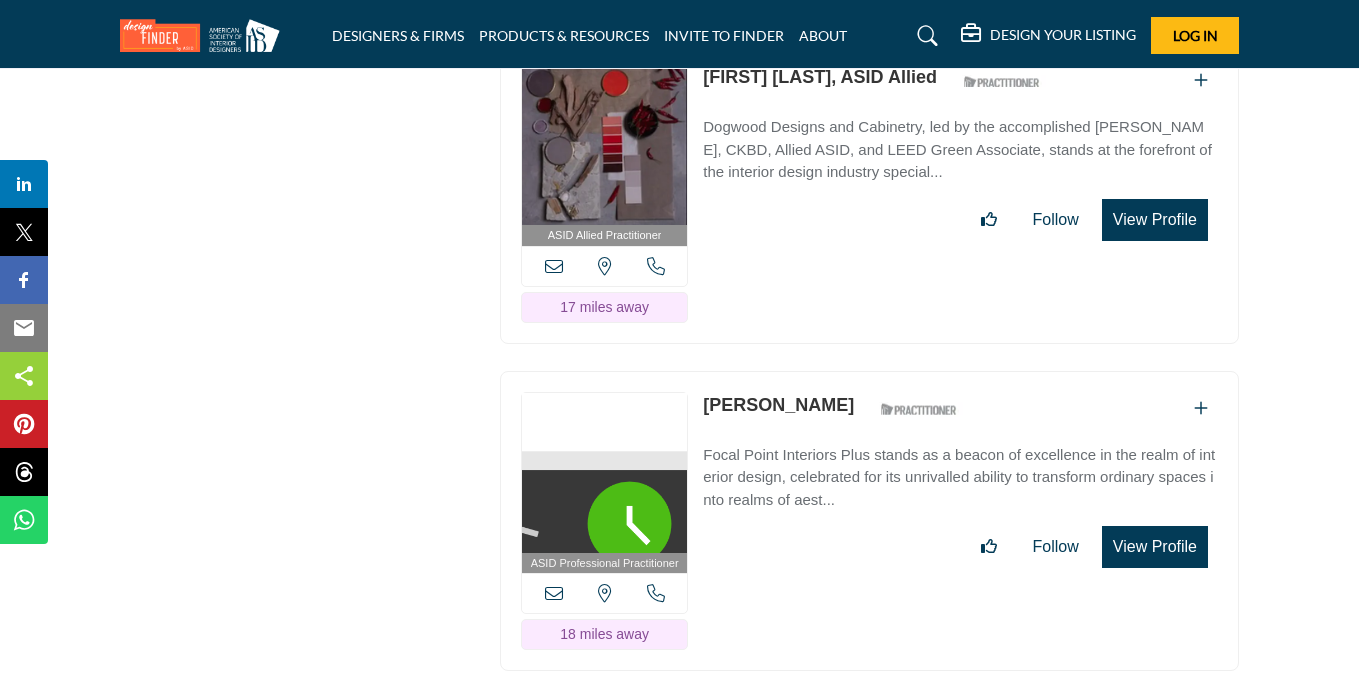 click on "View Profile" at bounding box center [1155, 547] 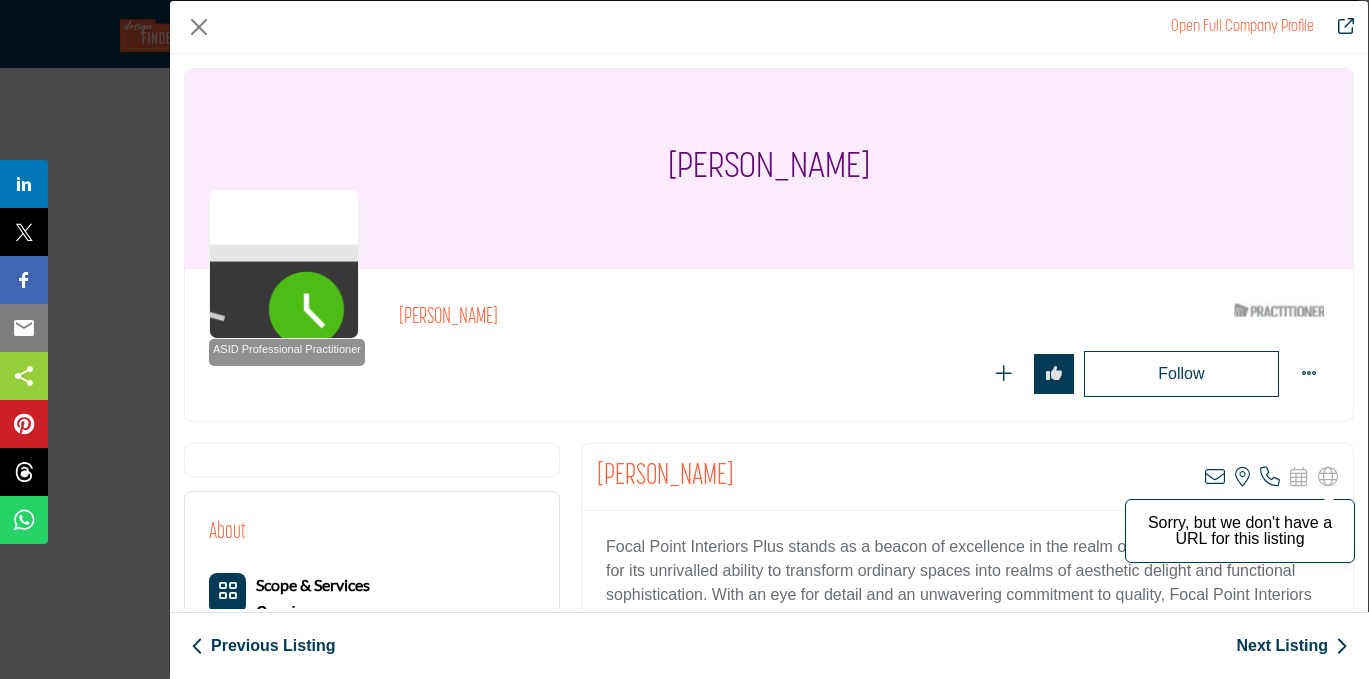 click at bounding box center [1328, 477] 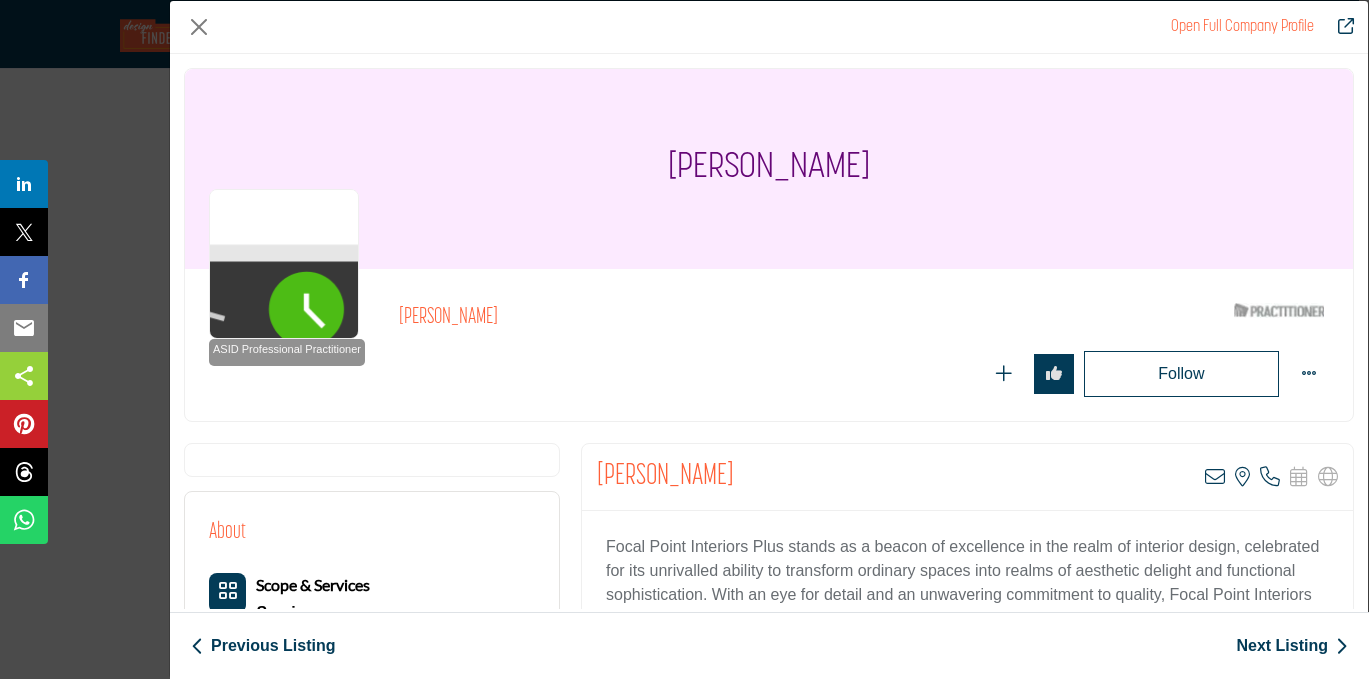 click on "Deborah Wilson
View email address of this listing
View the location of this listing
Call Number" at bounding box center [967, 477] 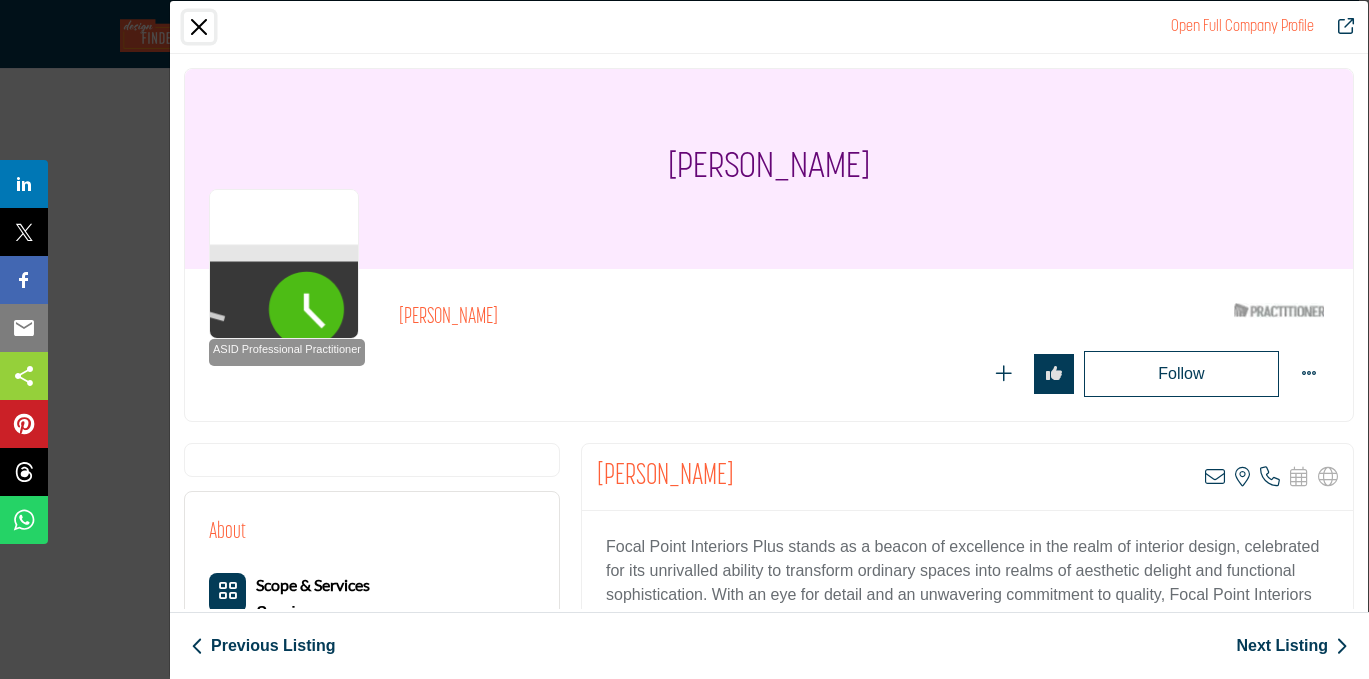 click at bounding box center (199, 27) 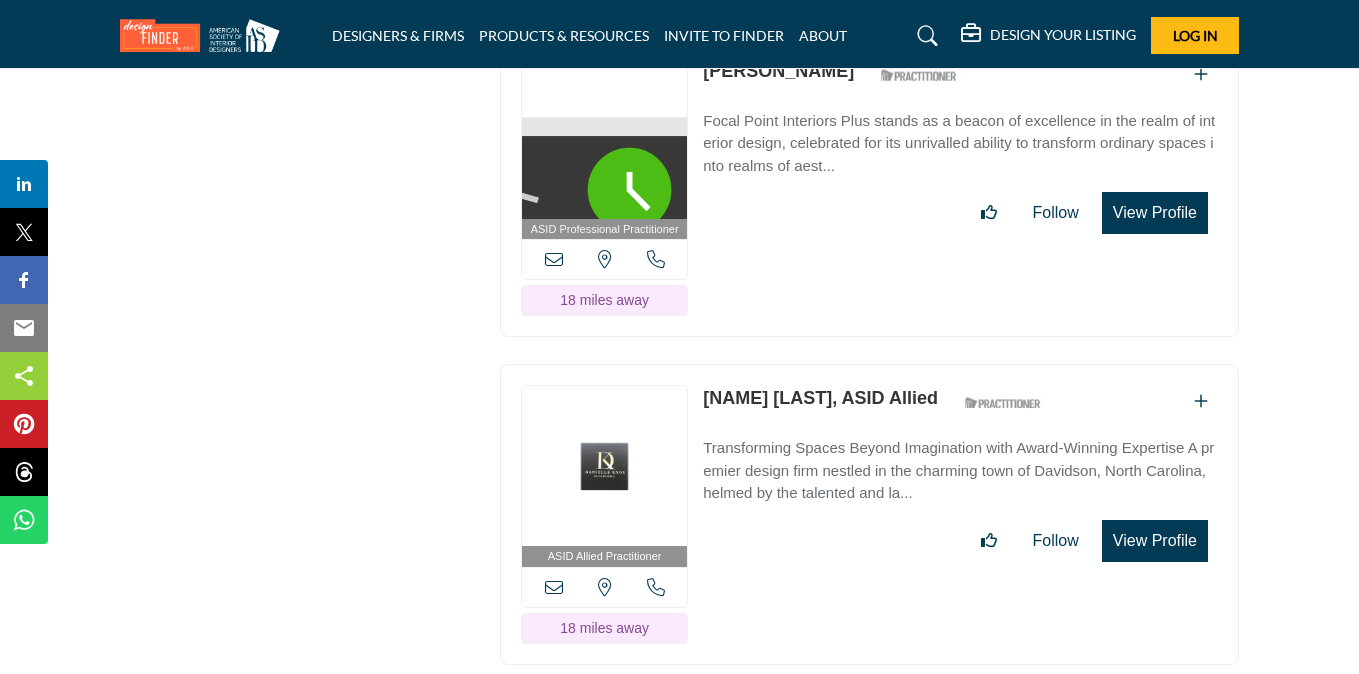 scroll, scrollTop: 9499, scrollLeft: 0, axis: vertical 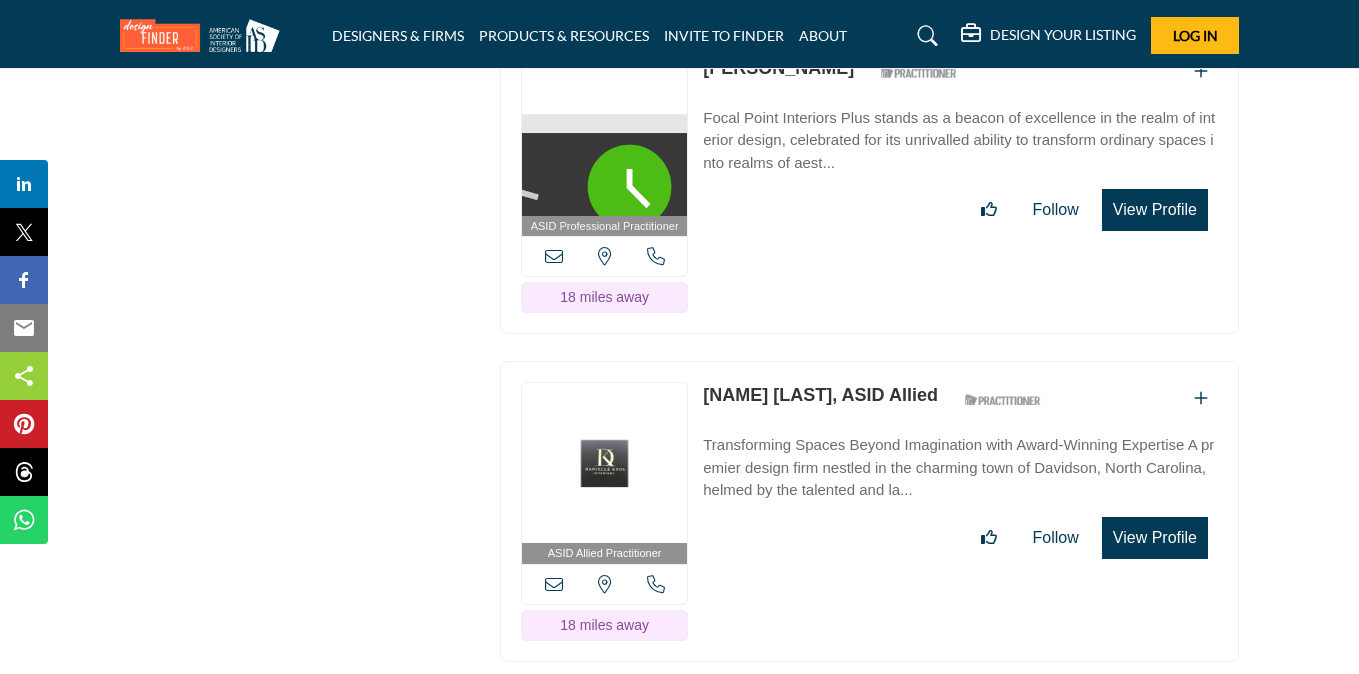 click on "View Profile" at bounding box center (1155, 538) 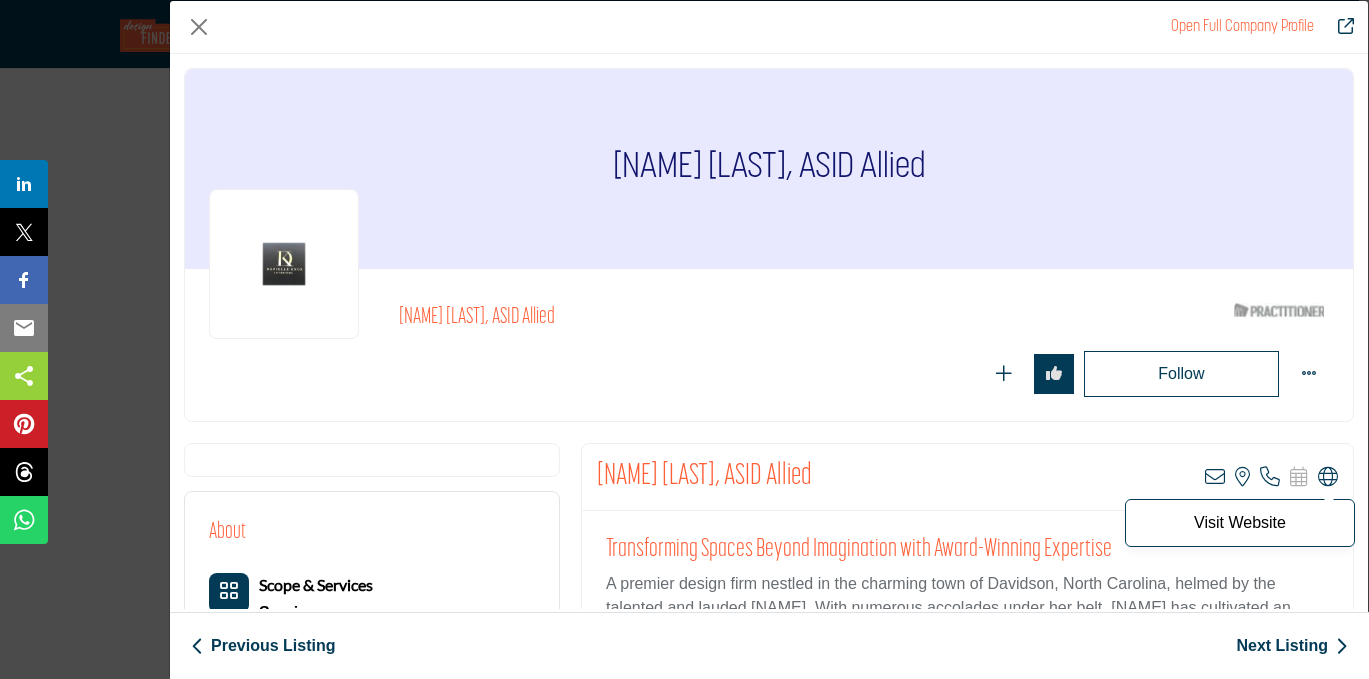 click at bounding box center (1328, 477) 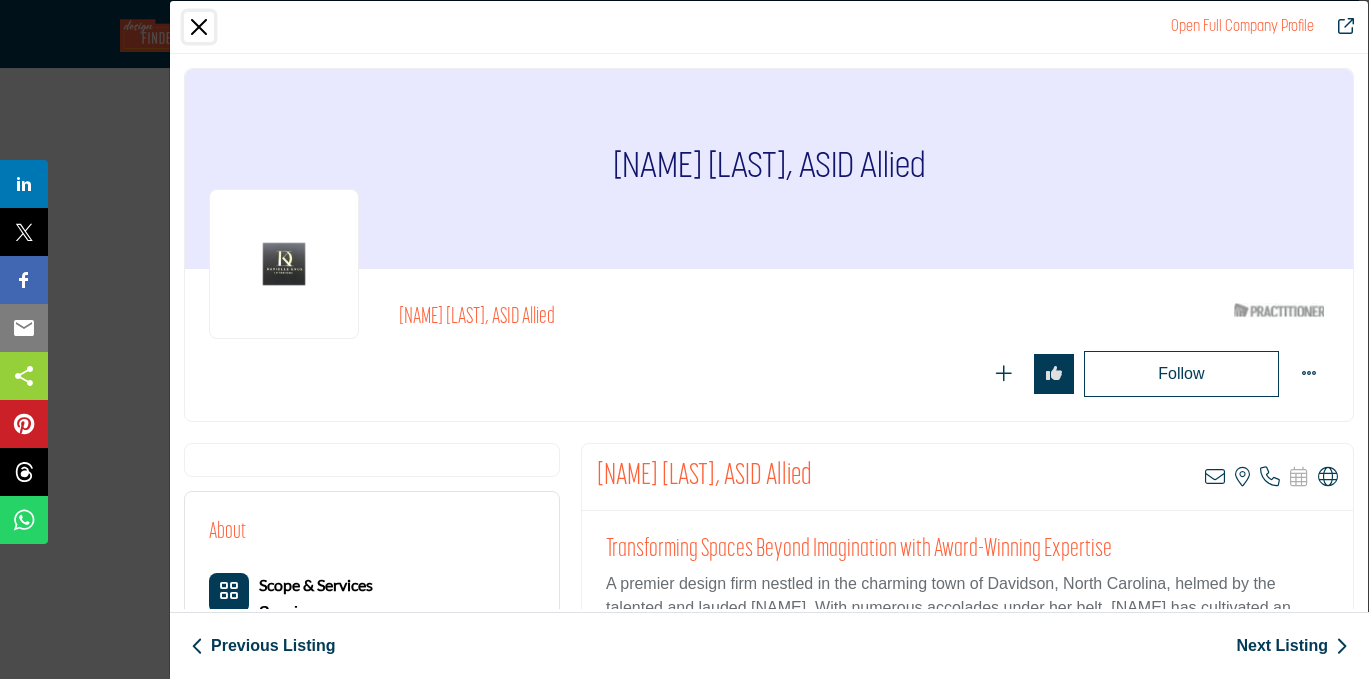 click at bounding box center (199, 27) 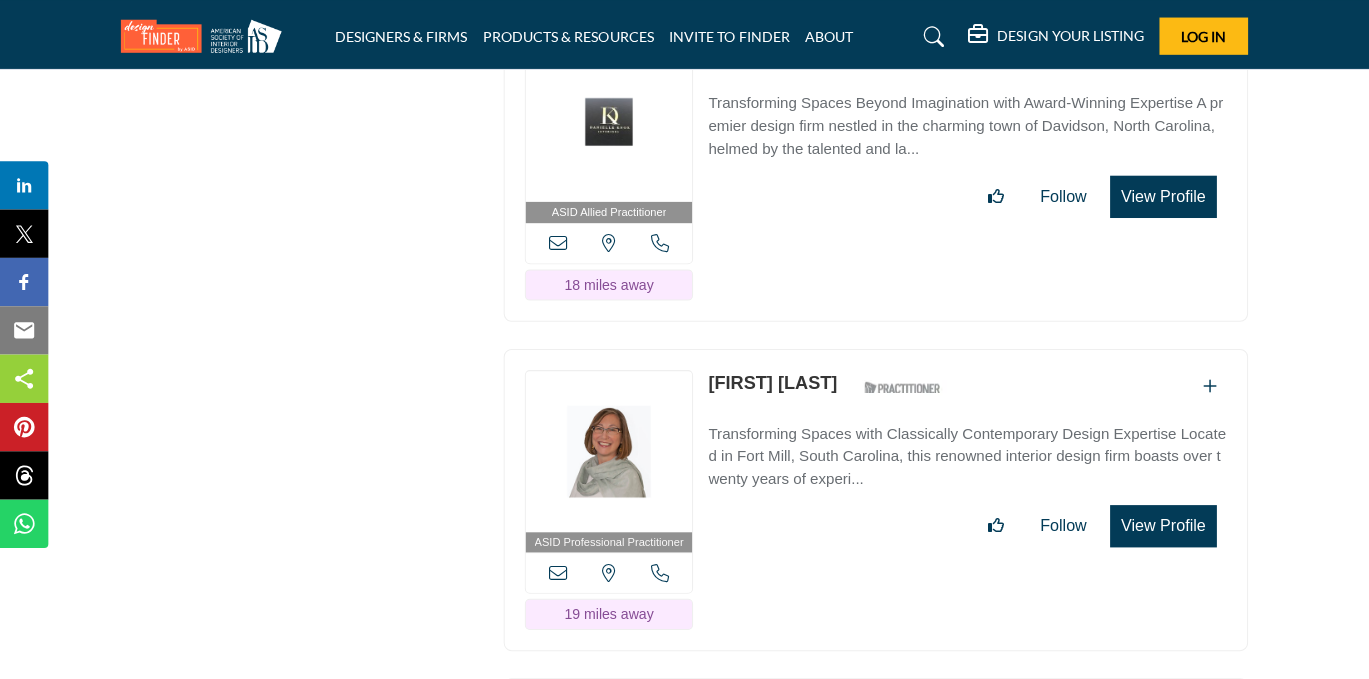 scroll, scrollTop: 9858, scrollLeft: 0, axis: vertical 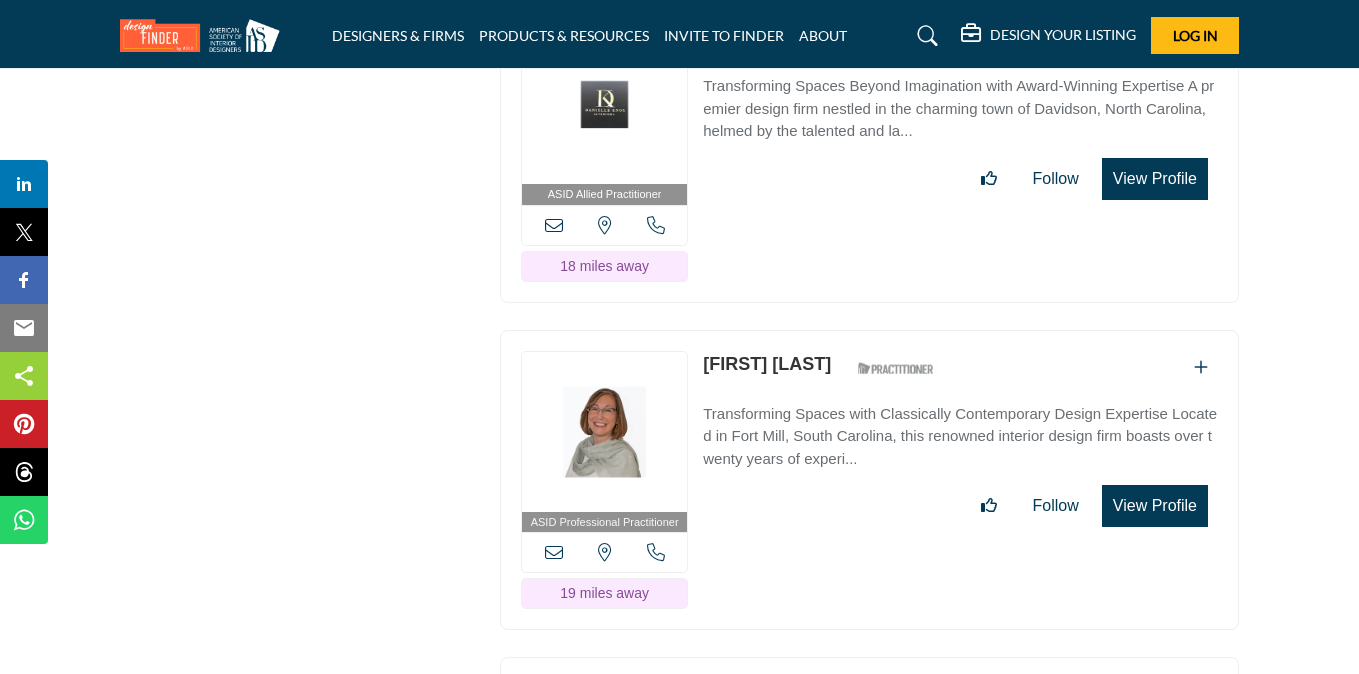 click on "View Profile" at bounding box center (1155, 506) 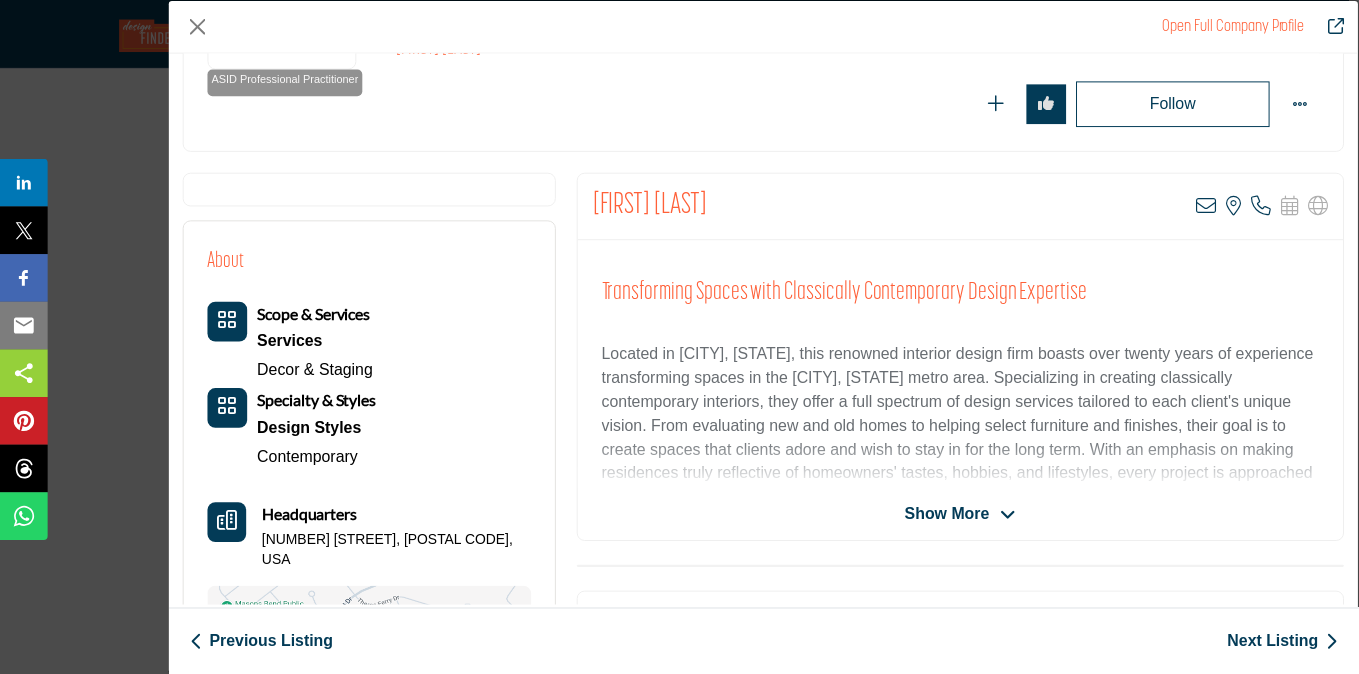 scroll, scrollTop: 0, scrollLeft: 0, axis: both 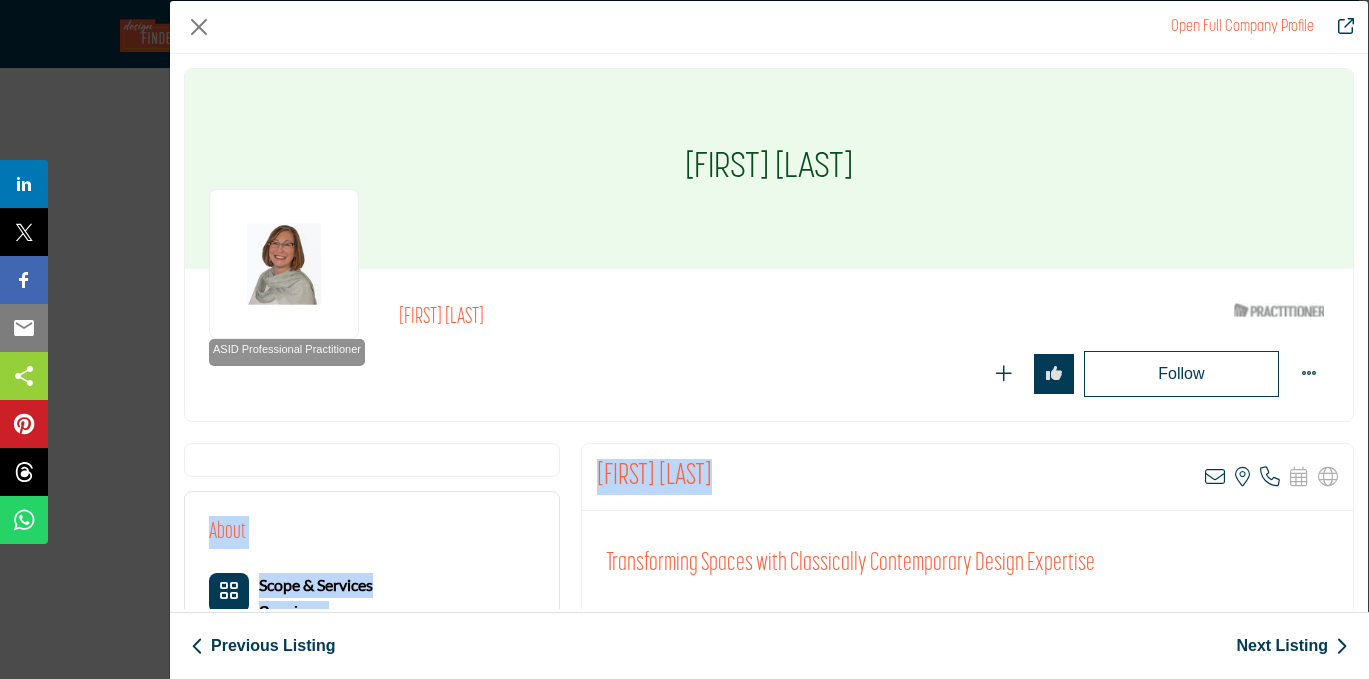 drag, startPoint x: 717, startPoint y: 469, endPoint x: 556, endPoint y: 461, distance: 161.19864 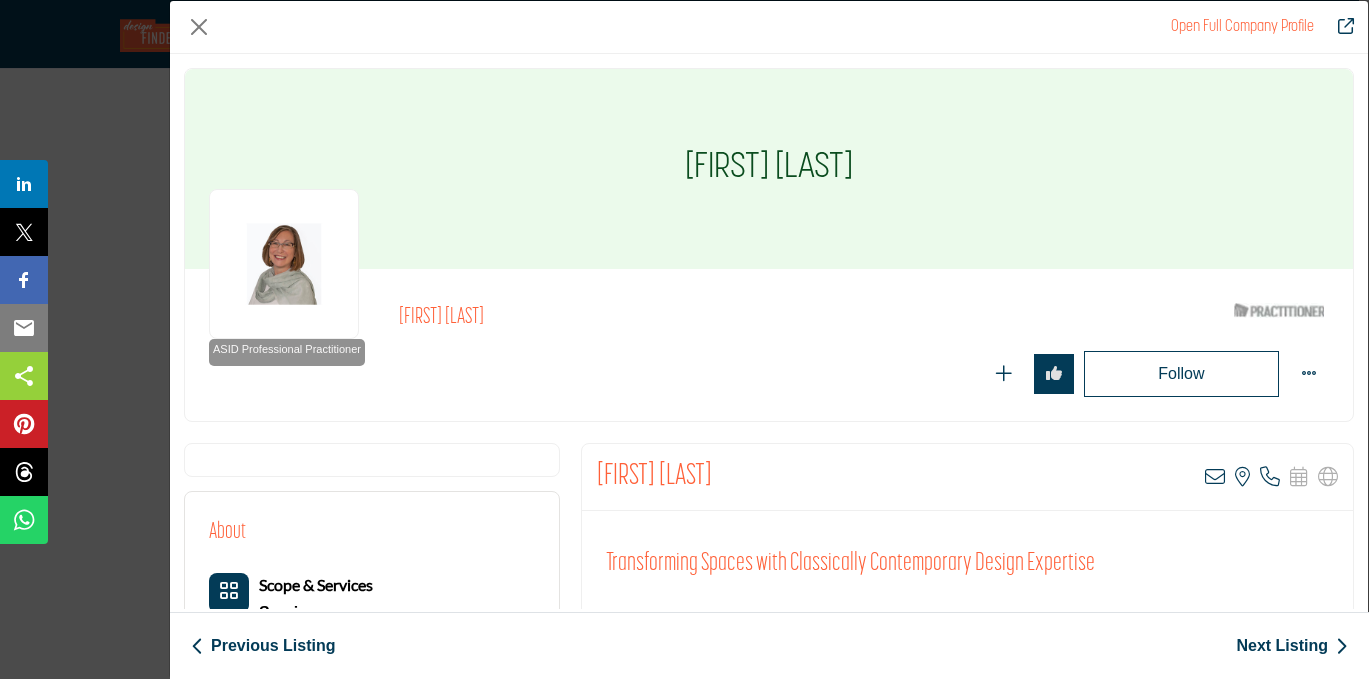 click on "Francine Smith
View email address of this listing
View the location of this listing
Call Number" at bounding box center [967, 477] 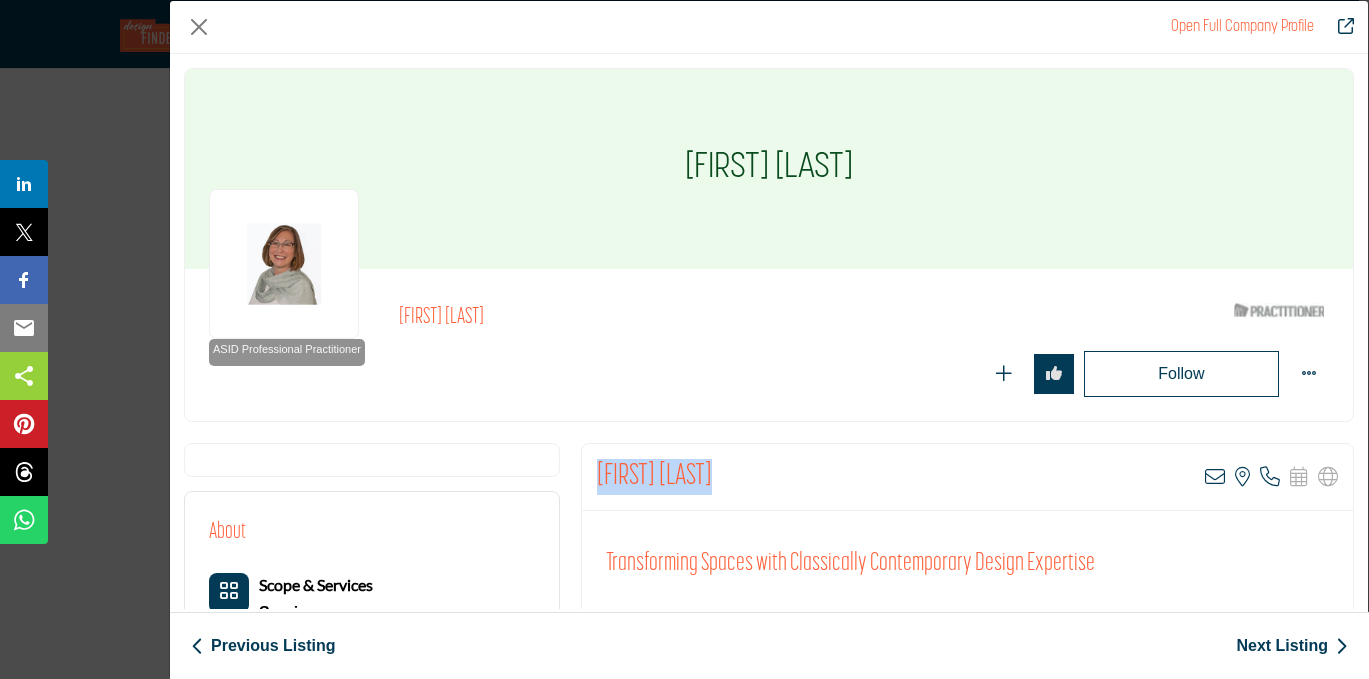 drag, startPoint x: 714, startPoint y: 473, endPoint x: 586, endPoint y: 474, distance: 128.0039 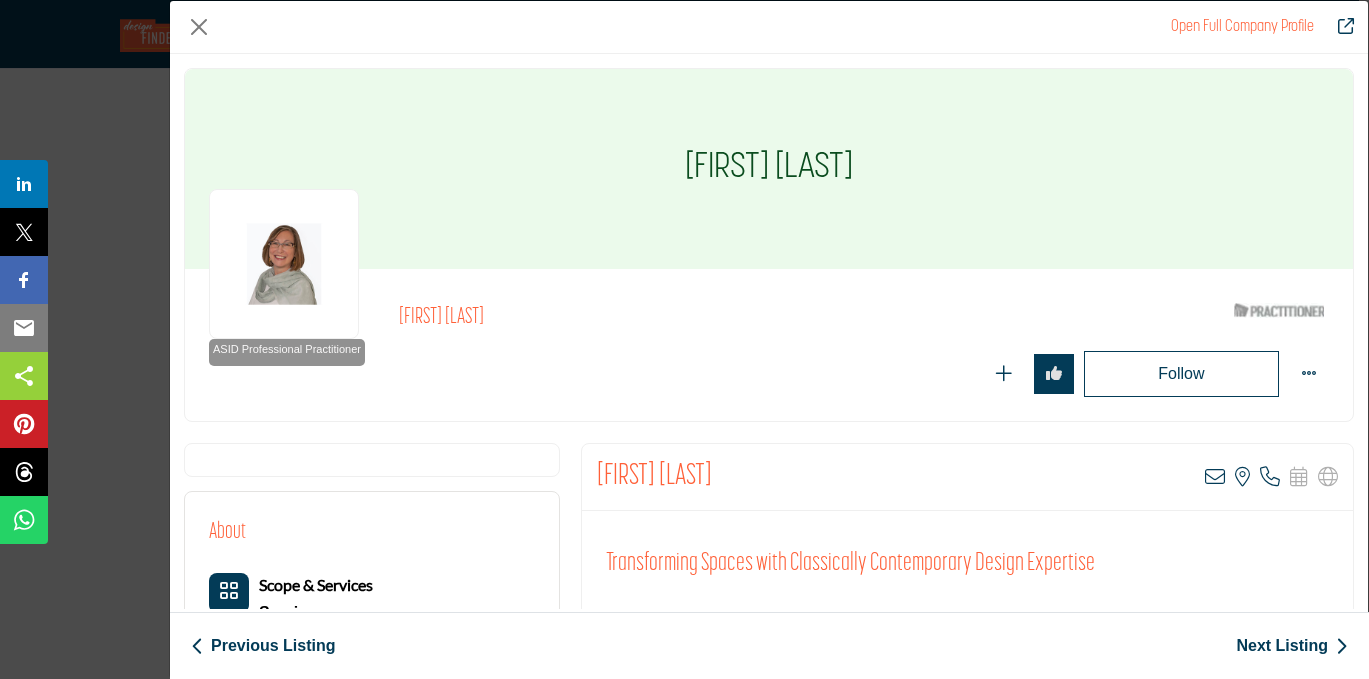 click on "ASID Professional Practitioner
ASID Professional Practitioners have successfully passed an ASID-approved qualification examination.
Francine Smith" at bounding box center [769, 345] 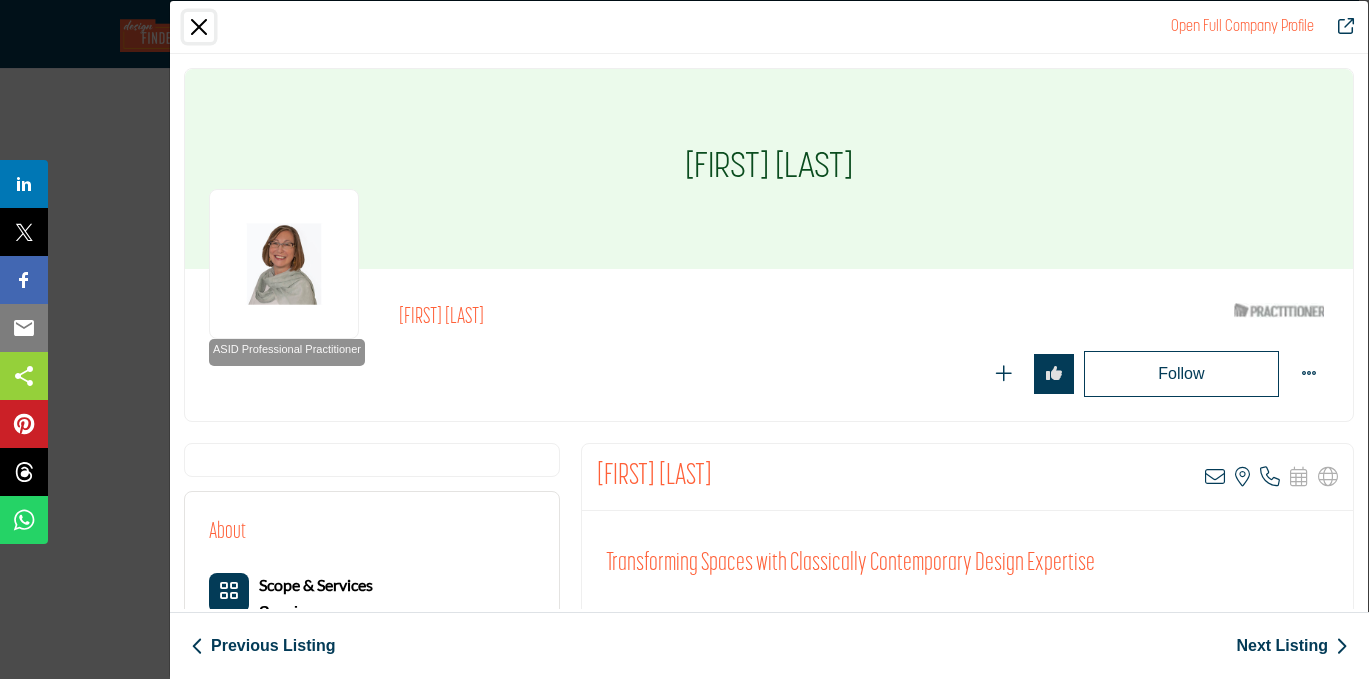 click at bounding box center (199, 27) 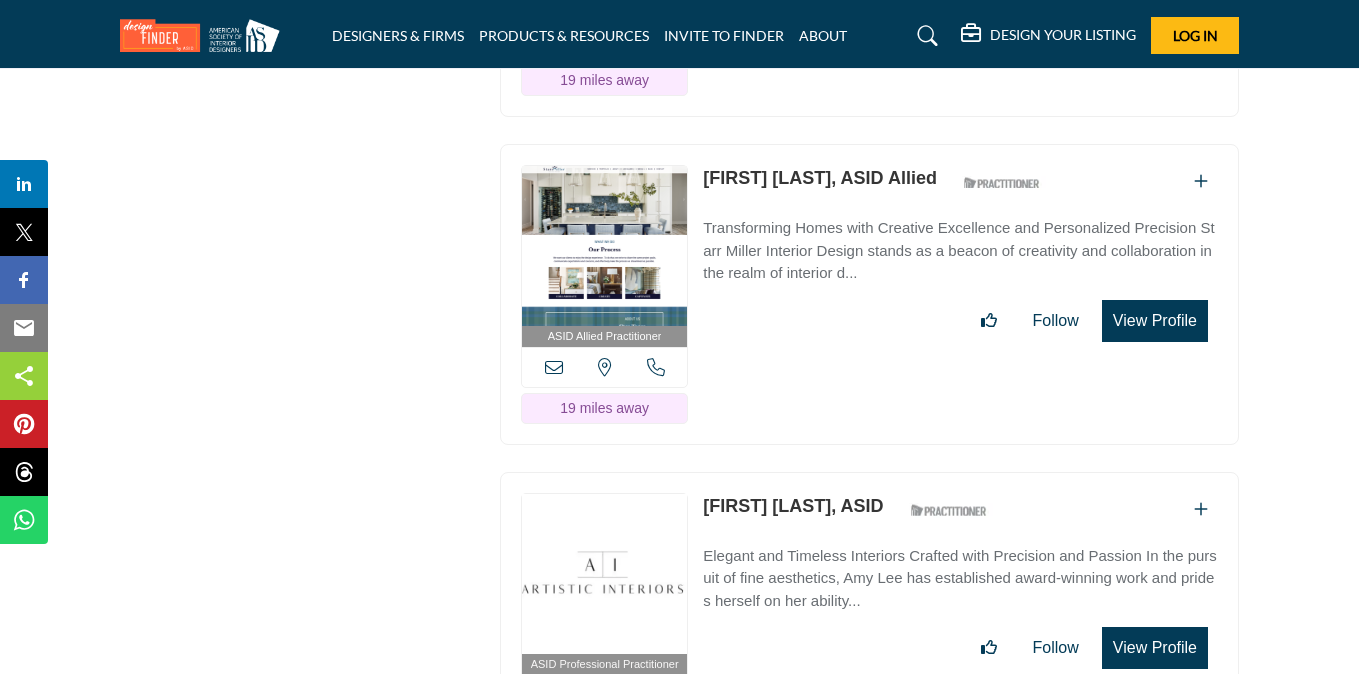 scroll, scrollTop: 10373, scrollLeft: 0, axis: vertical 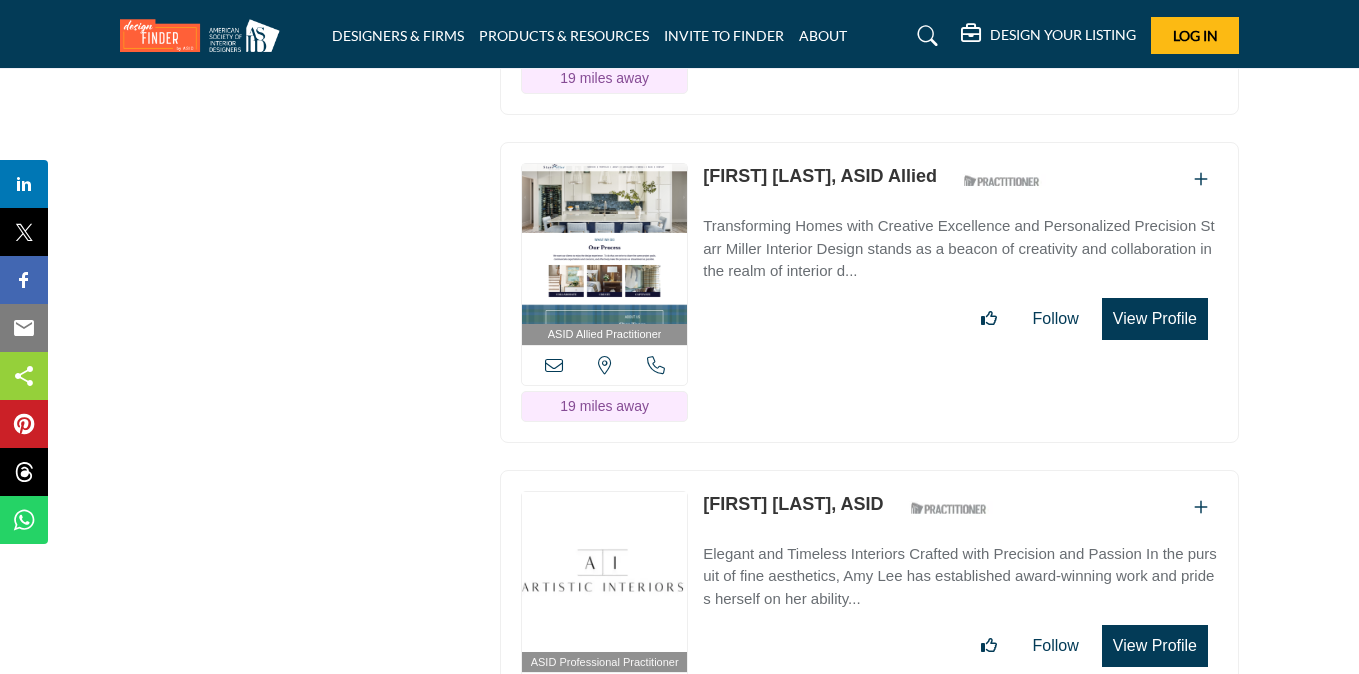 click on "View Profile" at bounding box center [1155, 319] 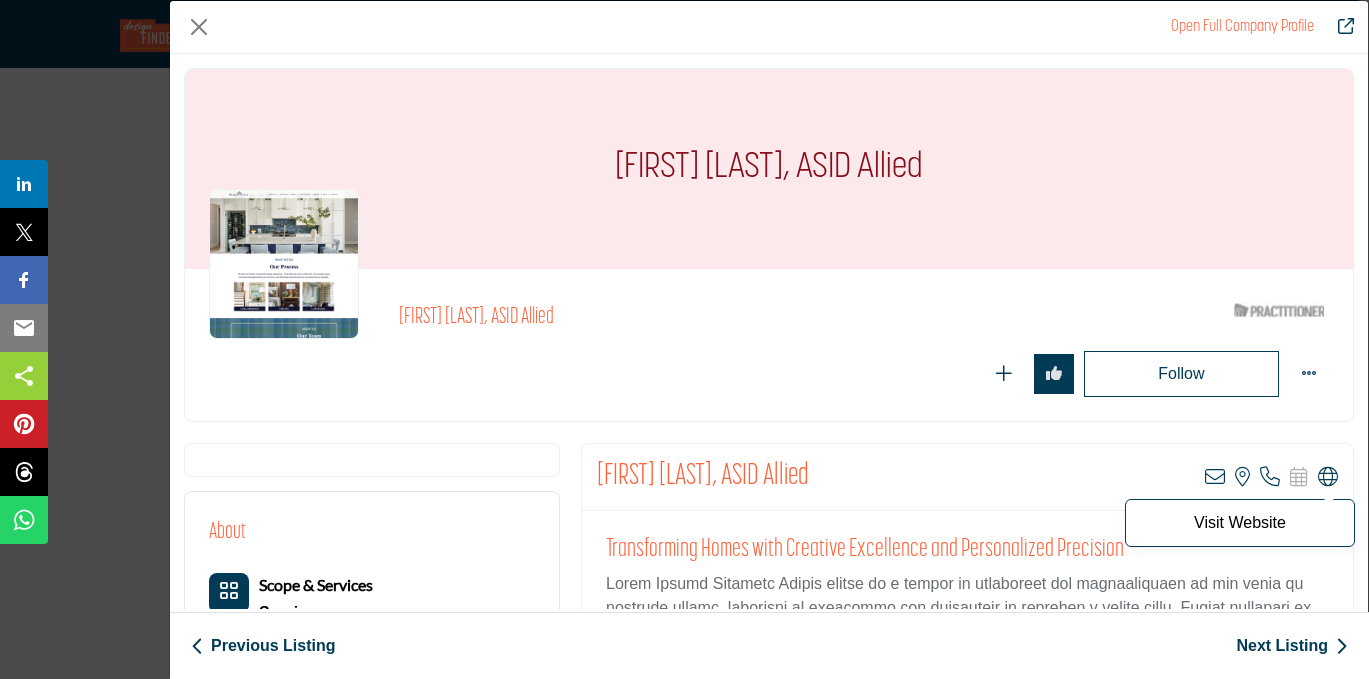 click at bounding box center (1328, 477) 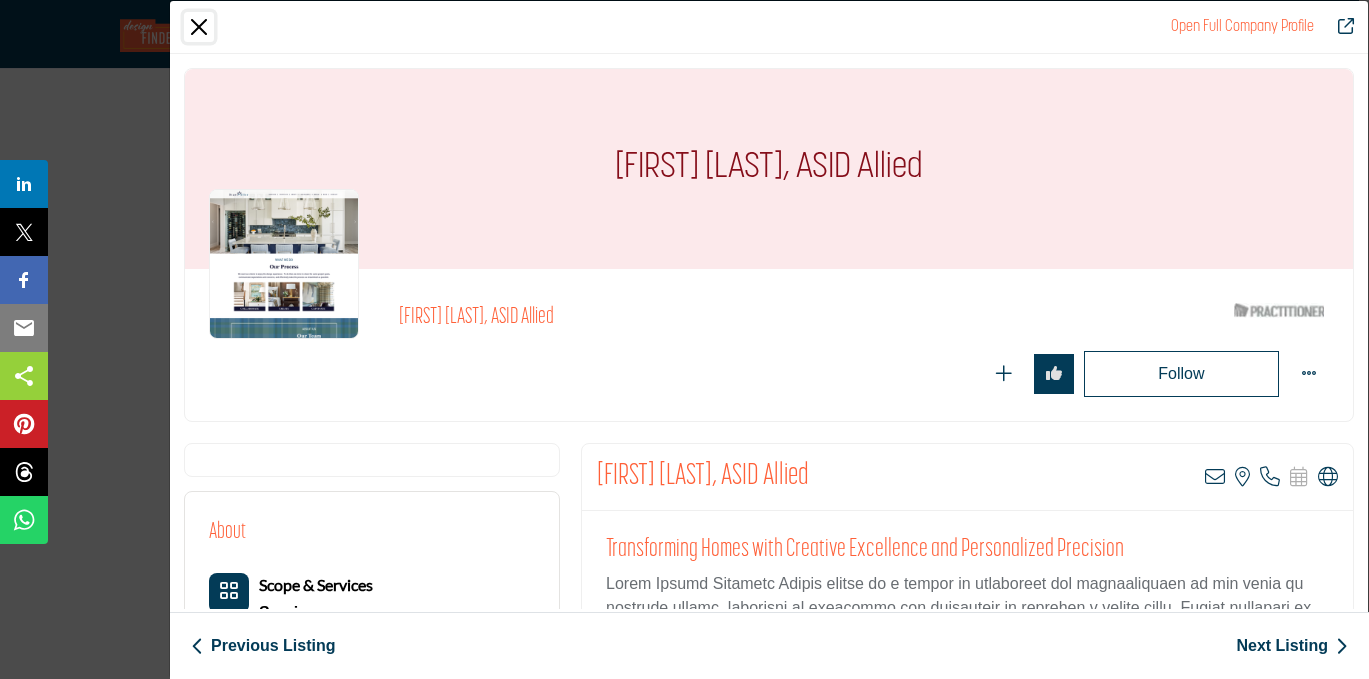 click at bounding box center [199, 27] 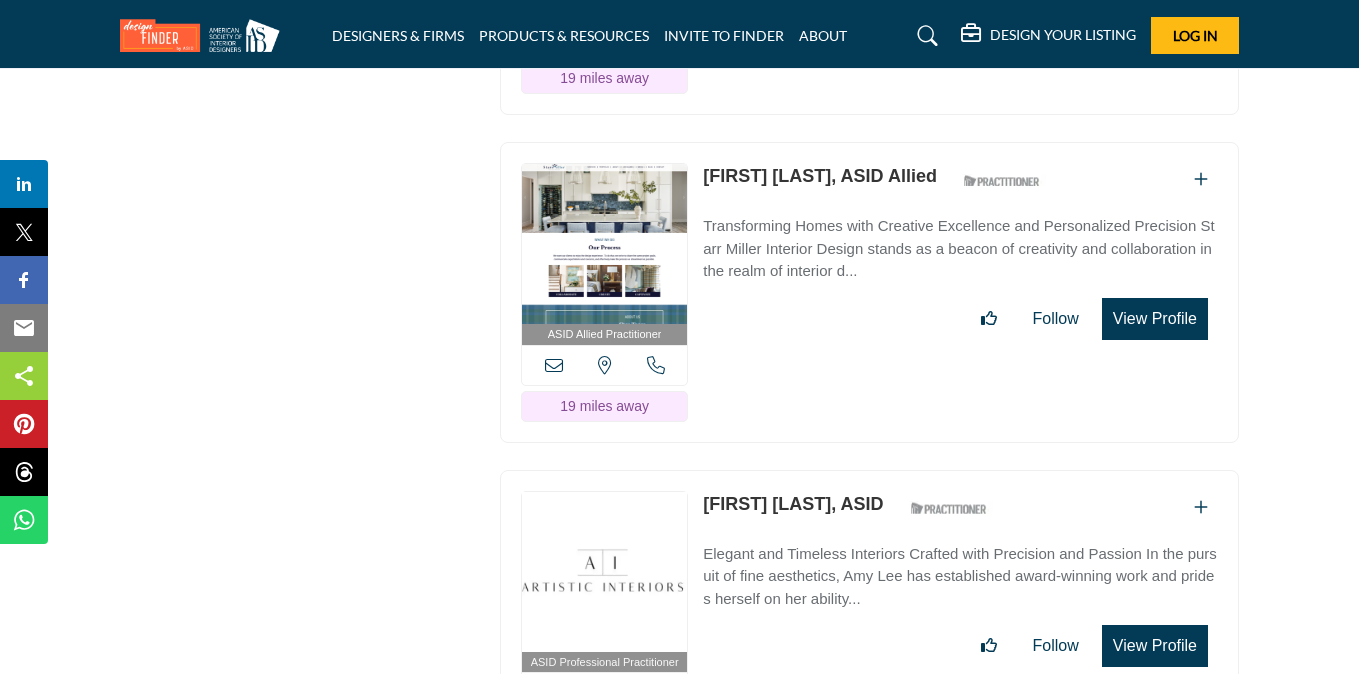 click on "View Profile" at bounding box center [1155, 646] 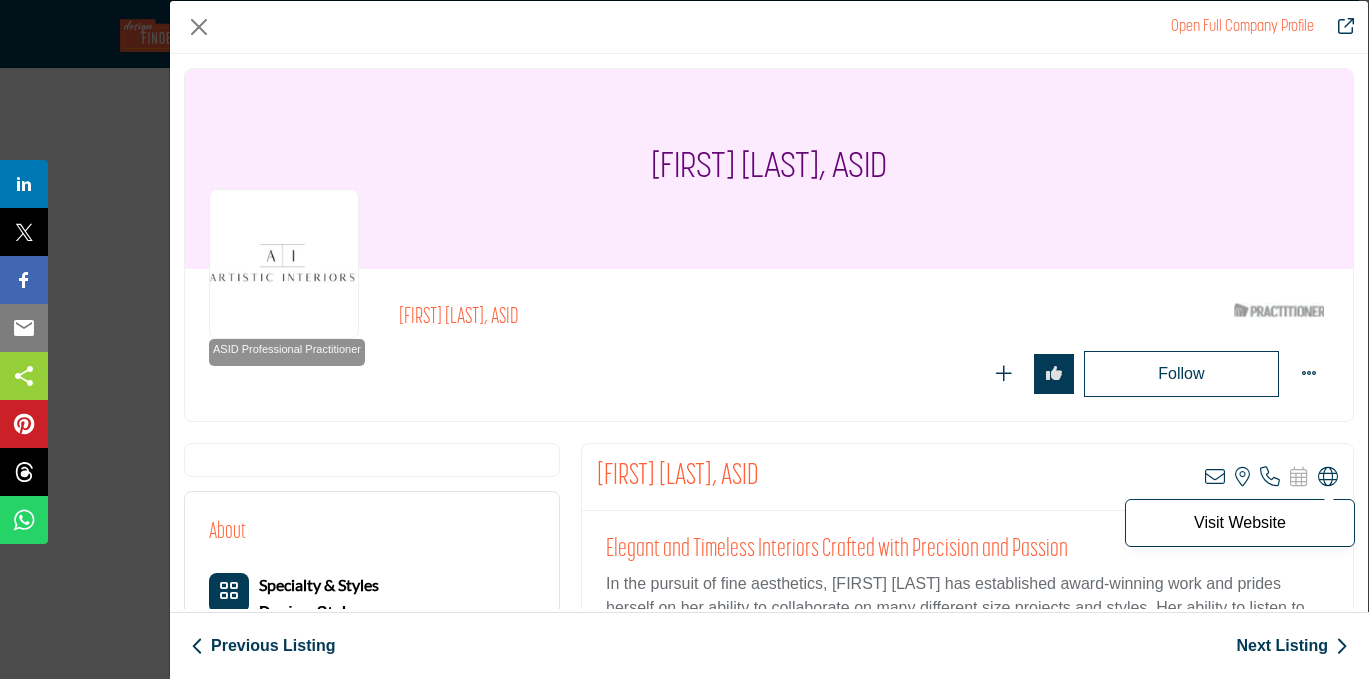 click at bounding box center [1328, 477] 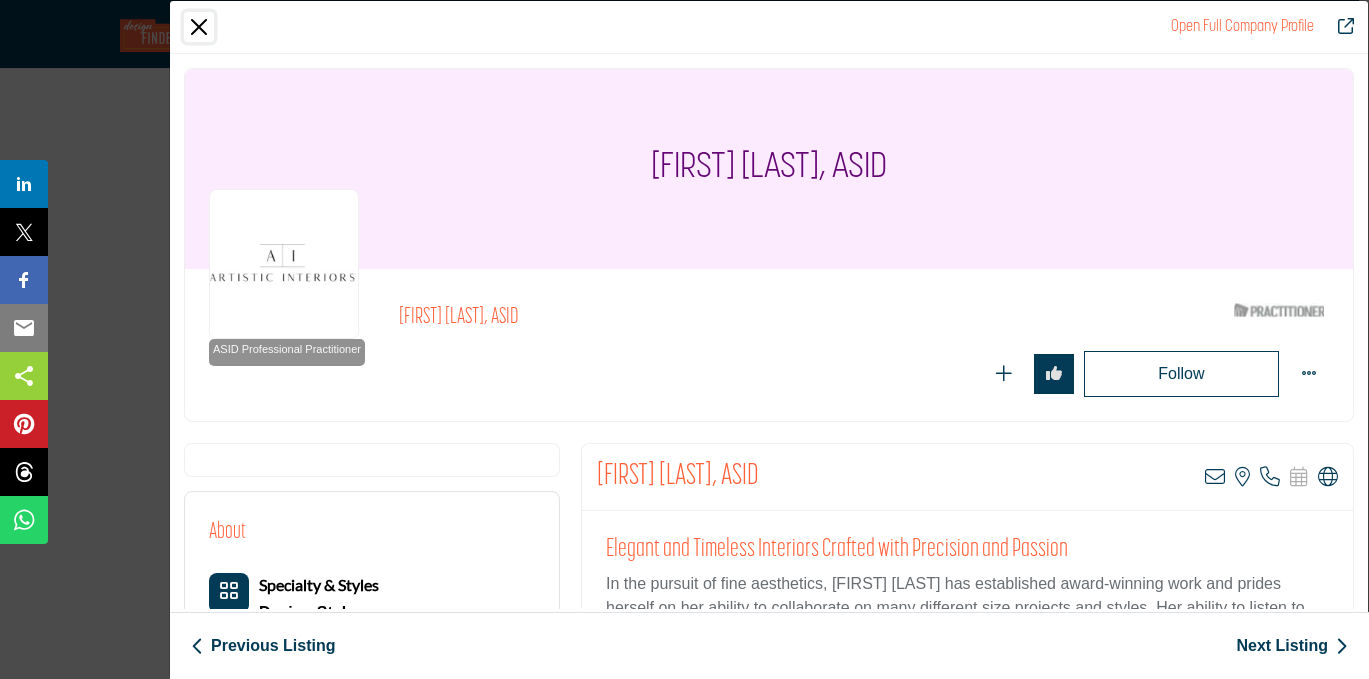 click at bounding box center [199, 27] 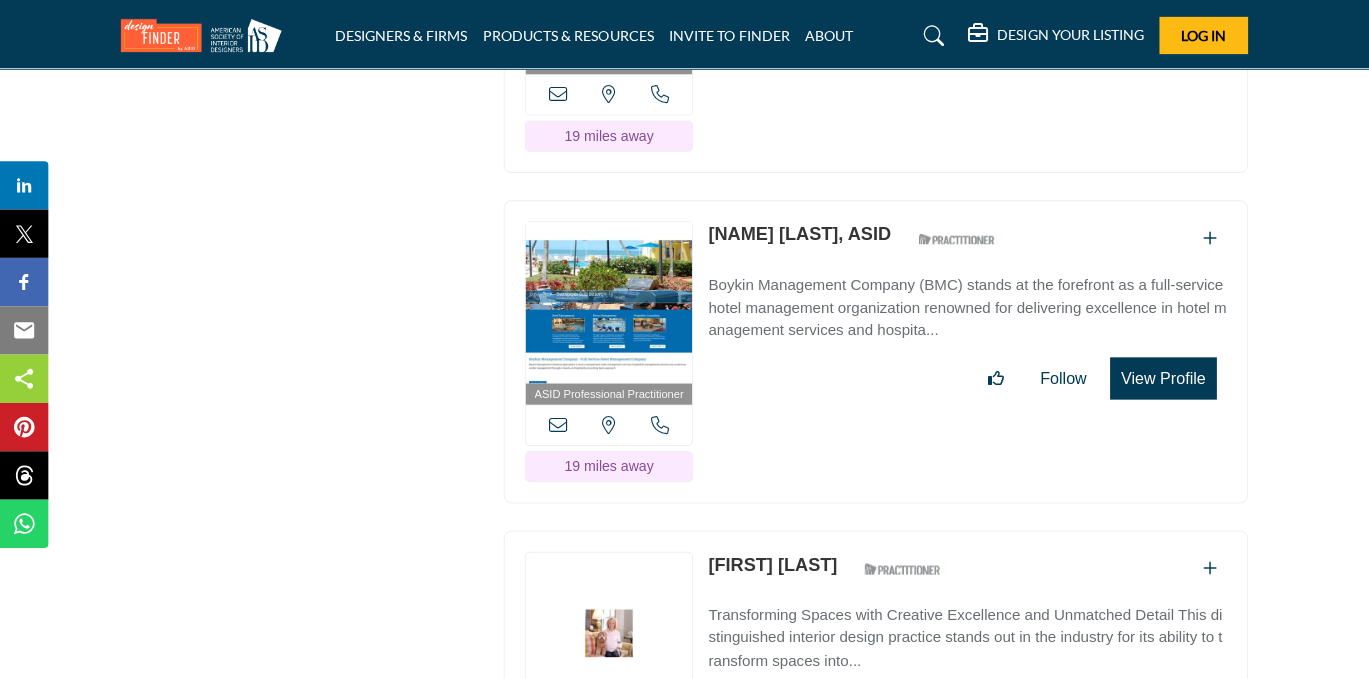 scroll, scrollTop: 10975, scrollLeft: 0, axis: vertical 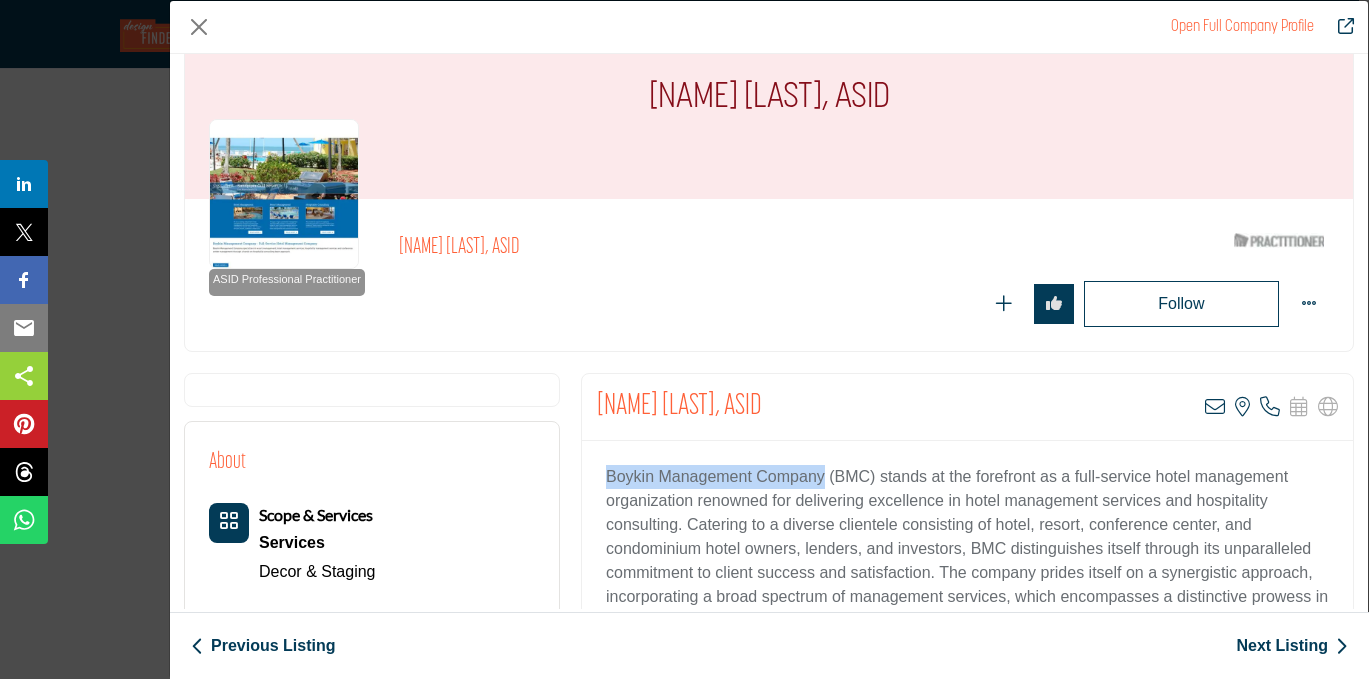 drag, startPoint x: 823, startPoint y: 472, endPoint x: 624, endPoint y: 460, distance: 199.36148 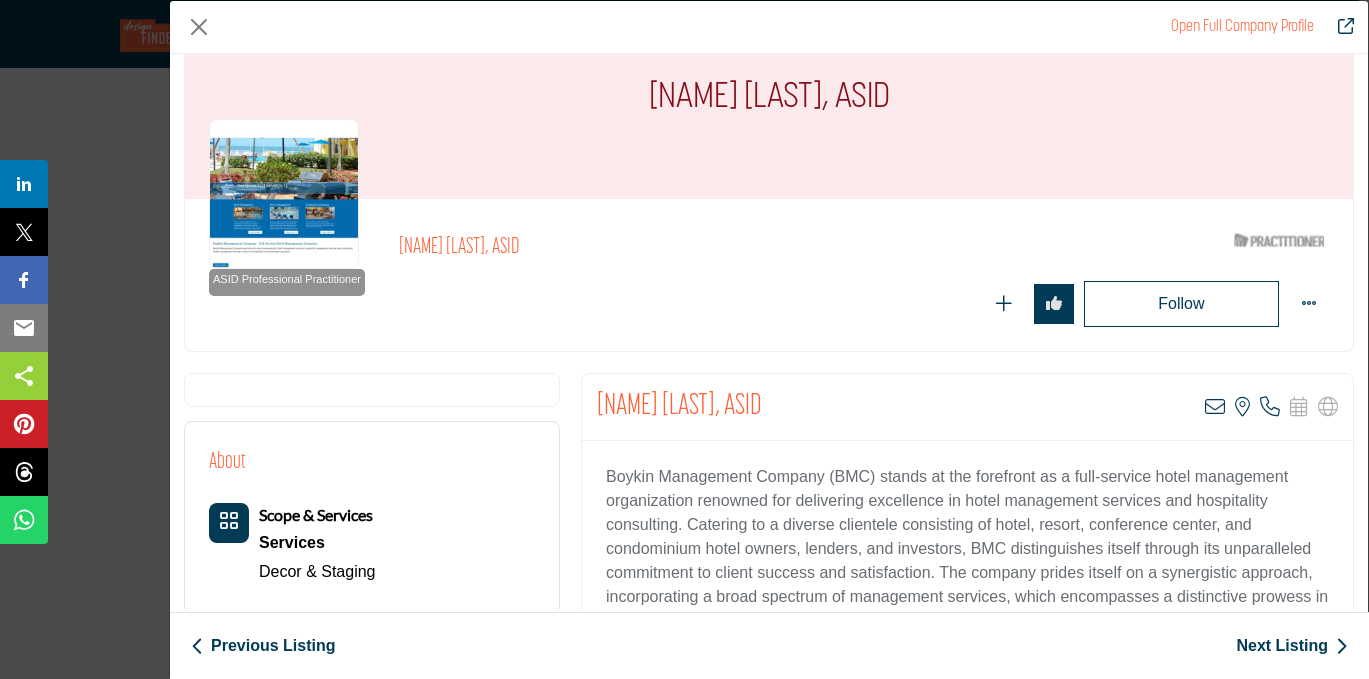 click on "Paula Jo Boykin, ASID
View email address of this listing
View the location of this listing
Call Number" at bounding box center (967, 407) 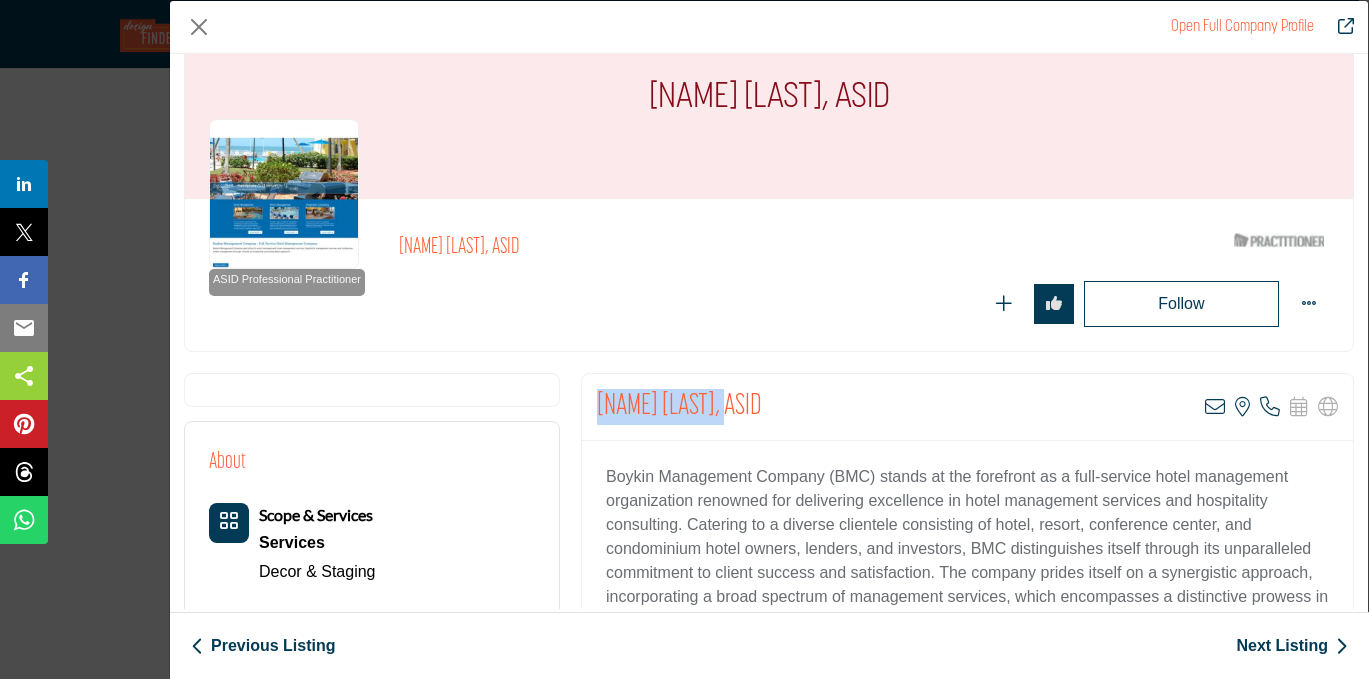 drag, startPoint x: 724, startPoint y: 405, endPoint x: 573, endPoint y: 405, distance: 151 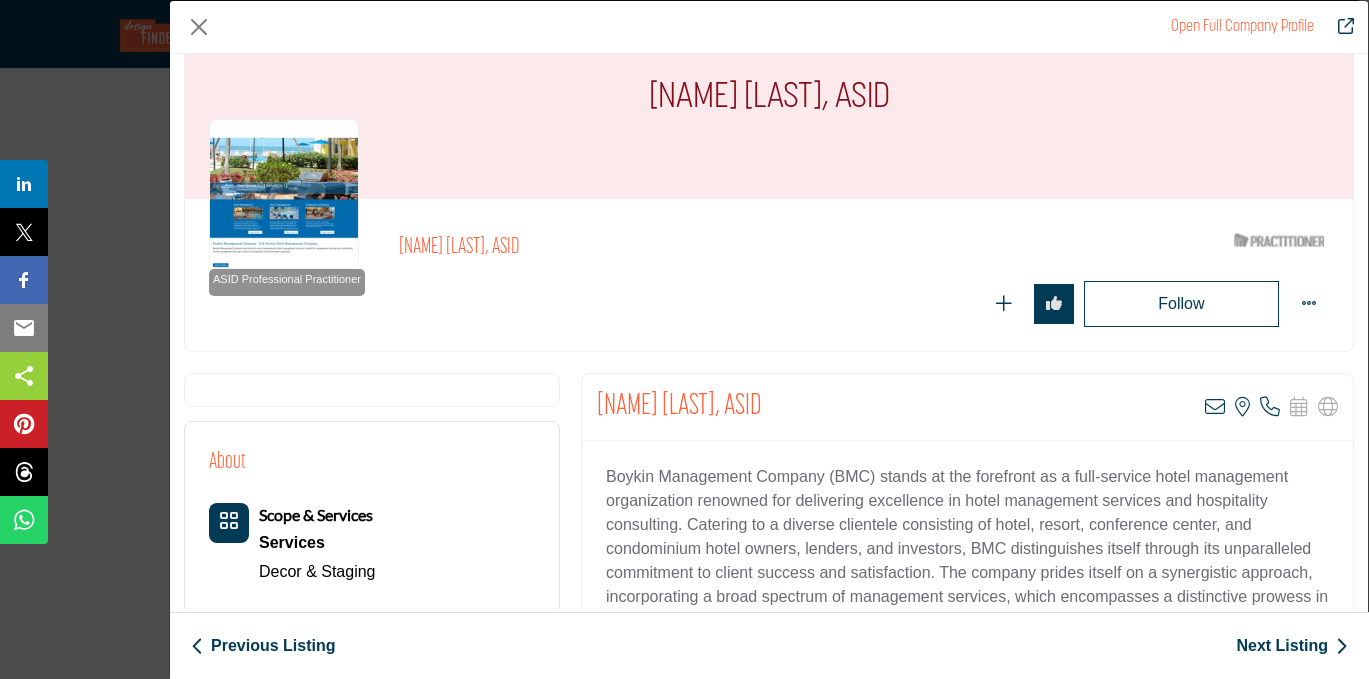 click on "Follow
Following" at bounding box center [864, 304] 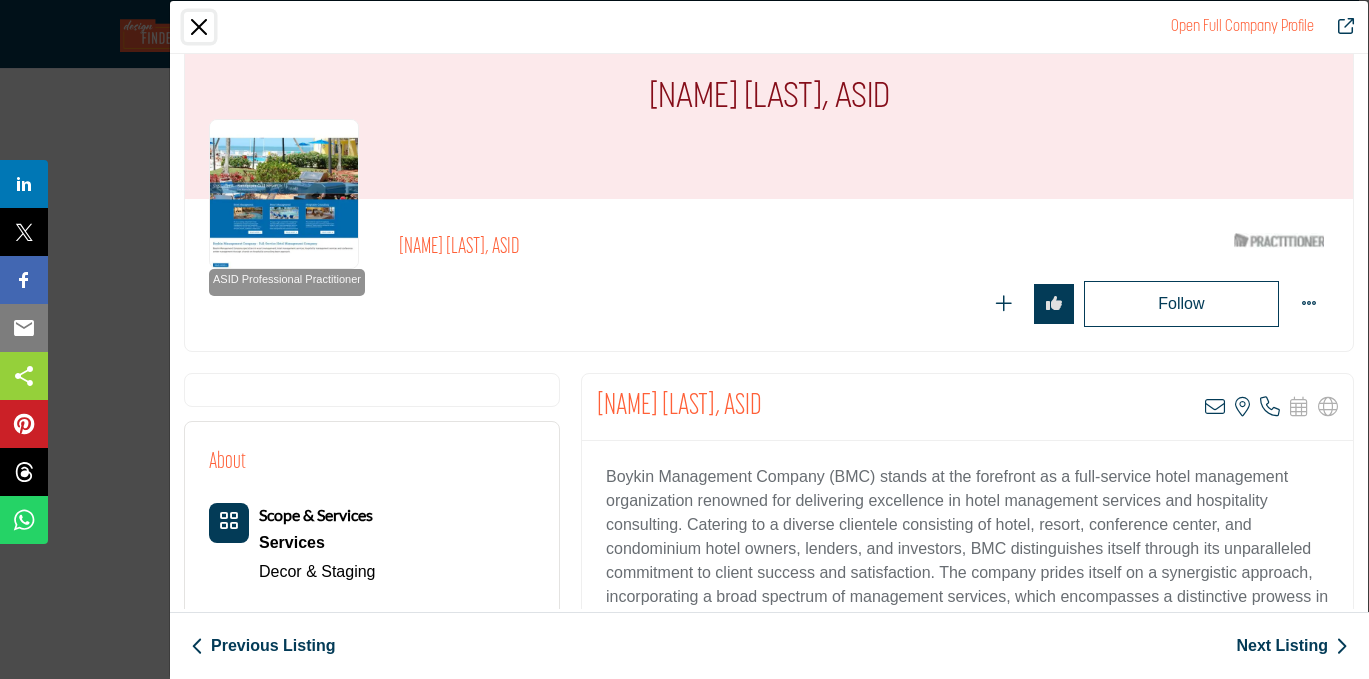 click at bounding box center (199, 27) 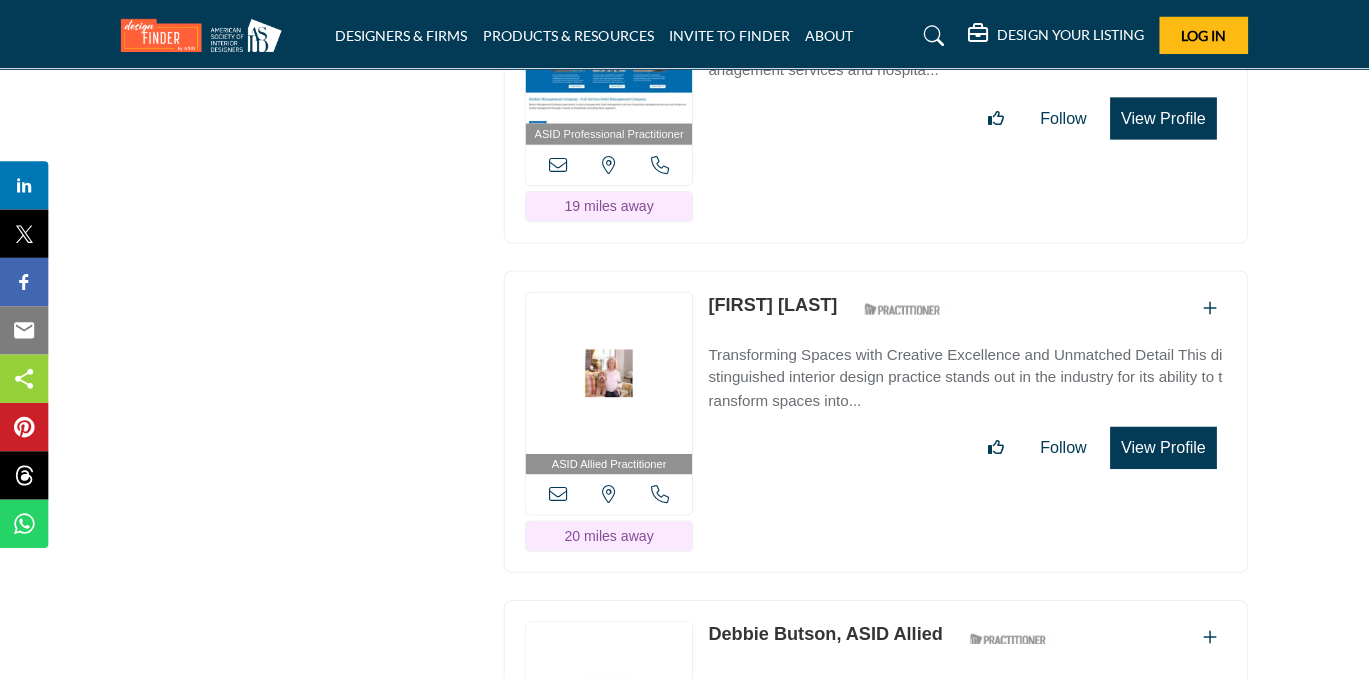 scroll, scrollTop: 11230, scrollLeft: 0, axis: vertical 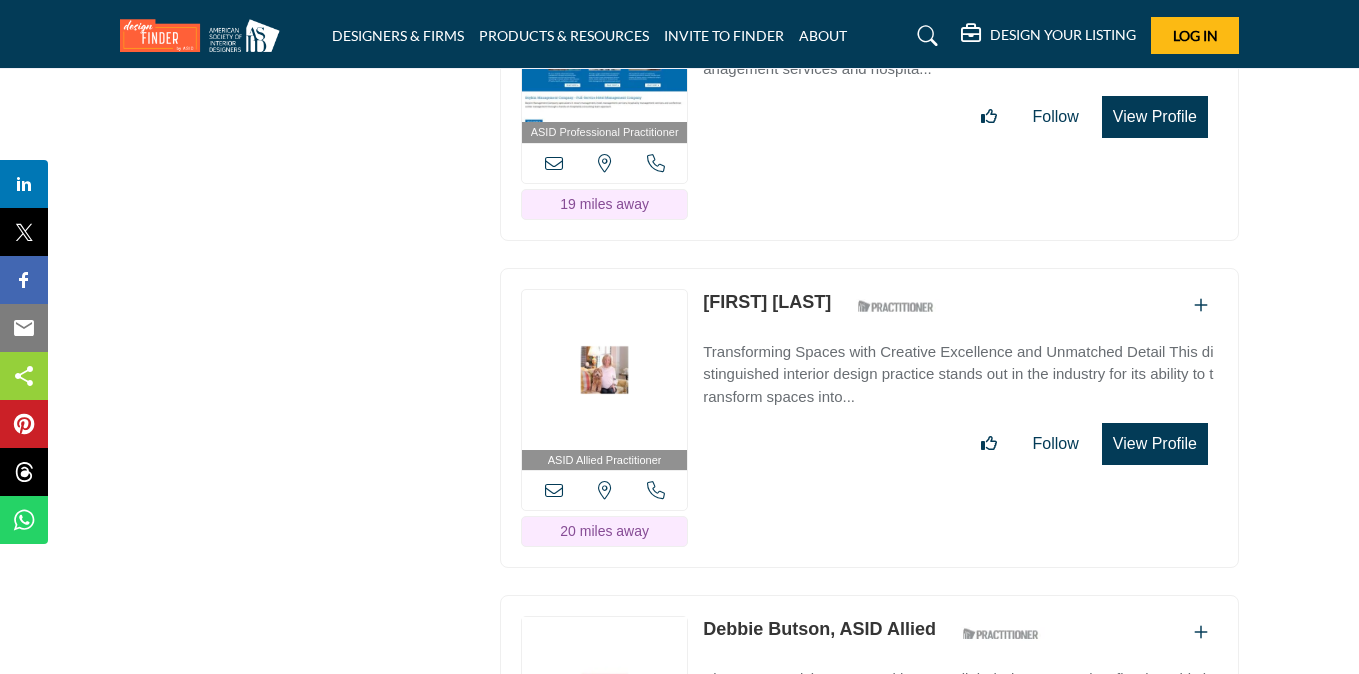 click on "View Profile" at bounding box center (1155, 444) 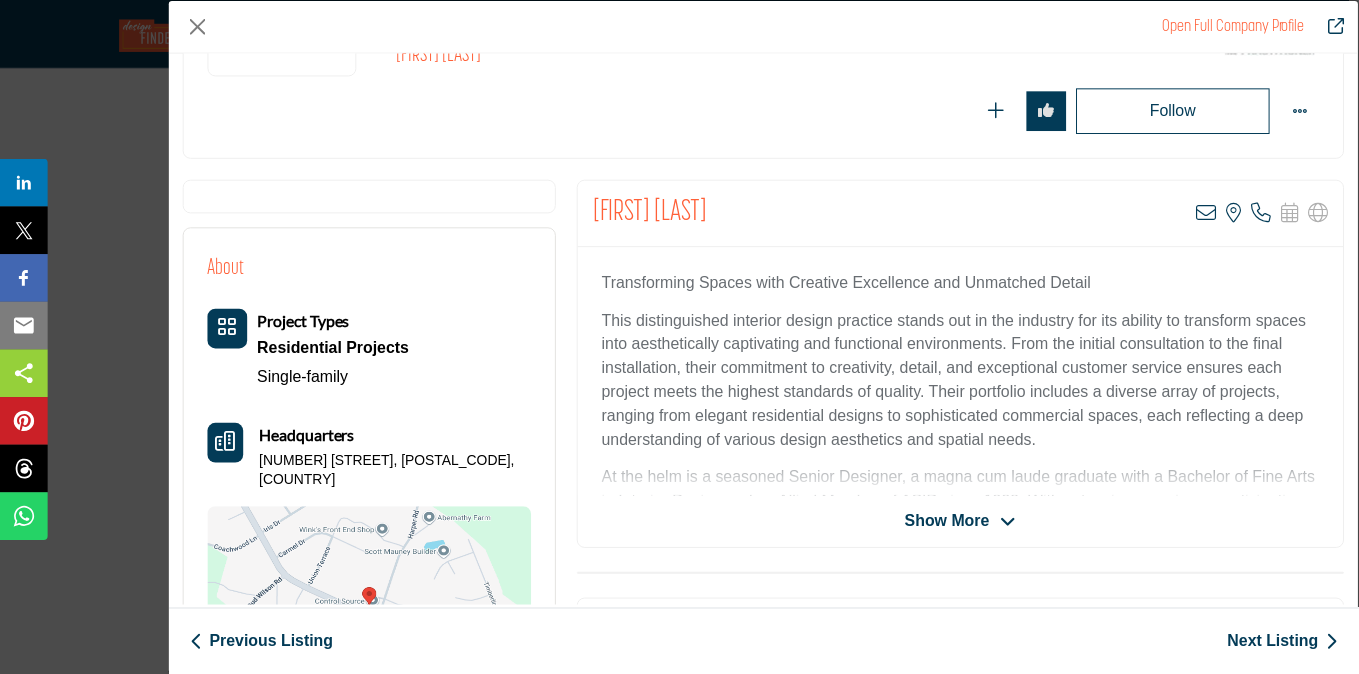 scroll, scrollTop: 263, scrollLeft: 0, axis: vertical 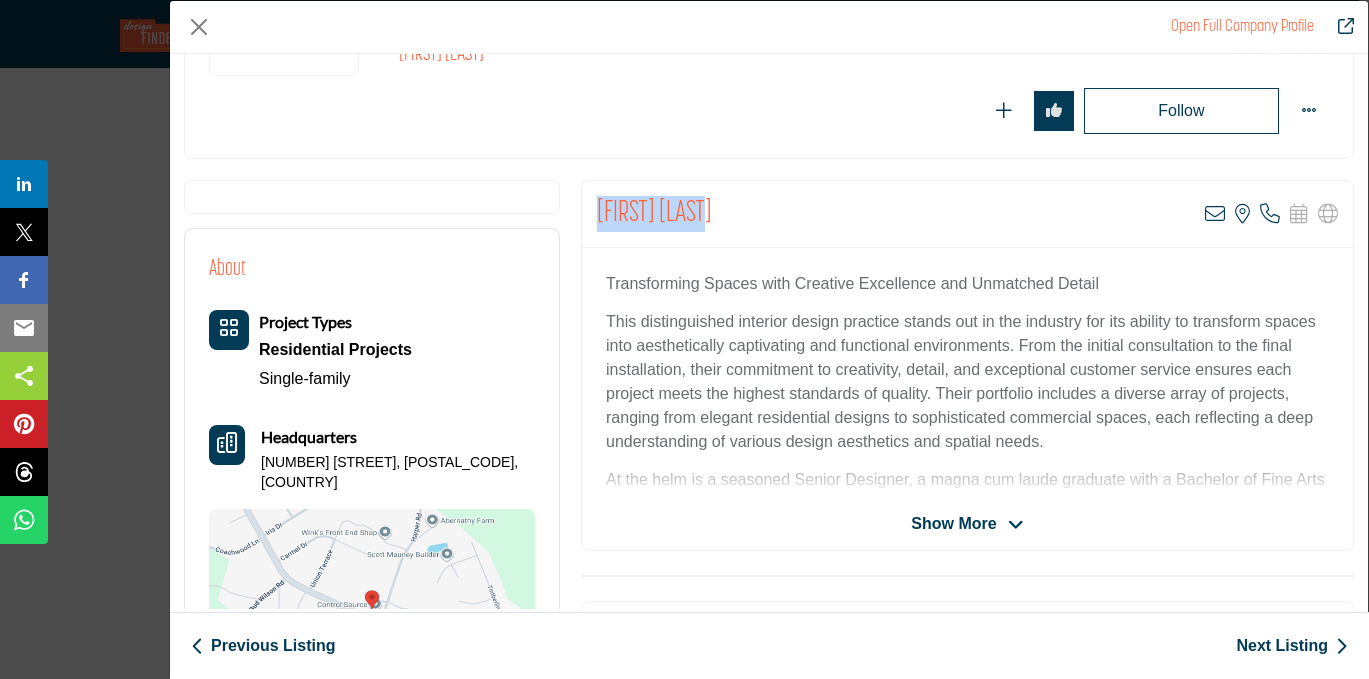 drag, startPoint x: 710, startPoint y: 208, endPoint x: 589, endPoint y: 208, distance: 121 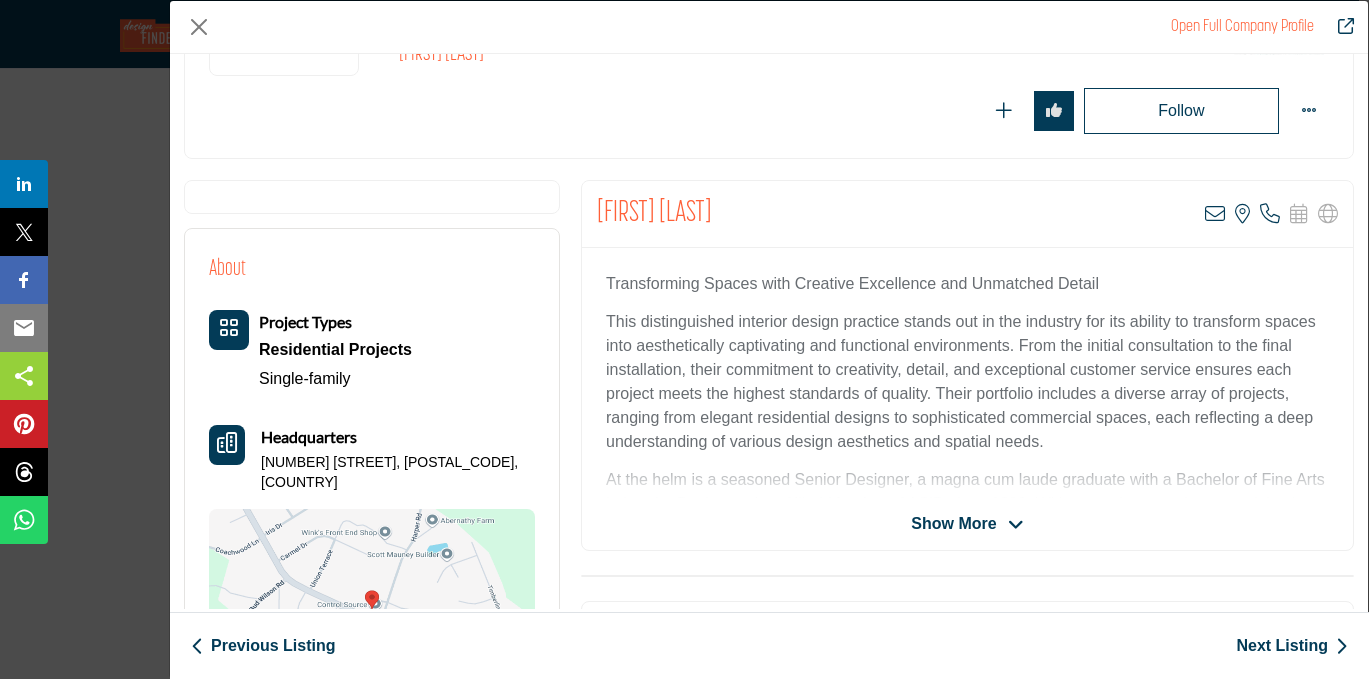 click on "Christi Bowen
View email address of this listing
View the location of this listing
Call Number" at bounding box center [967, 214] 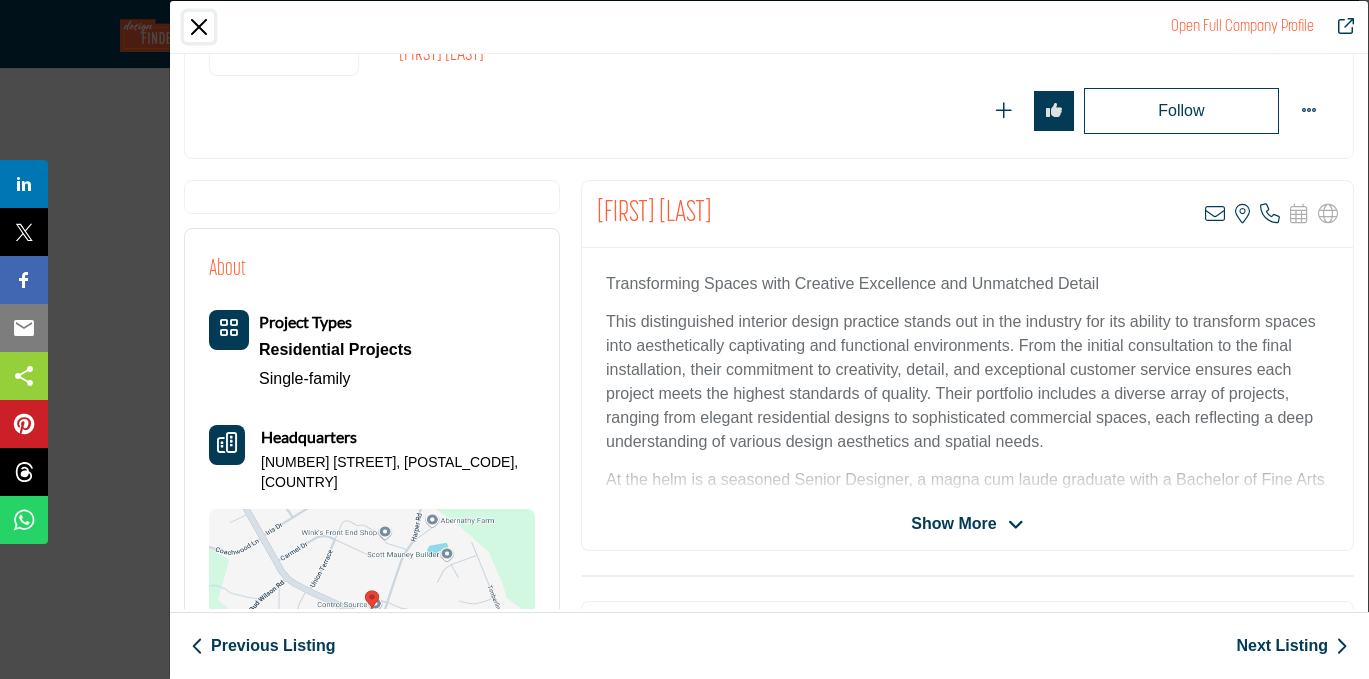 click at bounding box center [199, 27] 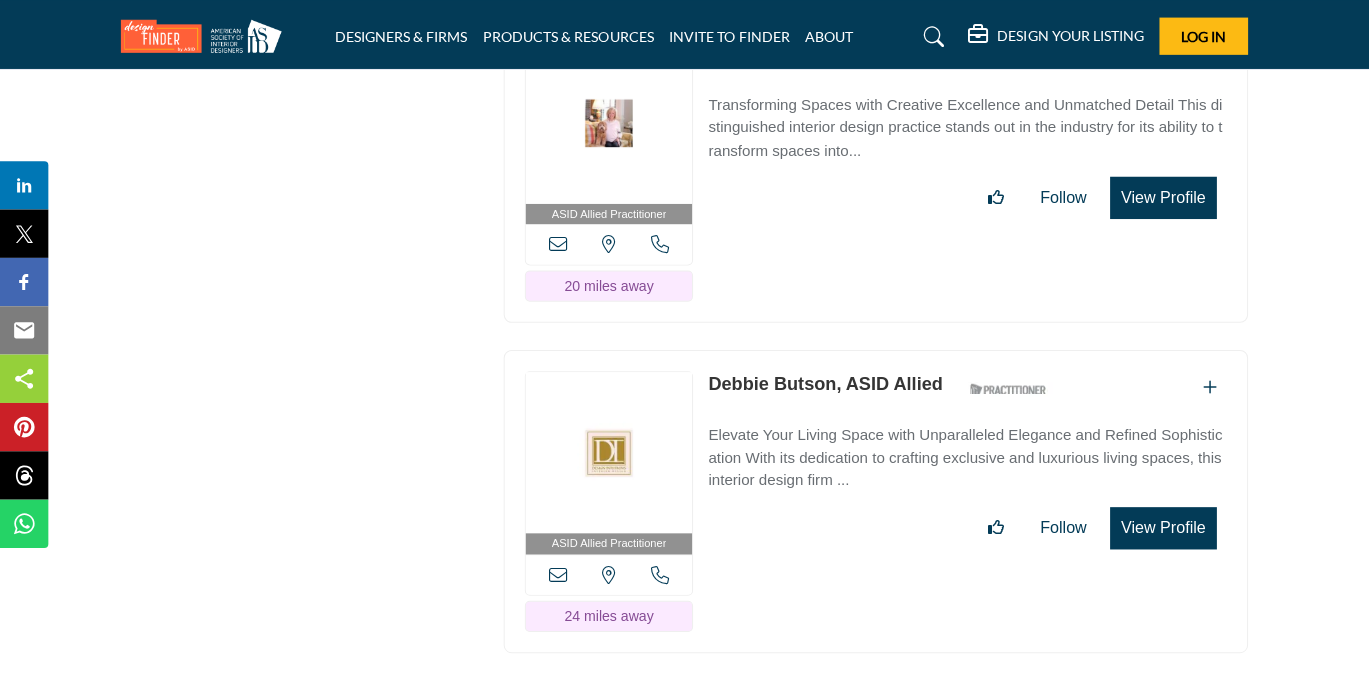 scroll, scrollTop: 11480, scrollLeft: 0, axis: vertical 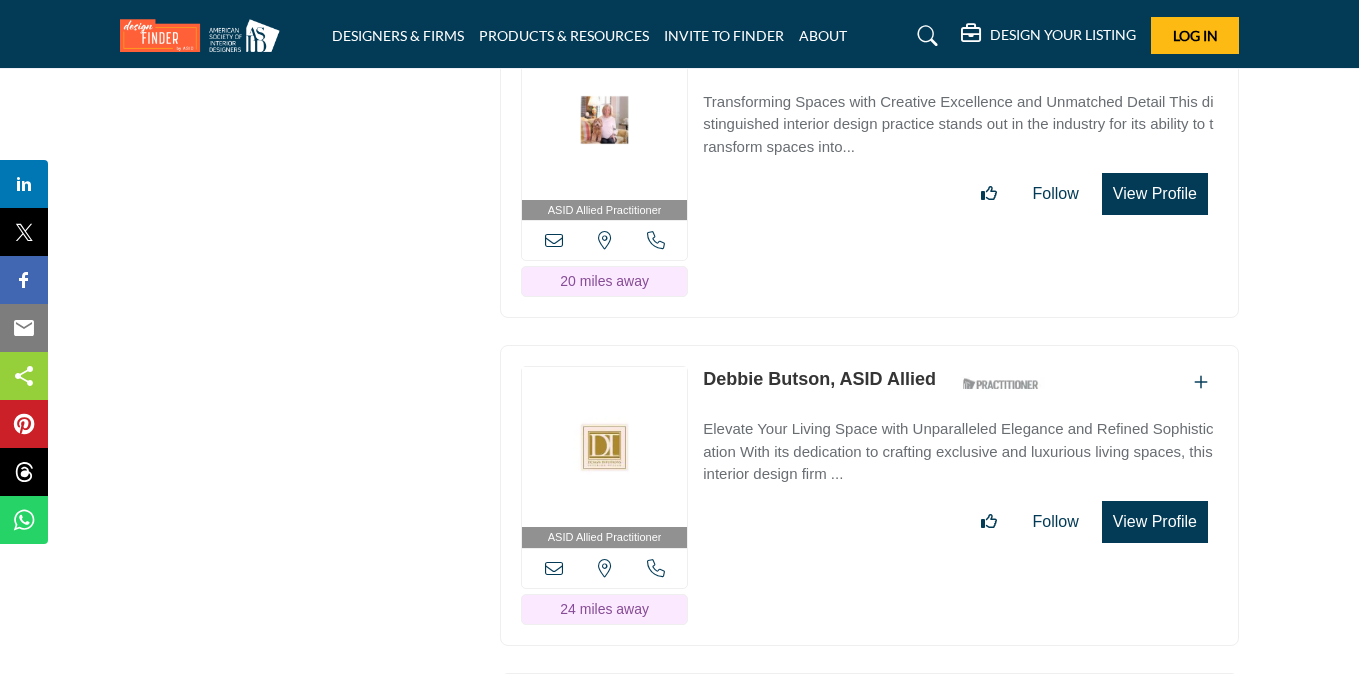 click on "View Profile" at bounding box center [1155, 522] 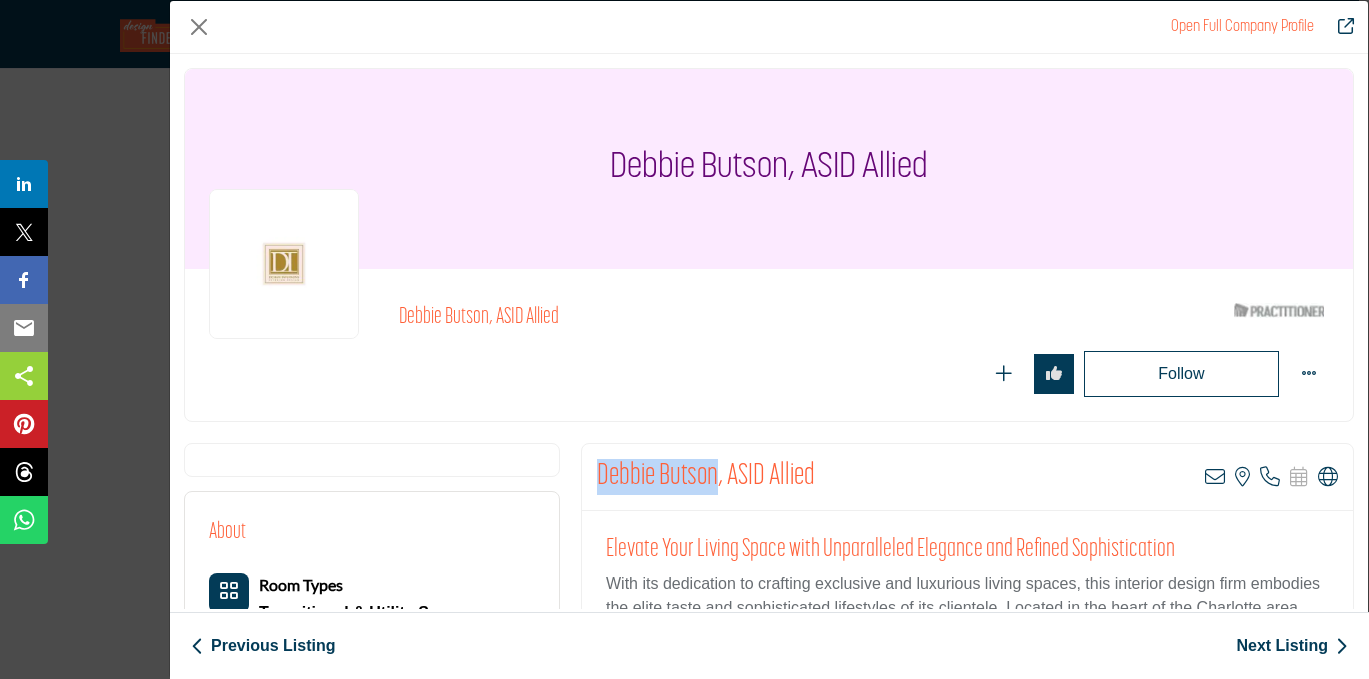 drag, startPoint x: 714, startPoint y: 476, endPoint x: 591, endPoint y: 481, distance: 123.101585 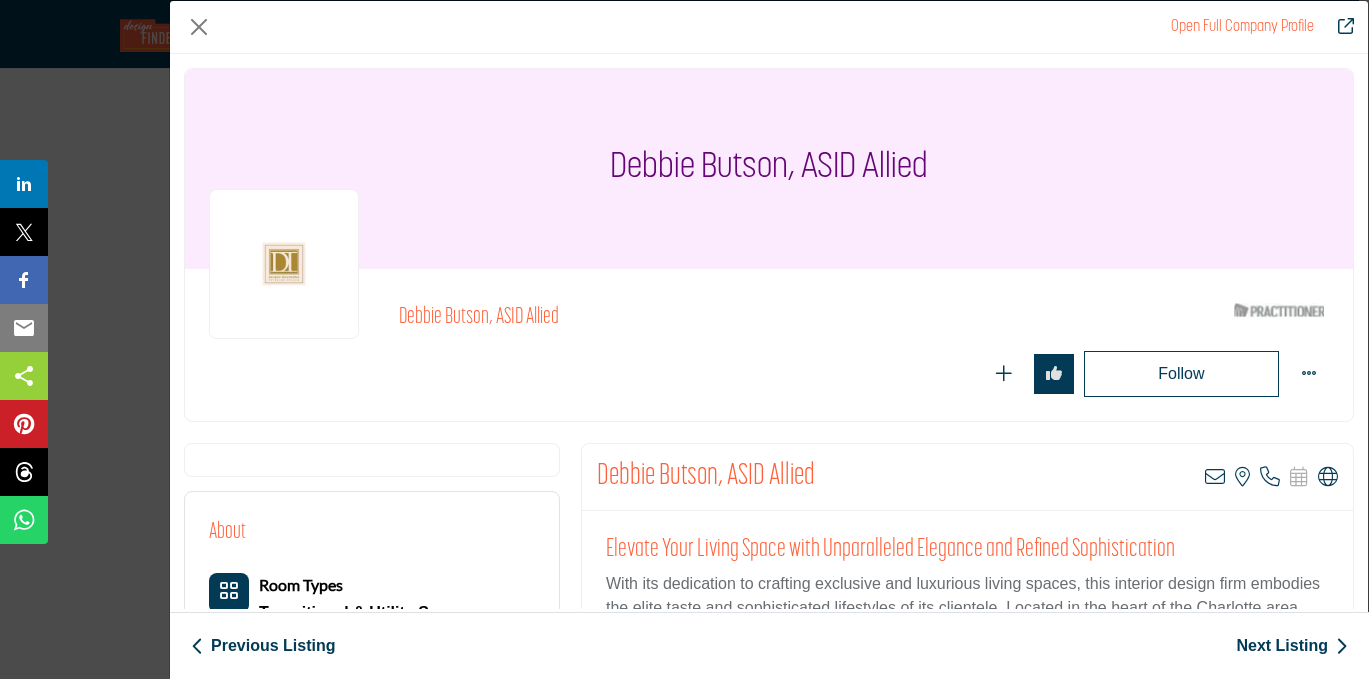 click on "Follow
Following" at bounding box center (1003, 374) 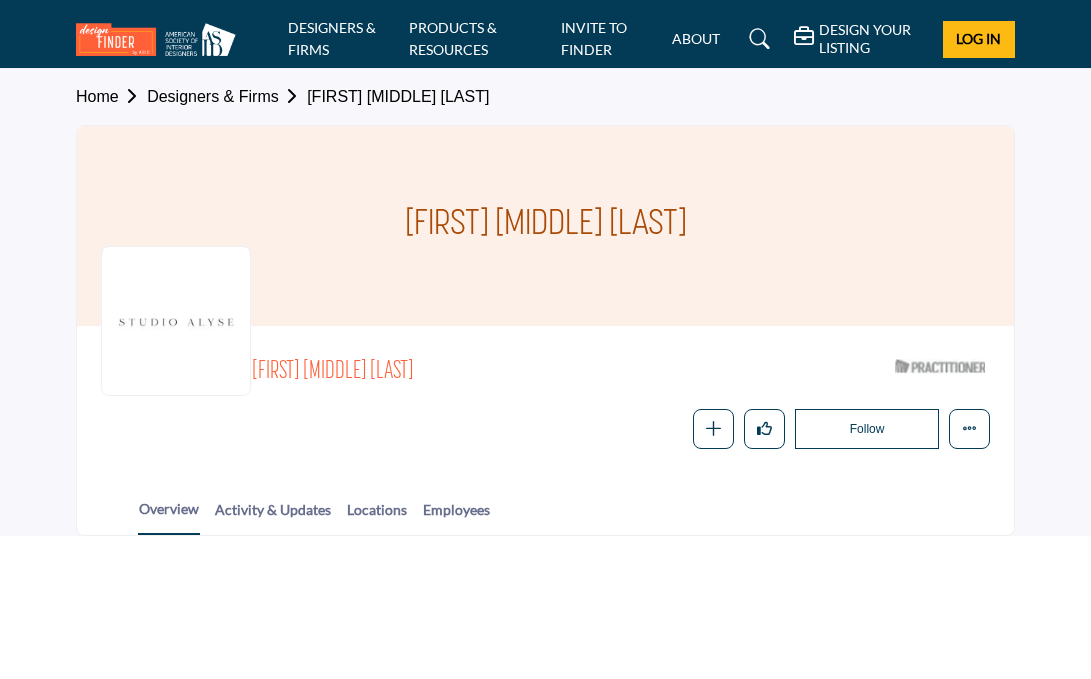 scroll, scrollTop: 0, scrollLeft: 0, axis: both 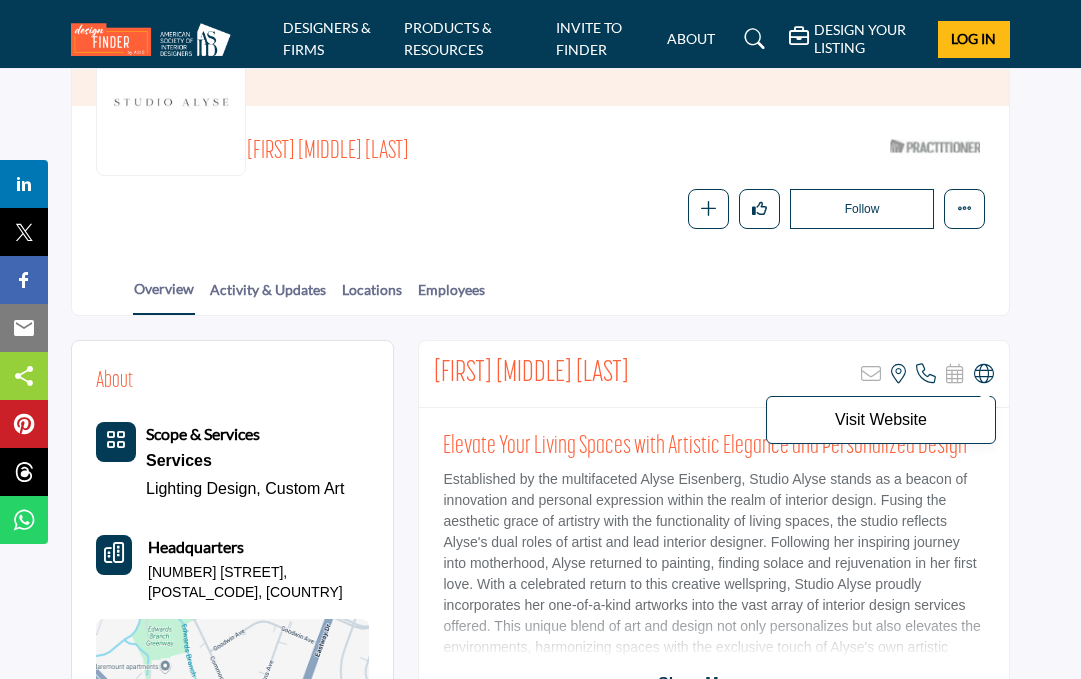 click at bounding box center [984, 374] 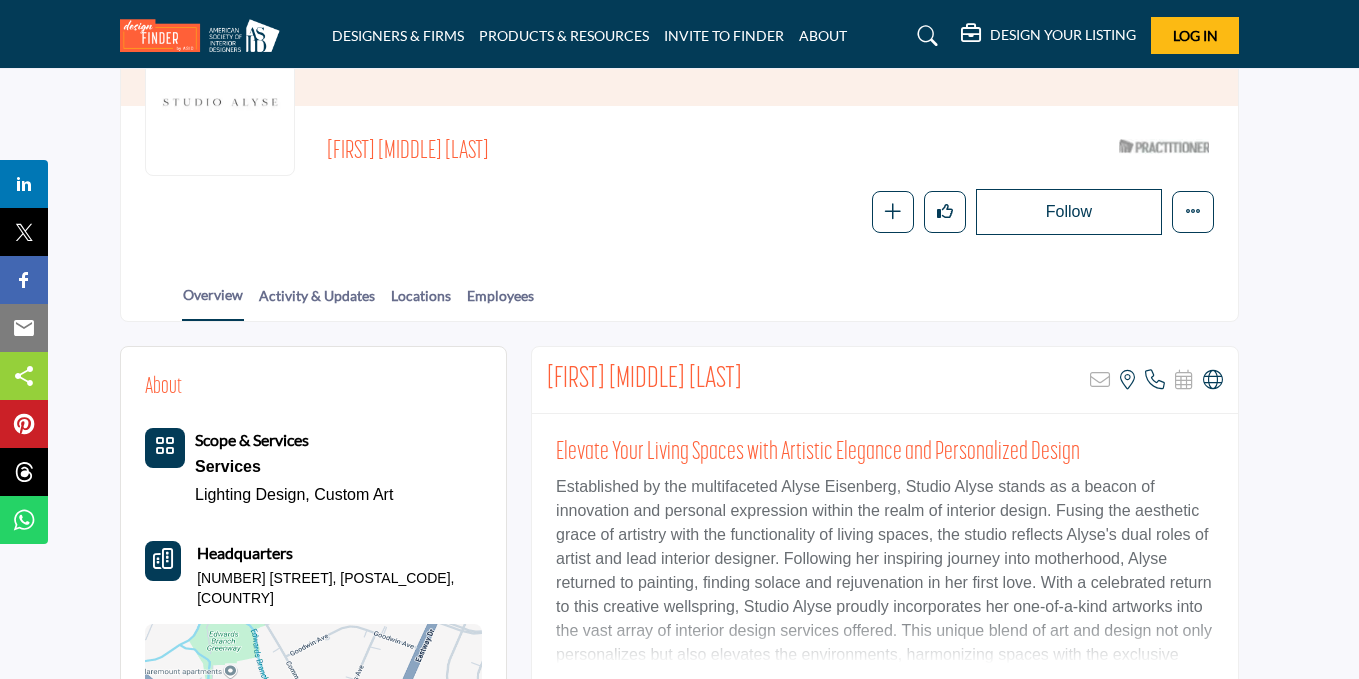 scroll, scrollTop: 0, scrollLeft: 0, axis: both 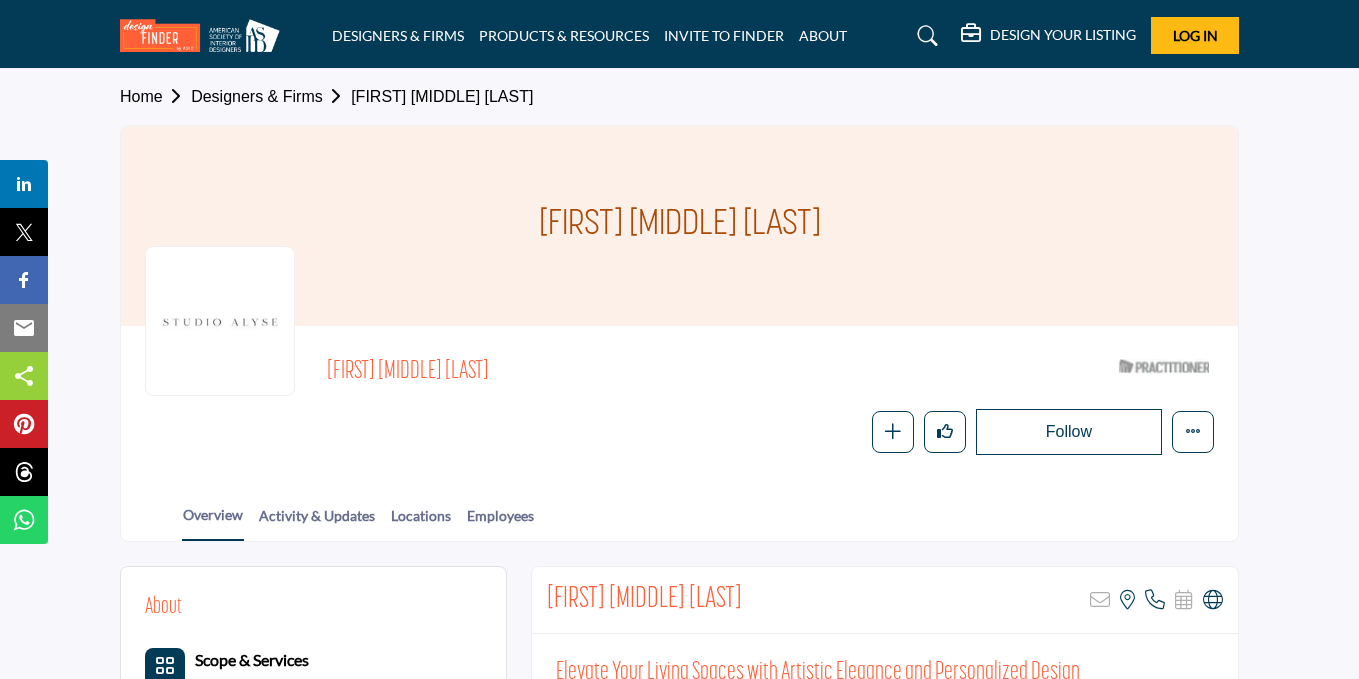 click on "Designers & Firms" at bounding box center (271, 96) 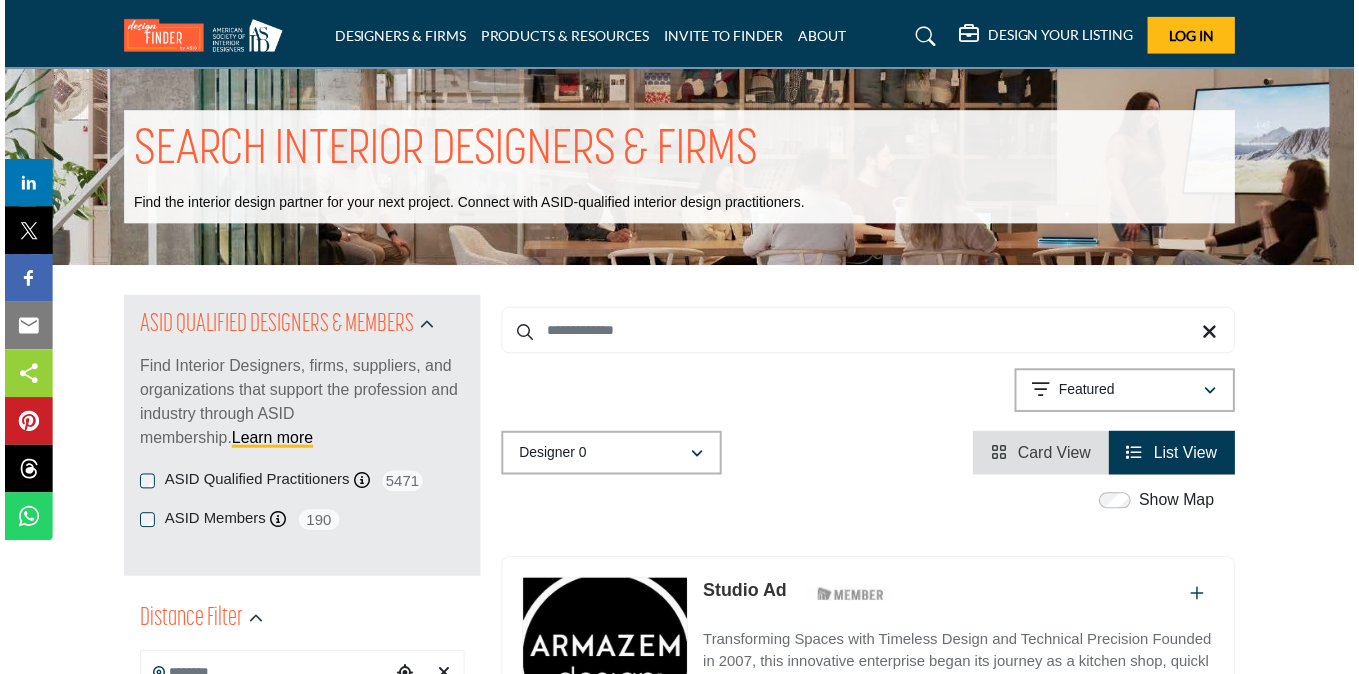 scroll, scrollTop: 0, scrollLeft: 0, axis: both 